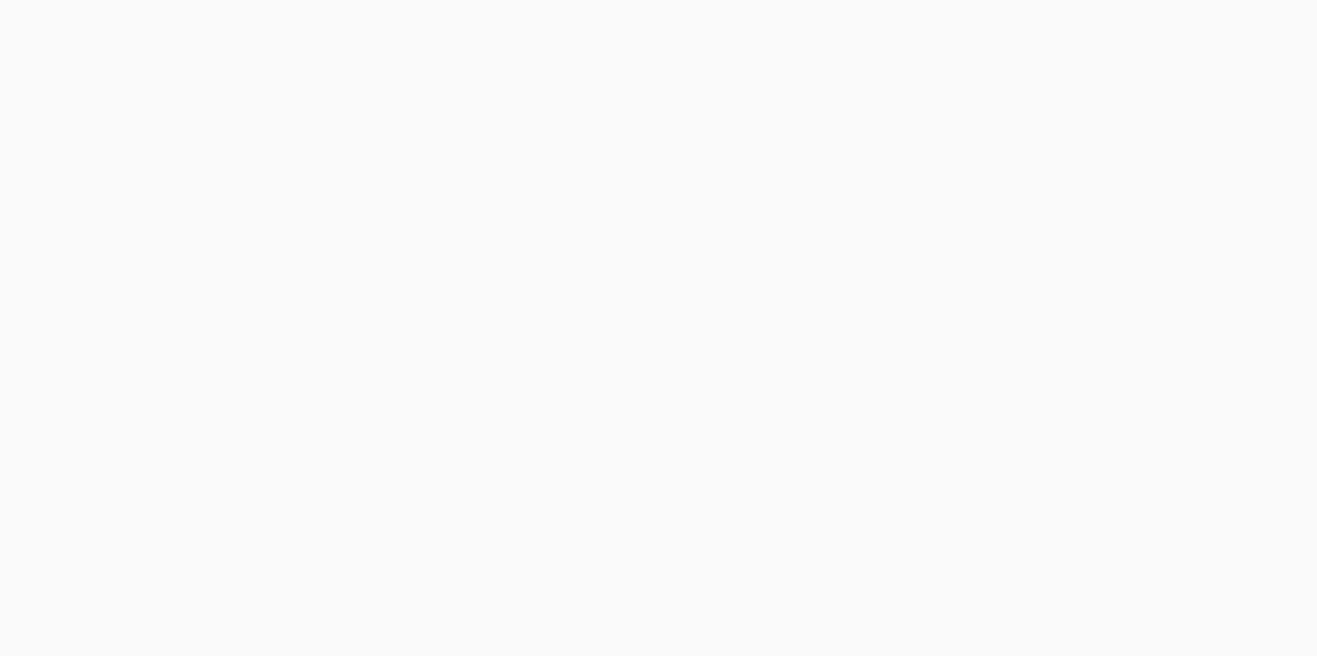 scroll, scrollTop: 0, scrollLeft: 0, axis: both 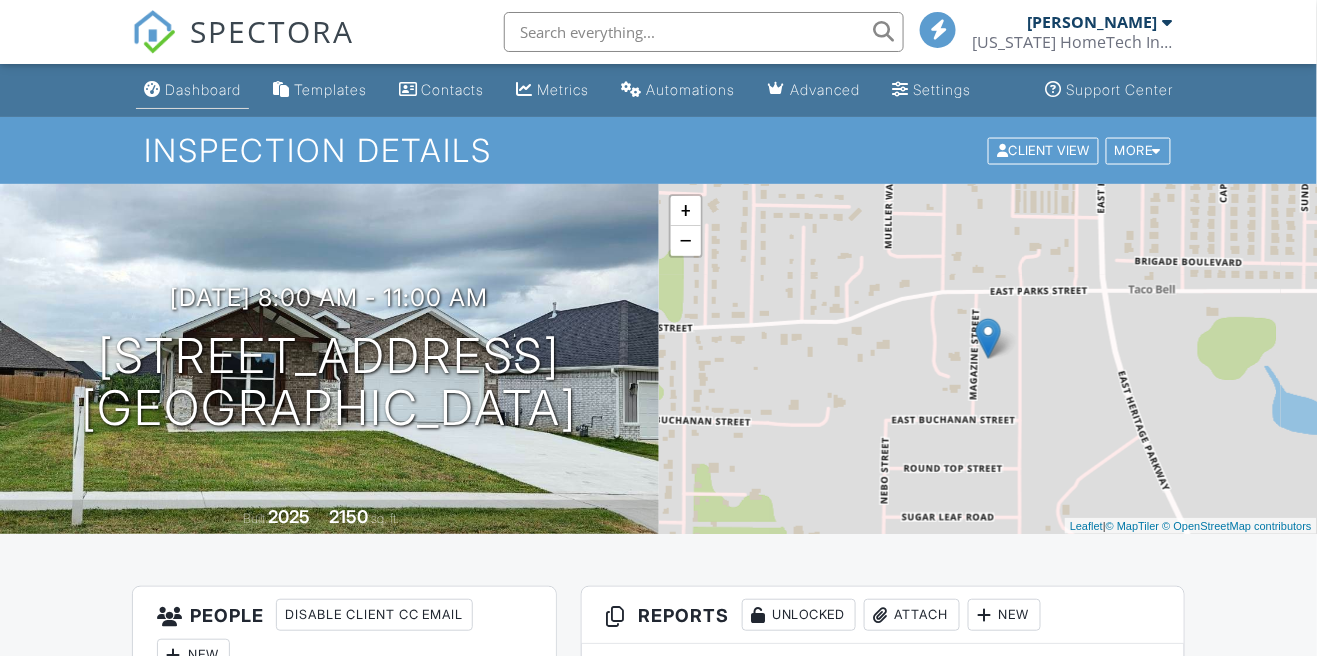 click on "Dashboard" at bounding box center [203, 89] 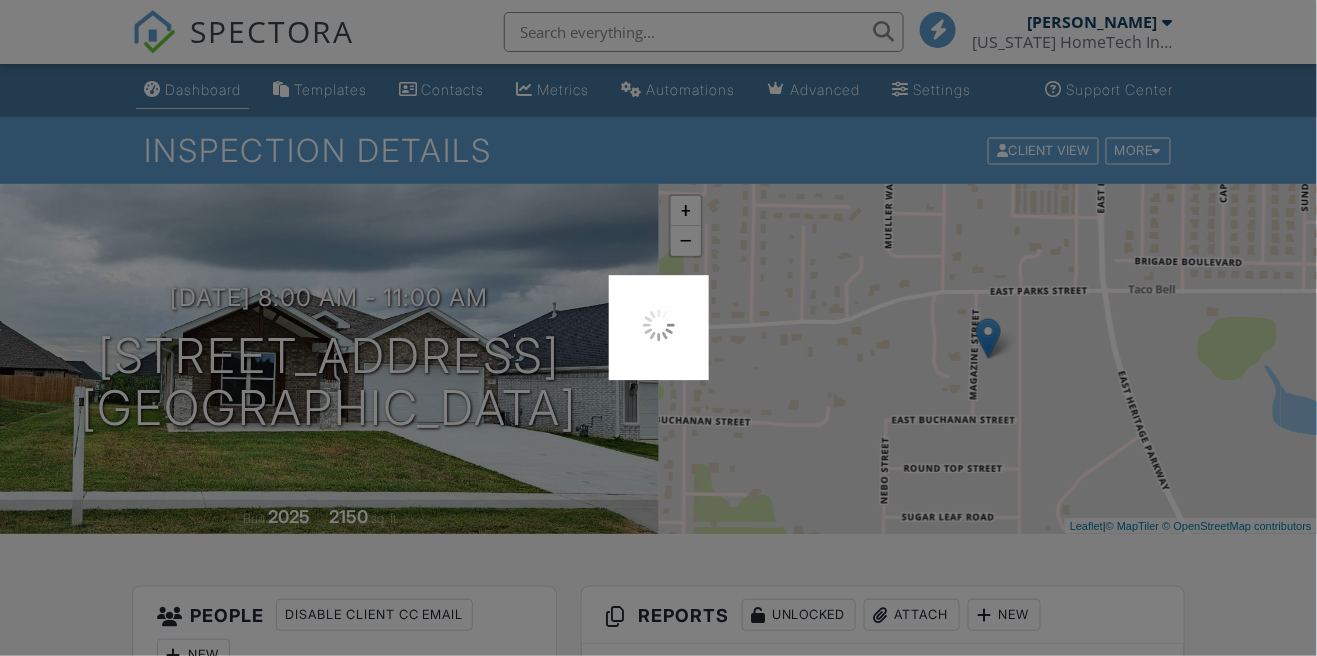 scroll, scrollTop: 0, scrollLeft: 0, axis: both 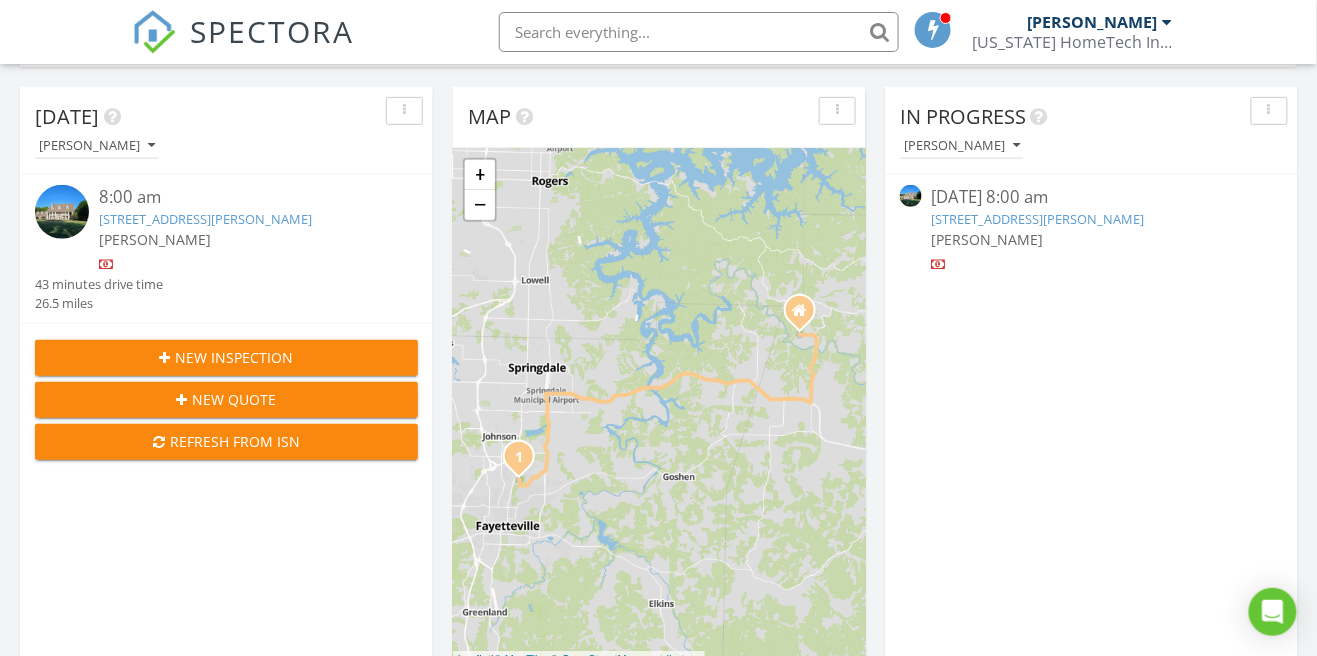 click on "[STREET_ADDRESS][PERSON_NAME]" at bounding box center [205, 219] 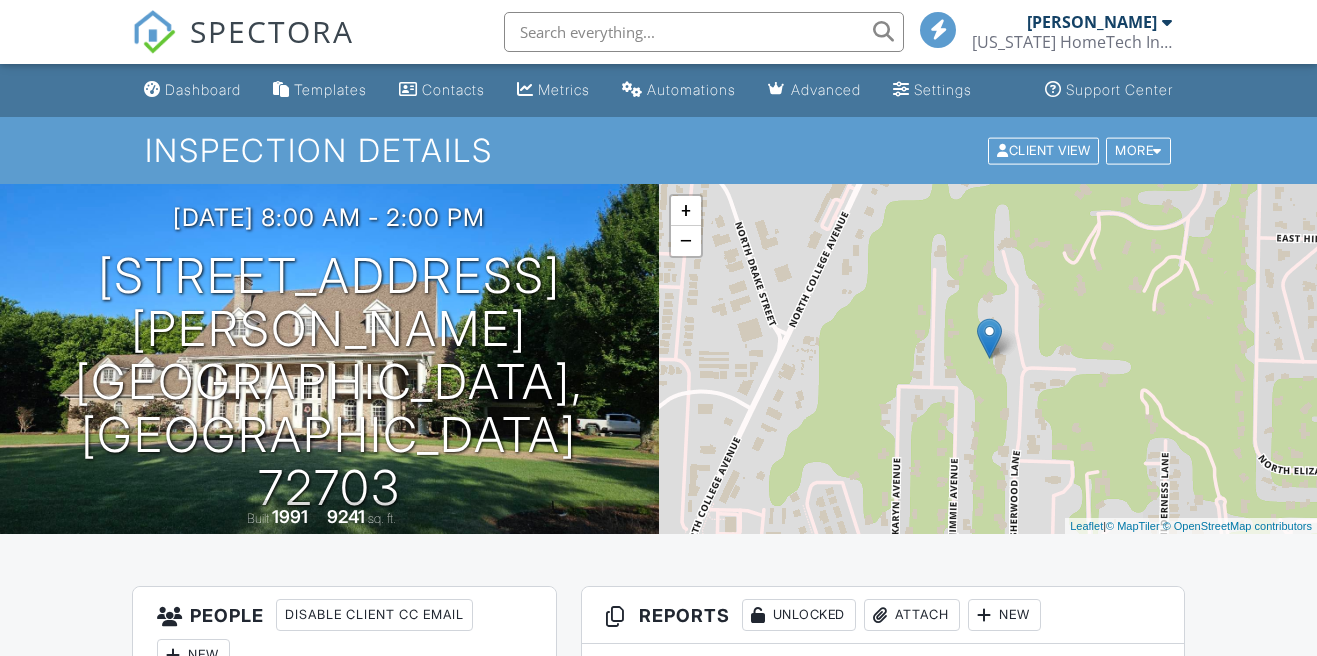 scroll, scrollTop: 0, scrollLeft: 0, axis: both 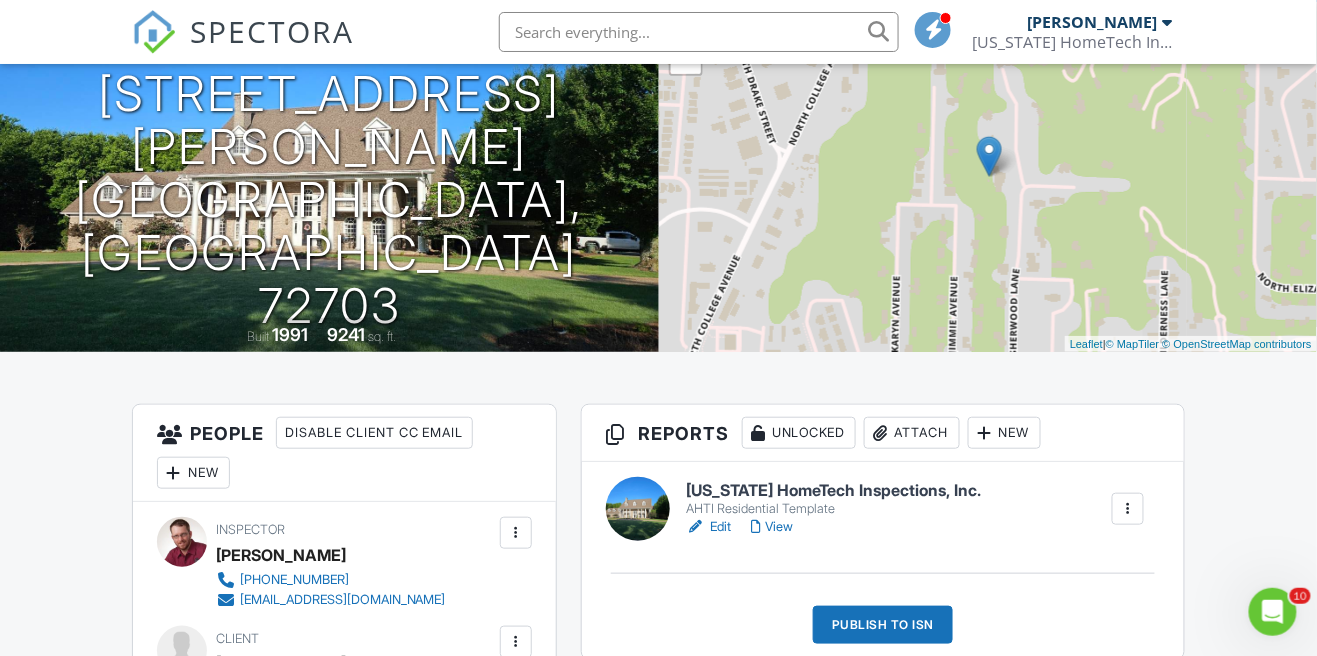 click on "View" at bounding box center (772, 527) 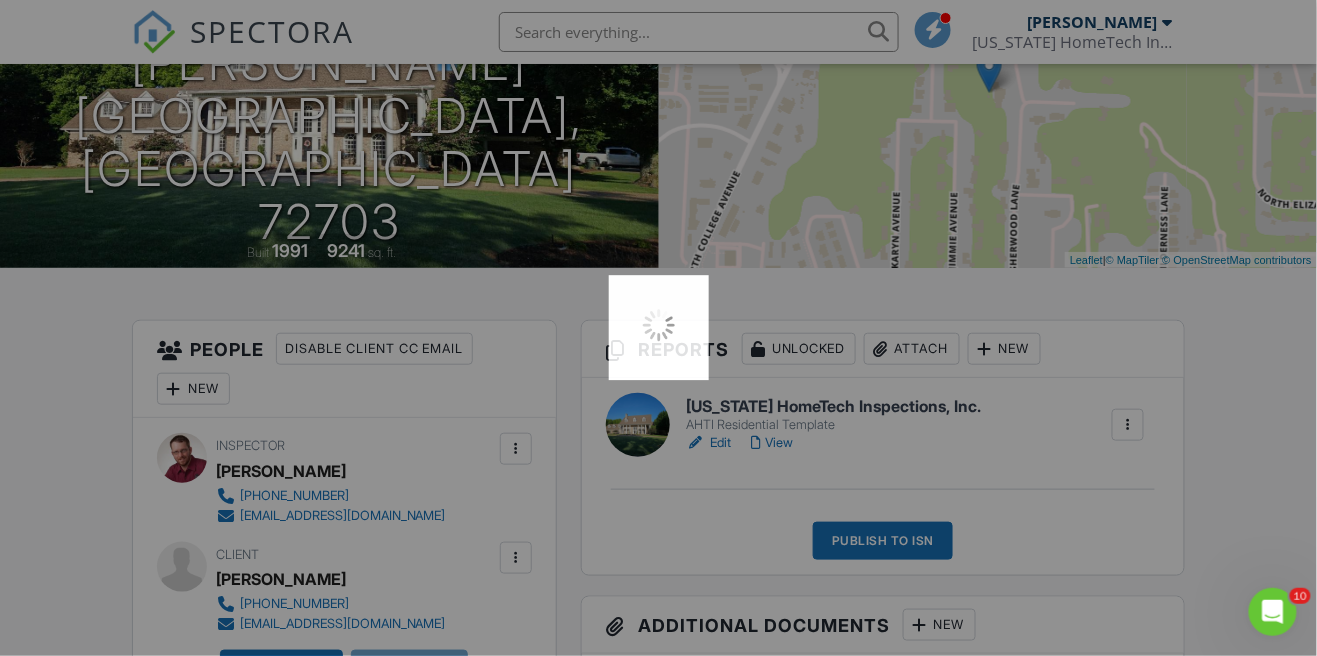 scroll, scrollTop: 278, scrollLeft: 0, axis: vertical 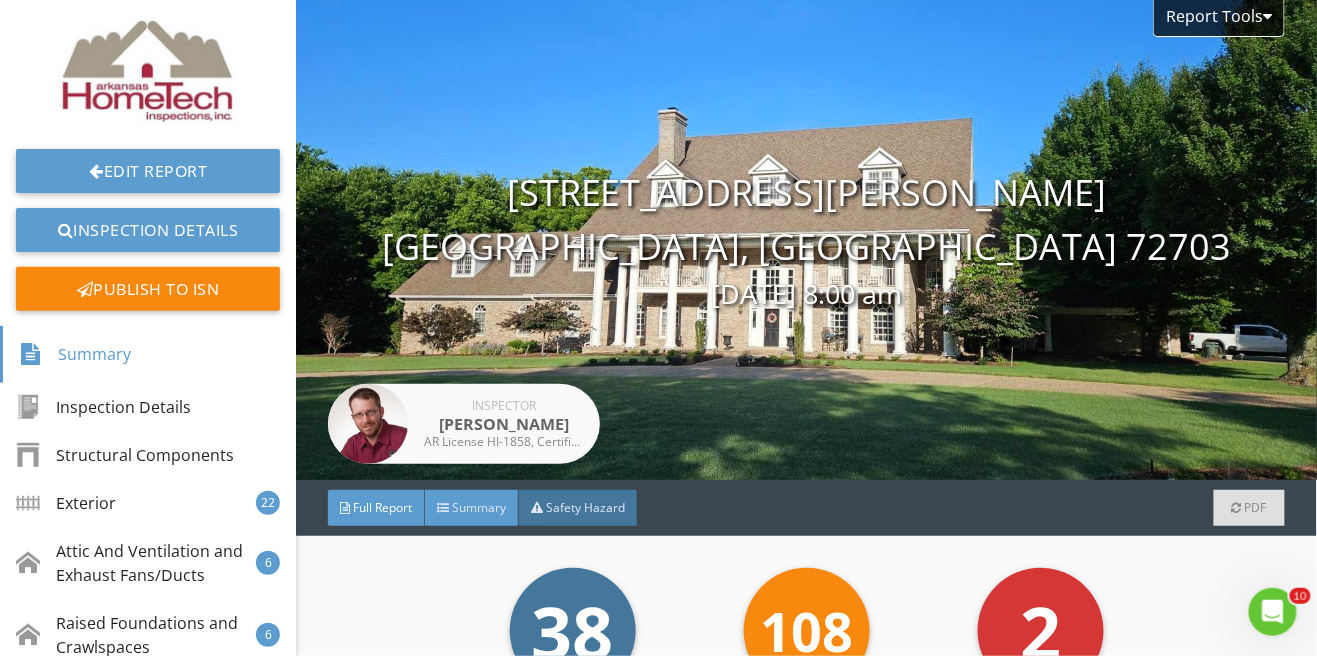 click on "Summary" at bounding box center [479, 507] 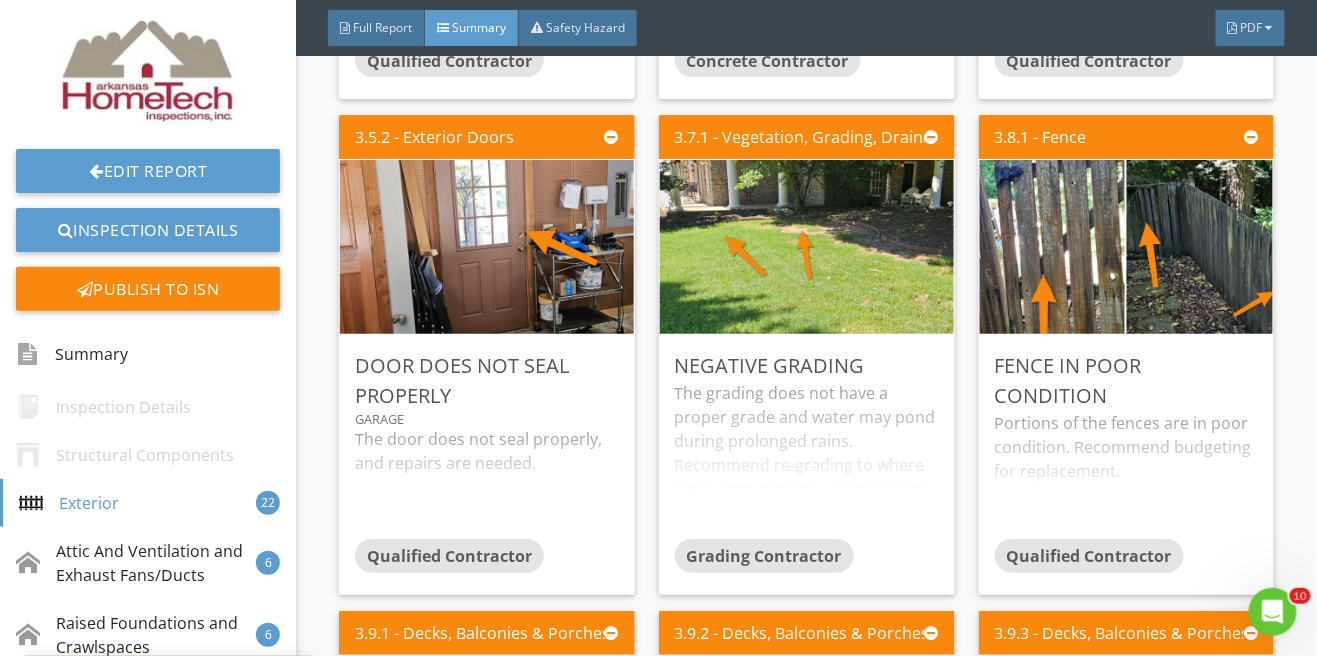 scroll, scrollTop: 1114, scrollLeft: 0, axis: vertical 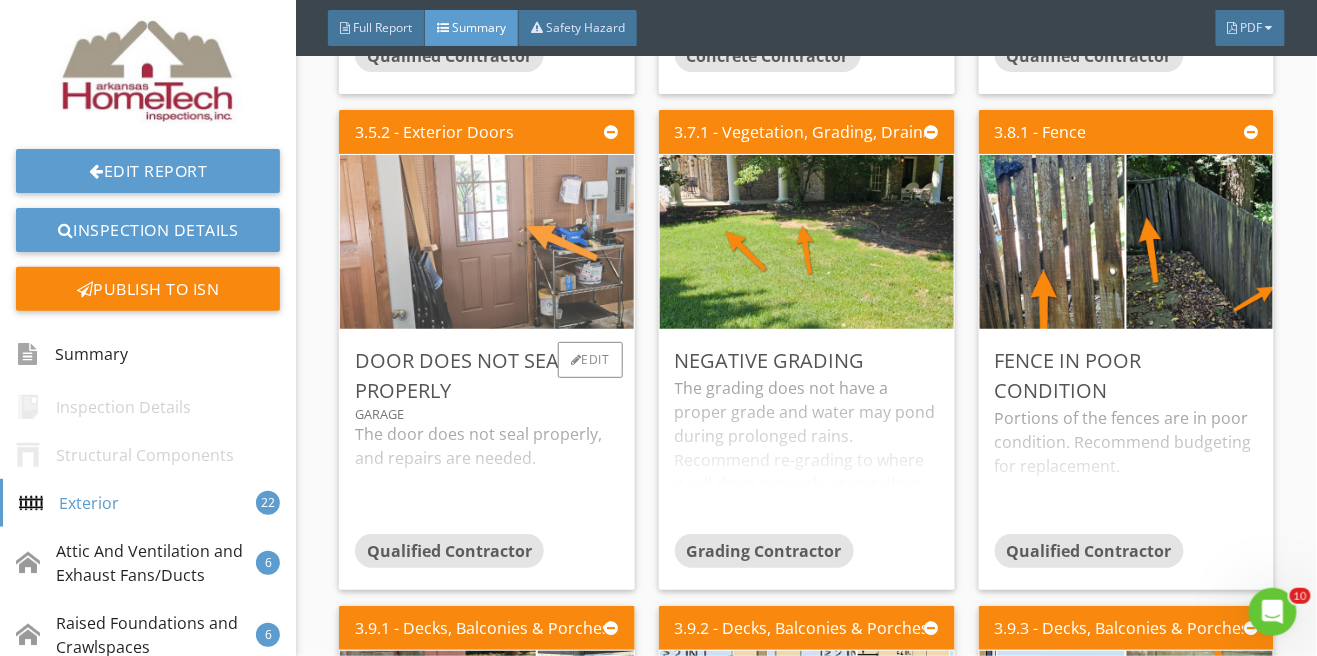 click at bounding box center [487, 242] 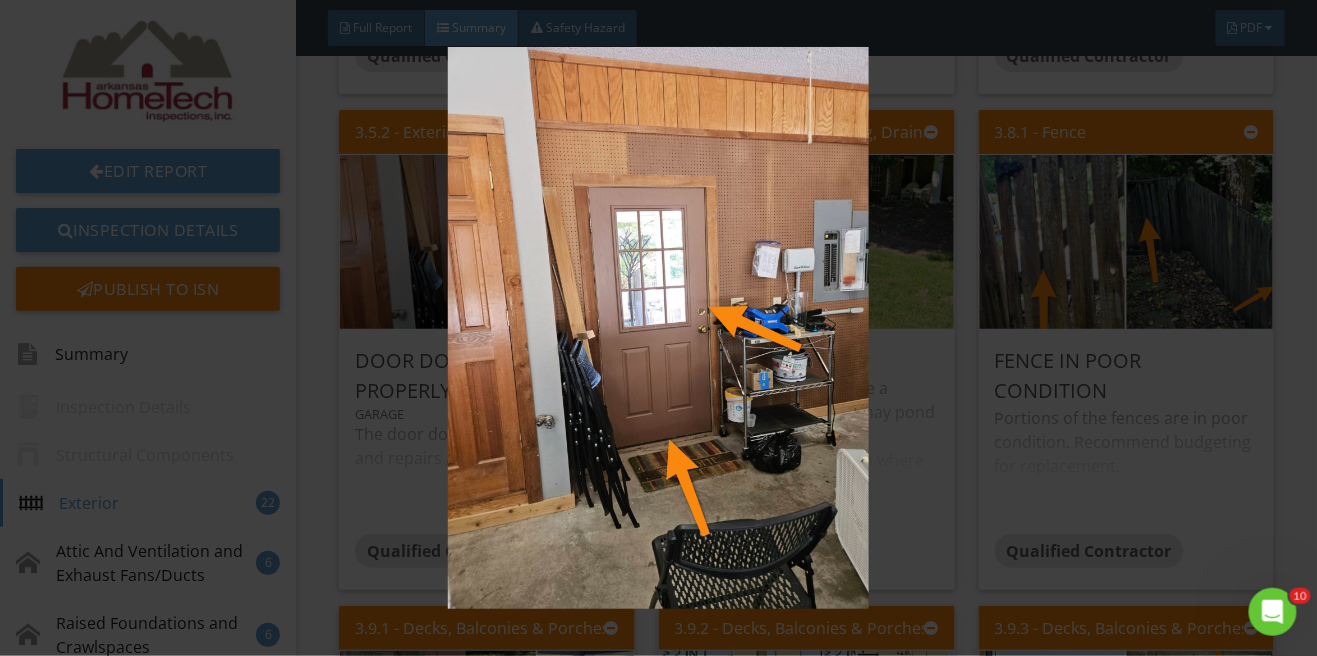 click at bounding box center [658, 328] 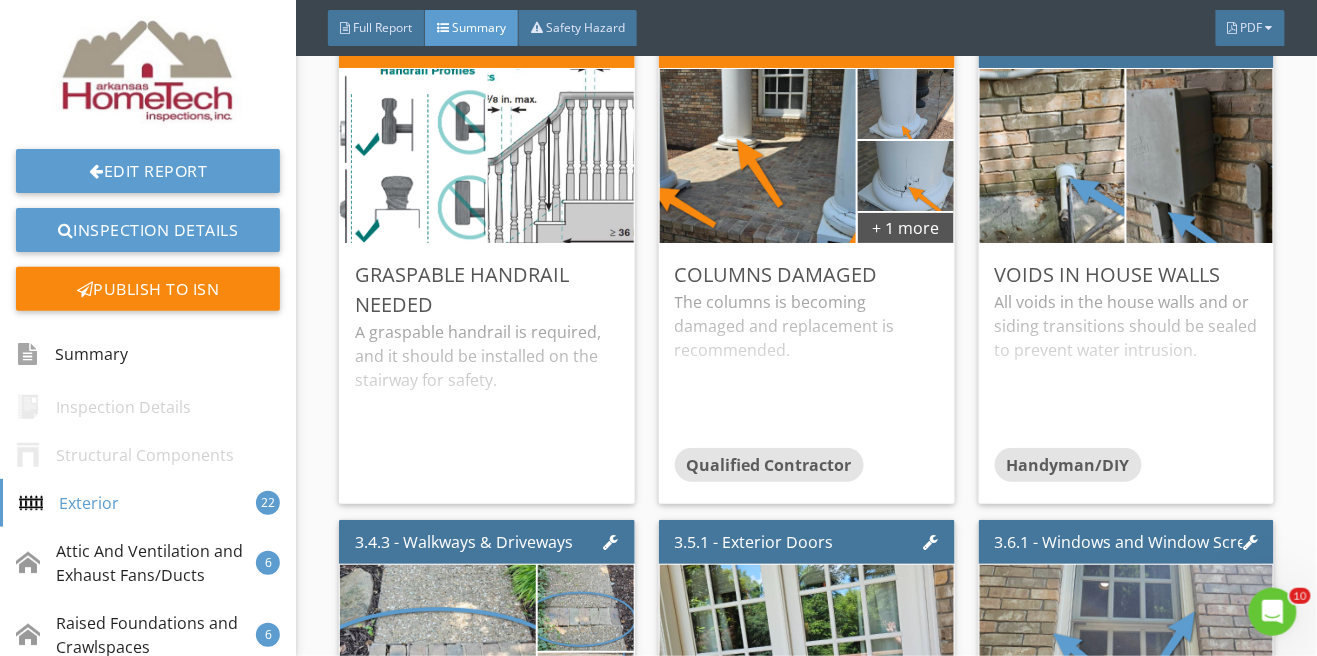scroll, scrollTop: 2693, scrollLeft: 0, axis: vertical 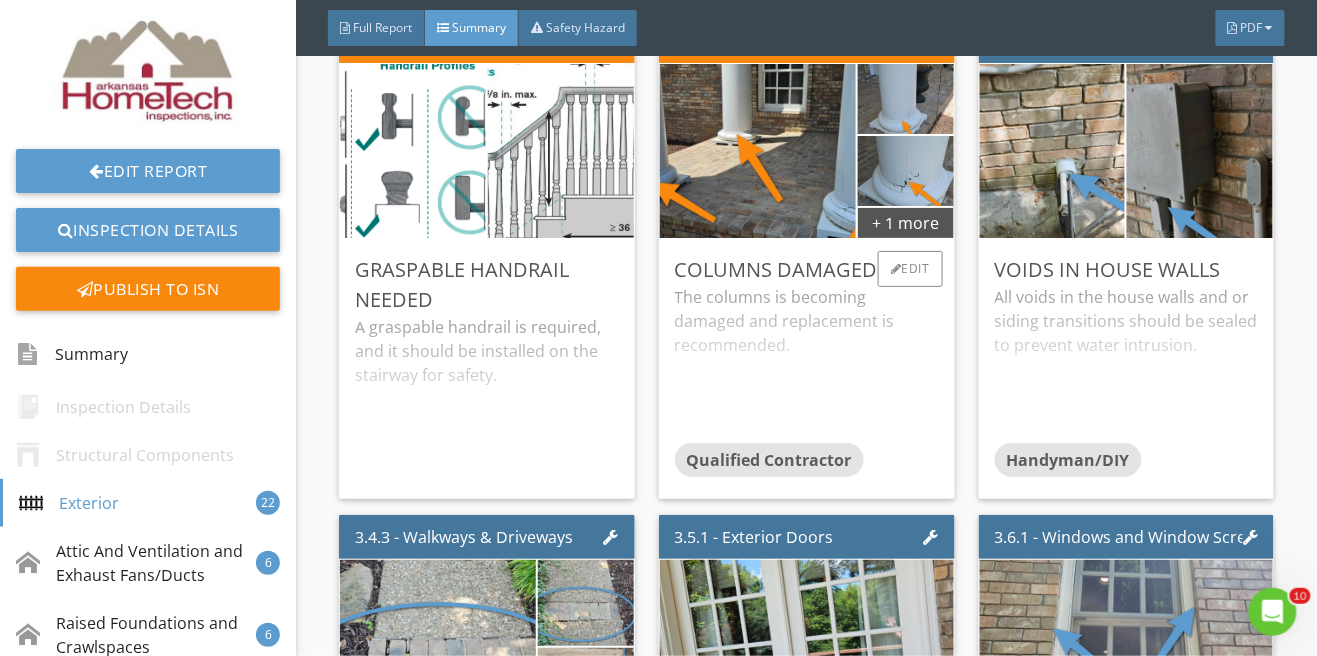 click on "The columns is becoming damaged and replacement is recommended." at bounding box center (807, 364) 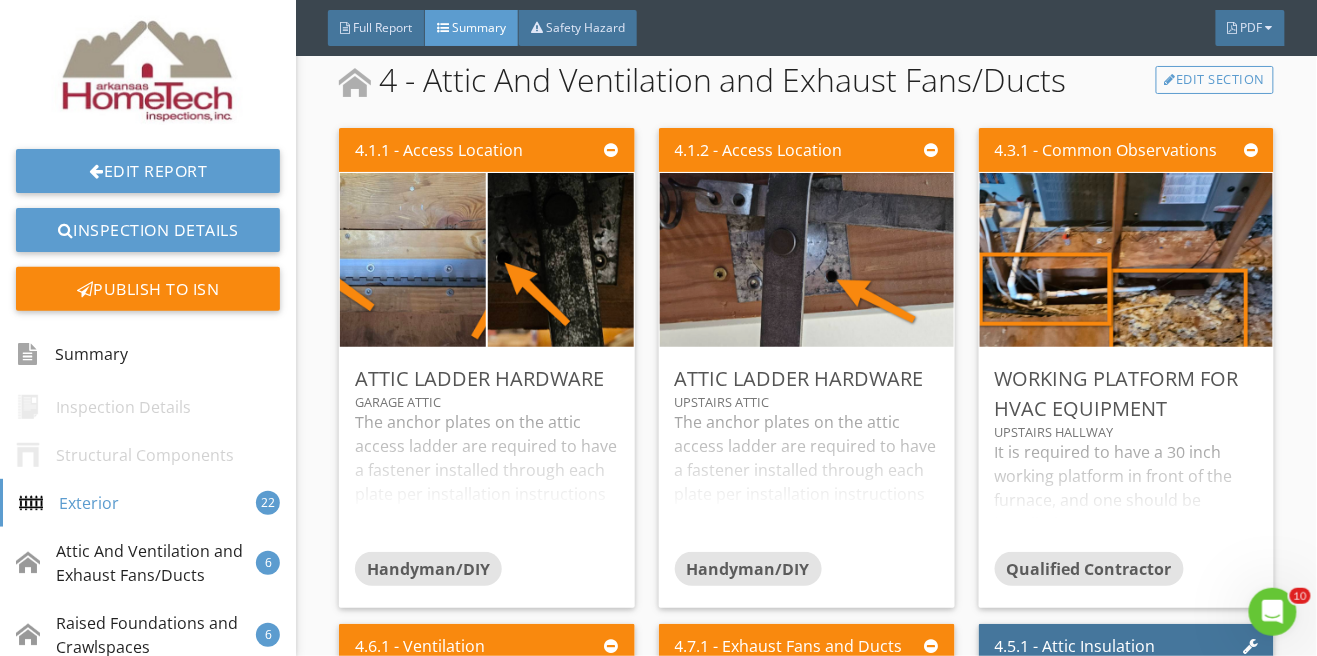 scroll, scrollTop: 4673, scrollLeft: 0, axis: vertical 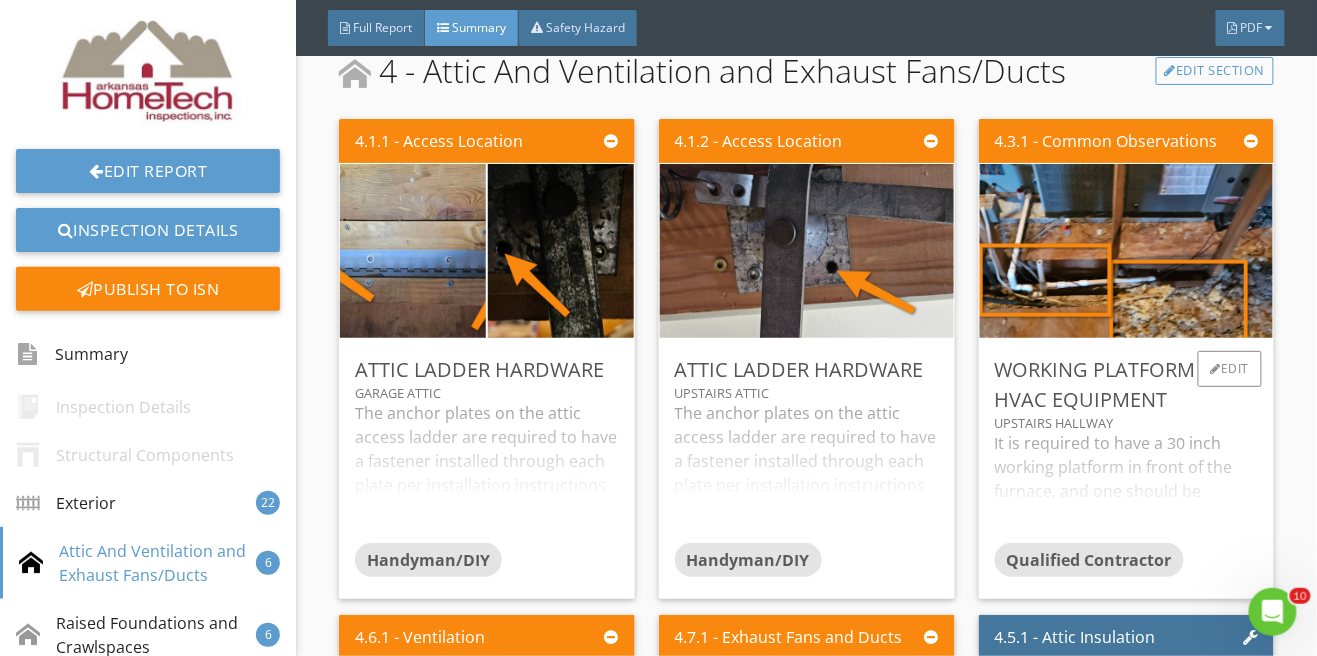 click on "It is required to have a 30 inch working platform in front of the furnace, and one should be installed." at bounding box center (1127, 487) 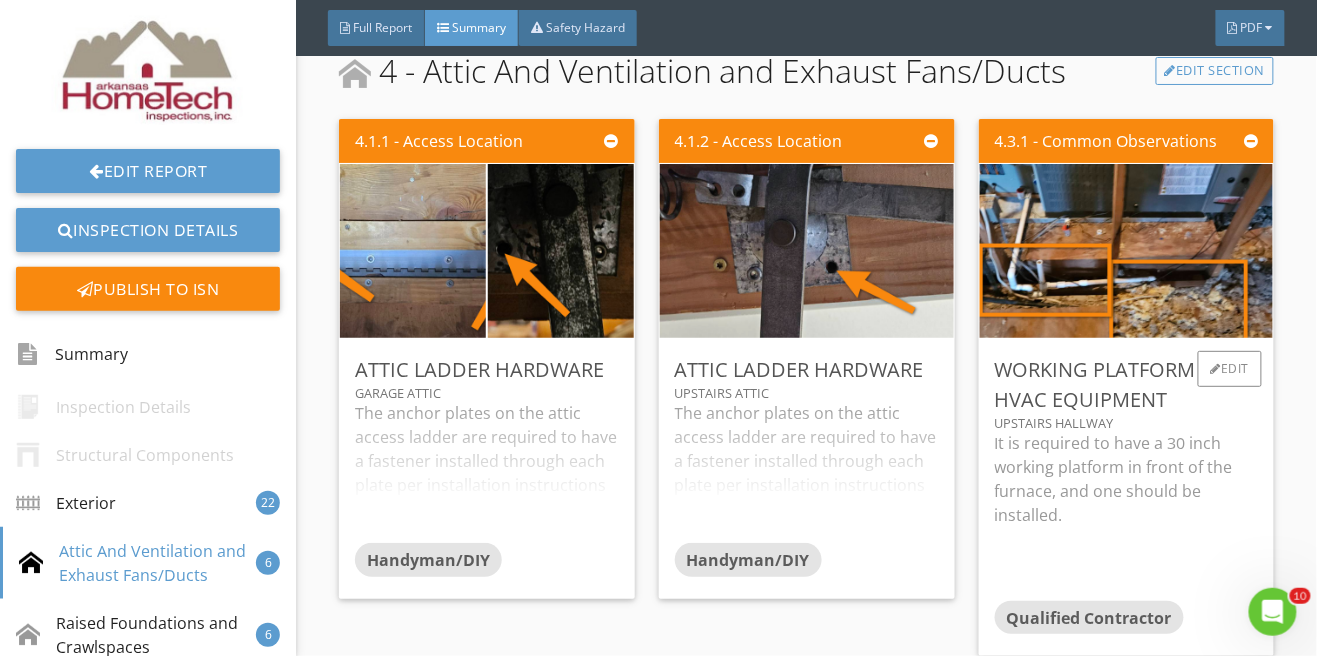 click on "It is required to have a 30 inch working platform in front of the furnace, and one should be installed." at bounding box center (1127, 479) 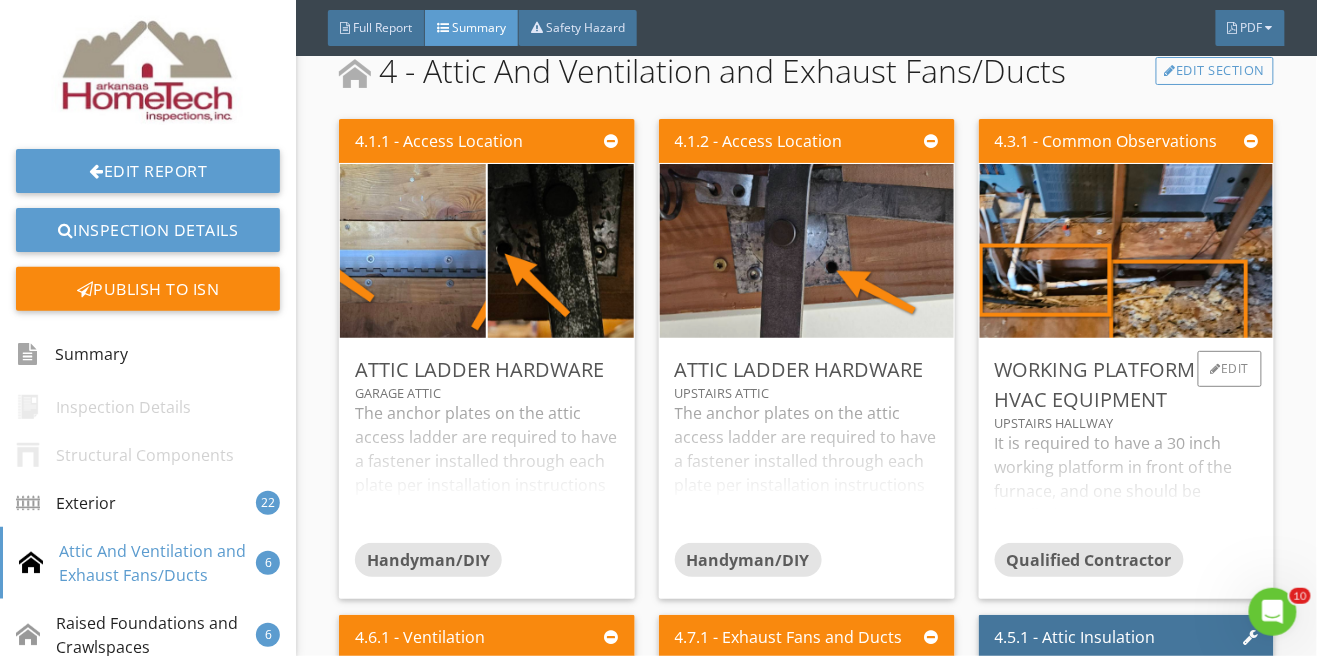 click on "It is required to have a 30 inch working platform in front of the furnace, and one should be installed." at bounding box center (1127, 487) 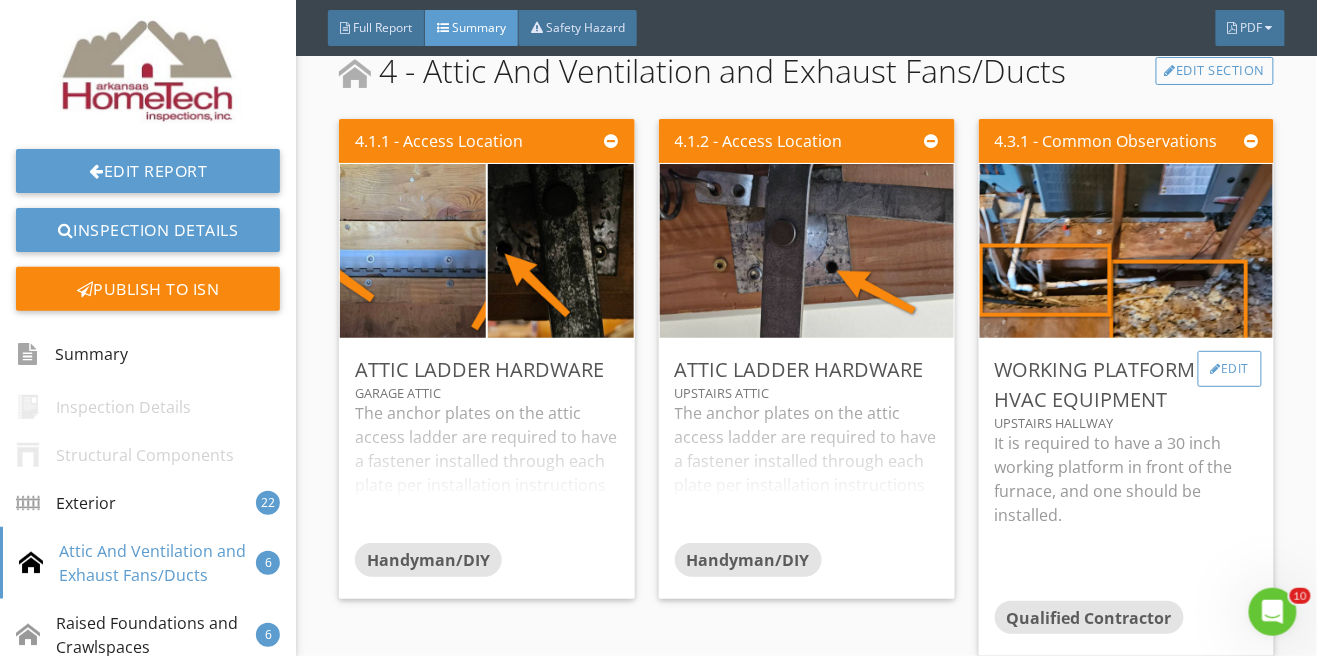 click on "Edit" at bounding box center [1230, 369] 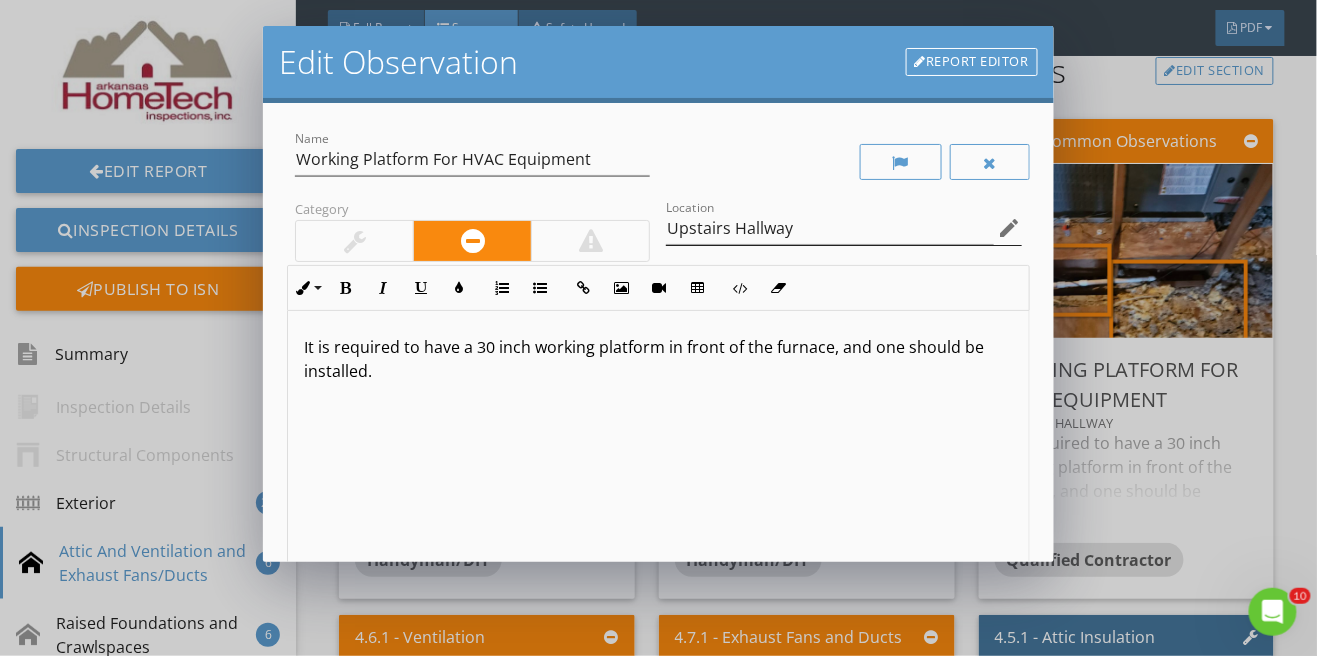click on "edit" at bounding box center [1010, 228] 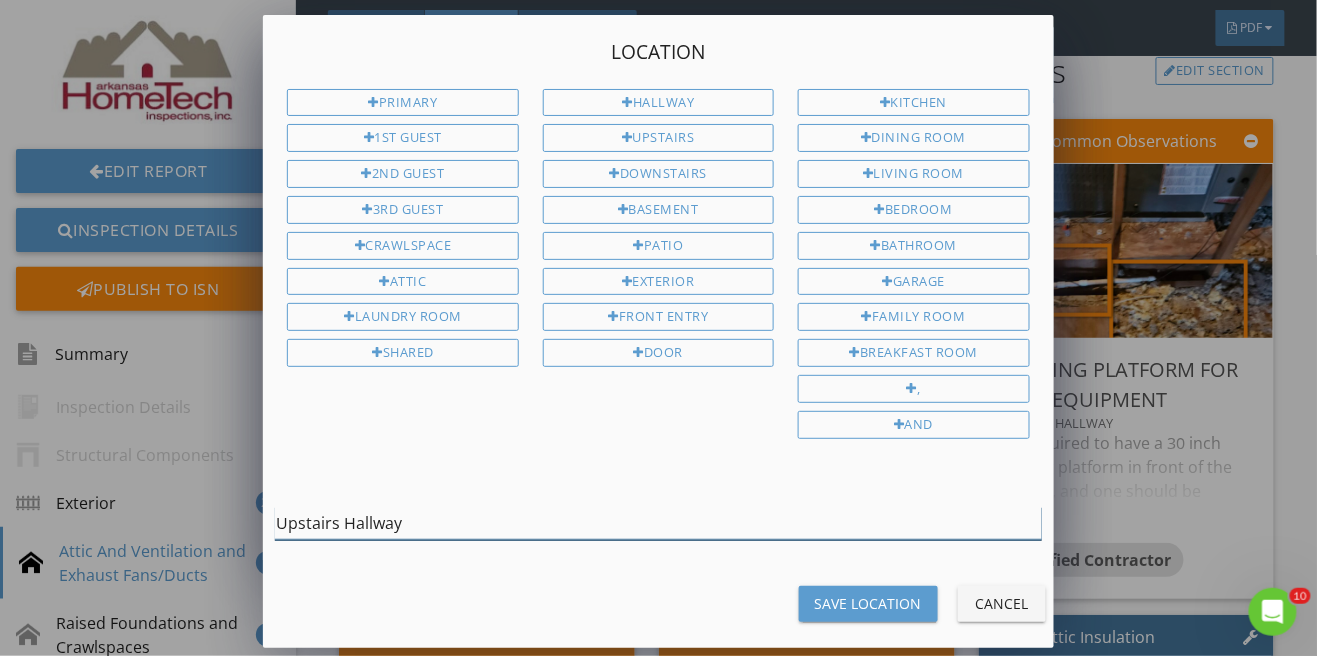 click on "Upstairs Hallway" at bounding box center [658, 523] 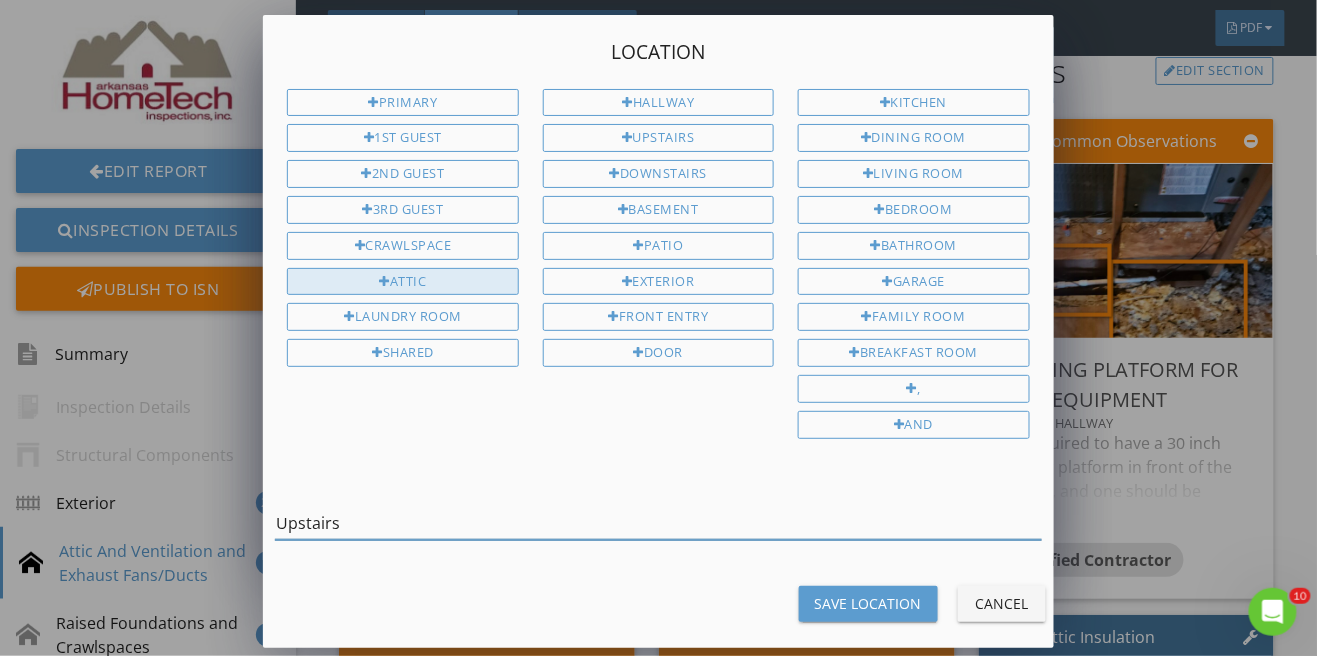 click on "Attic" at bounding box center [402, 282] 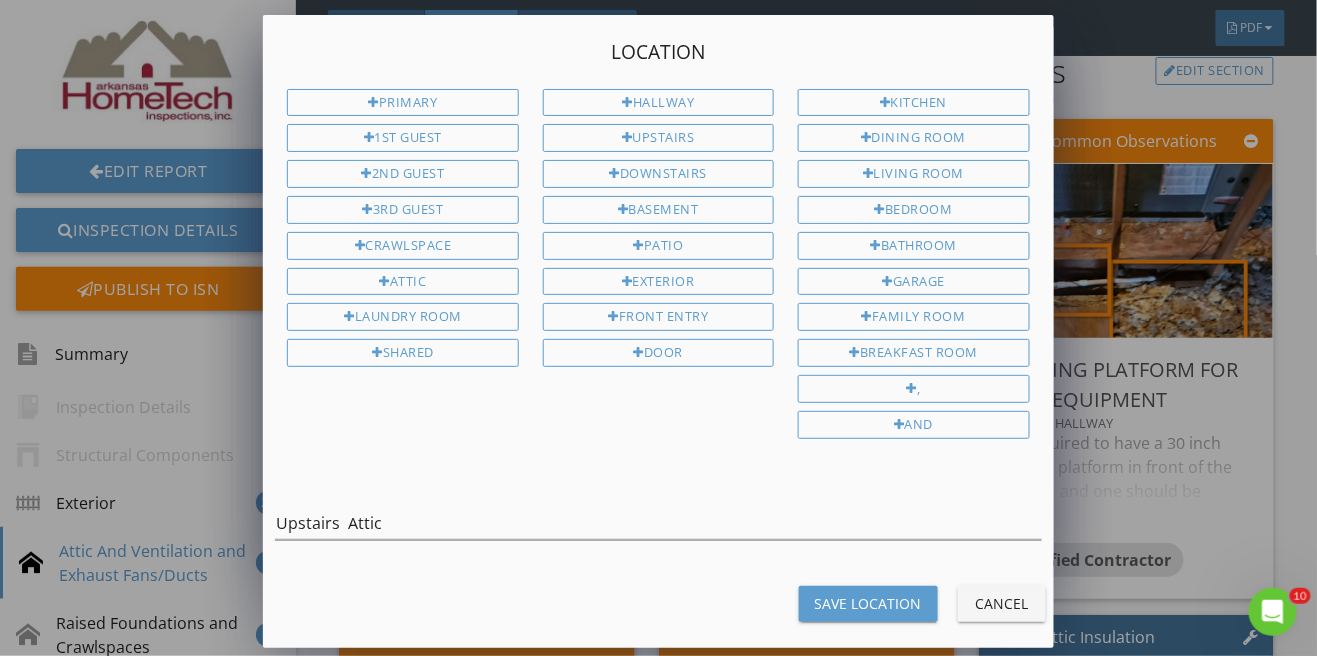 click on "Save Location" at bounding box center (868, 604) 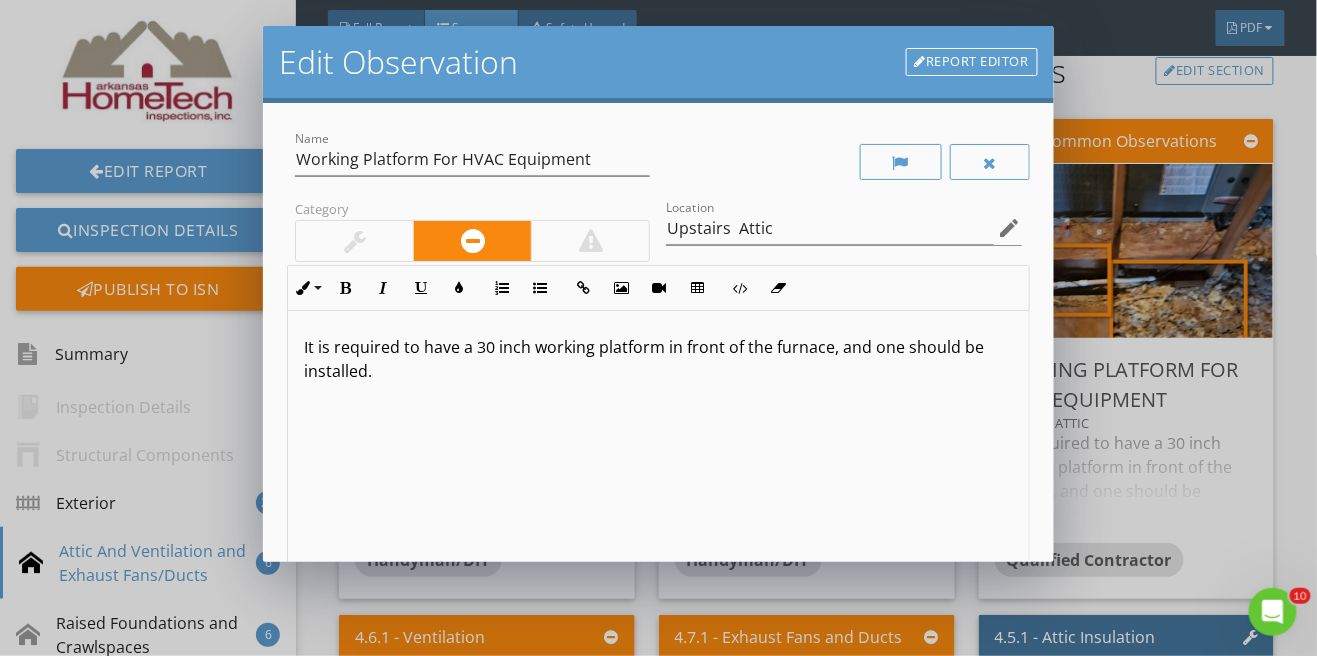 scroll, scrollTop: 0, scrollLeft: 0, axis: both 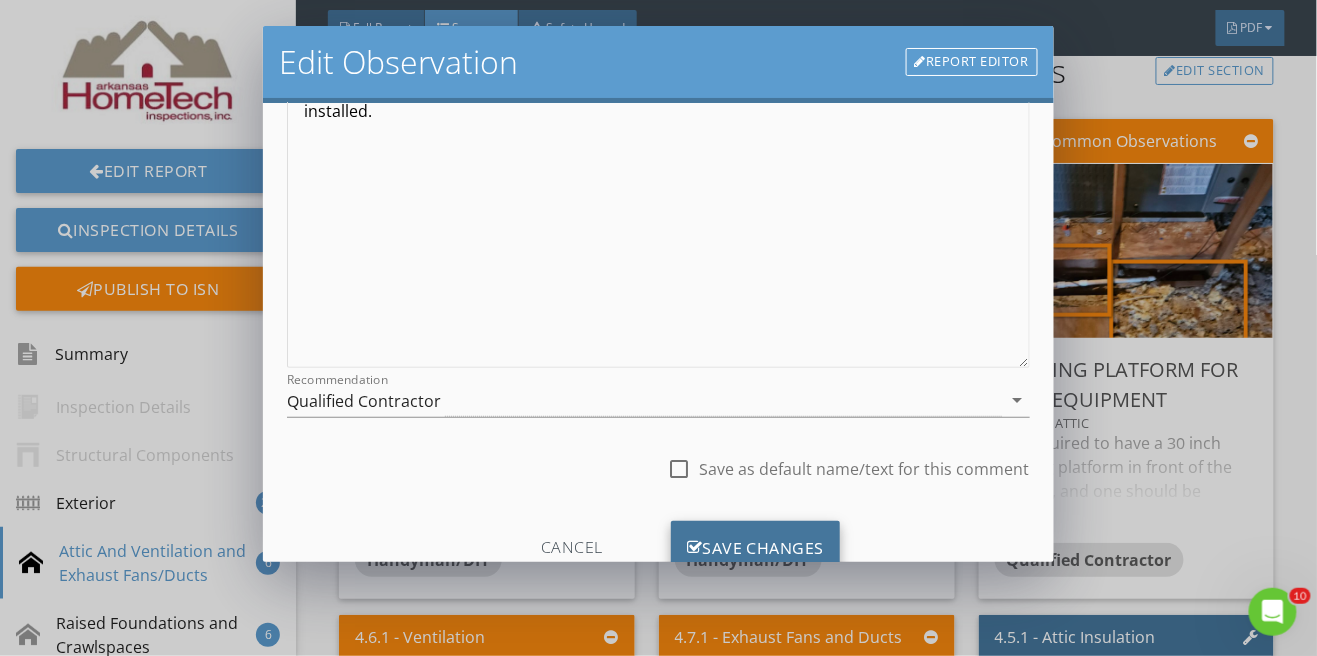 click on "Save Changes" at bounding box center (756, 548) 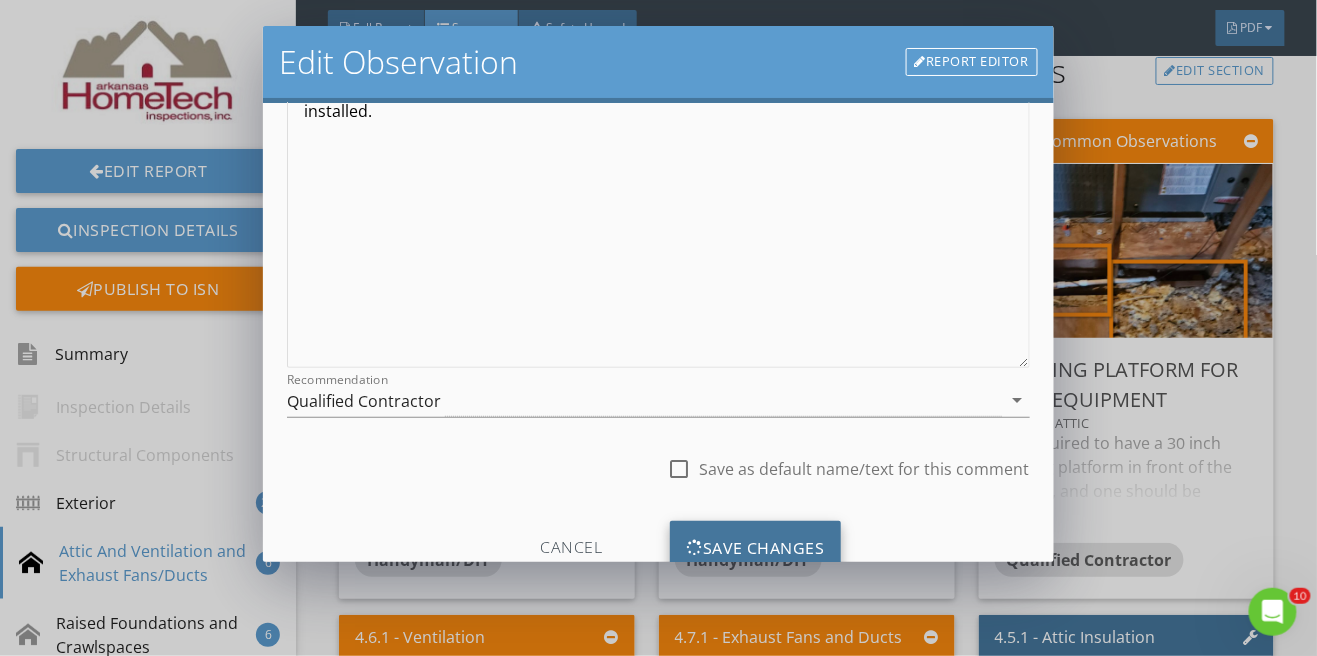 scroll, scrollTop: 23, scrollLeft: 0, axis: vertical 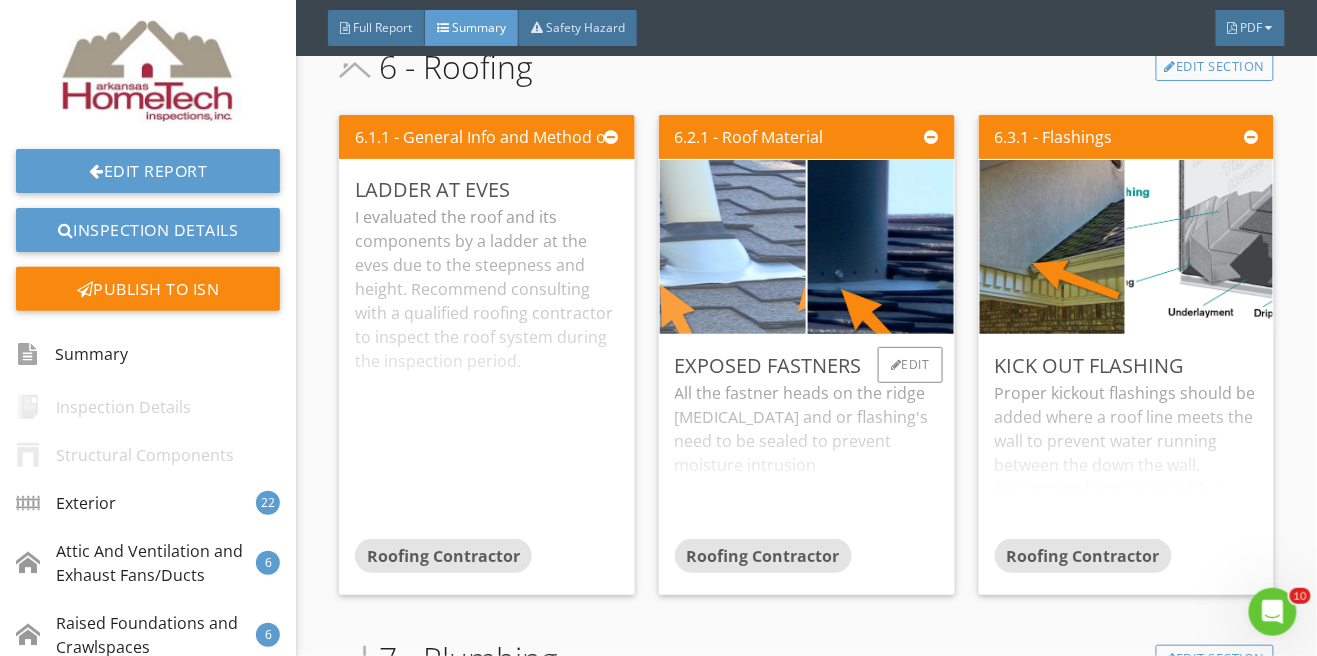 click at bounding box center (733, 247) 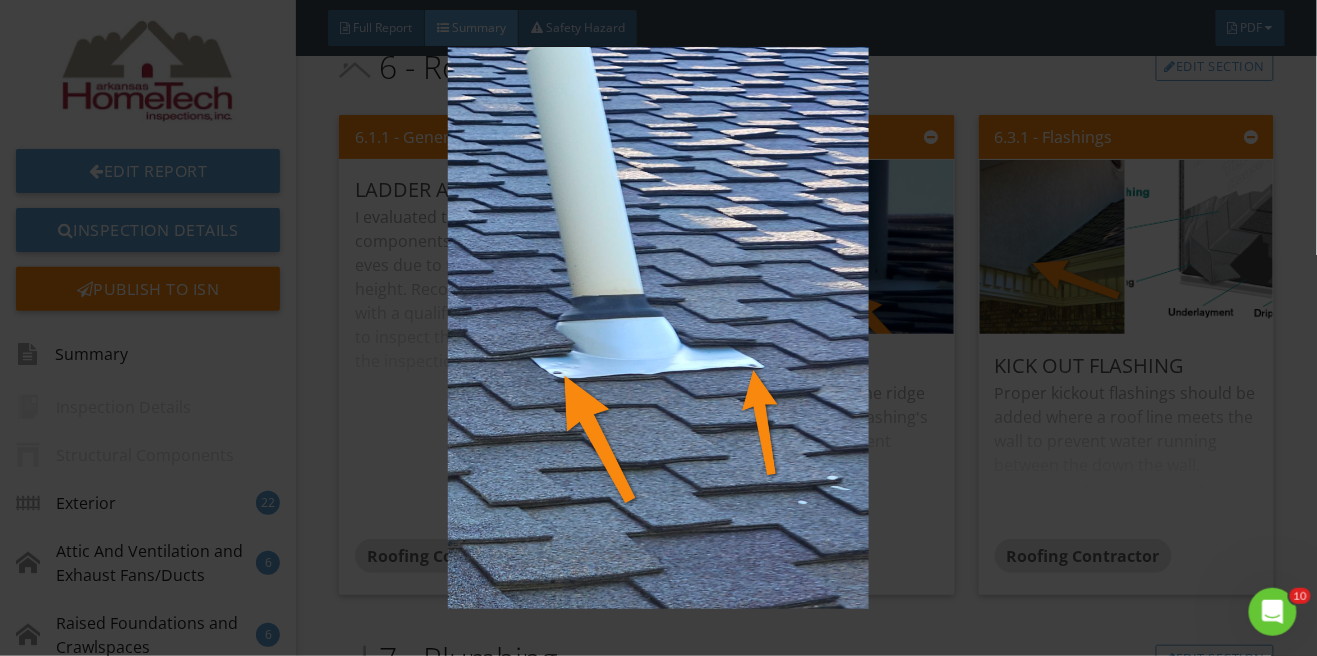 click at bounding box center [658, 328] 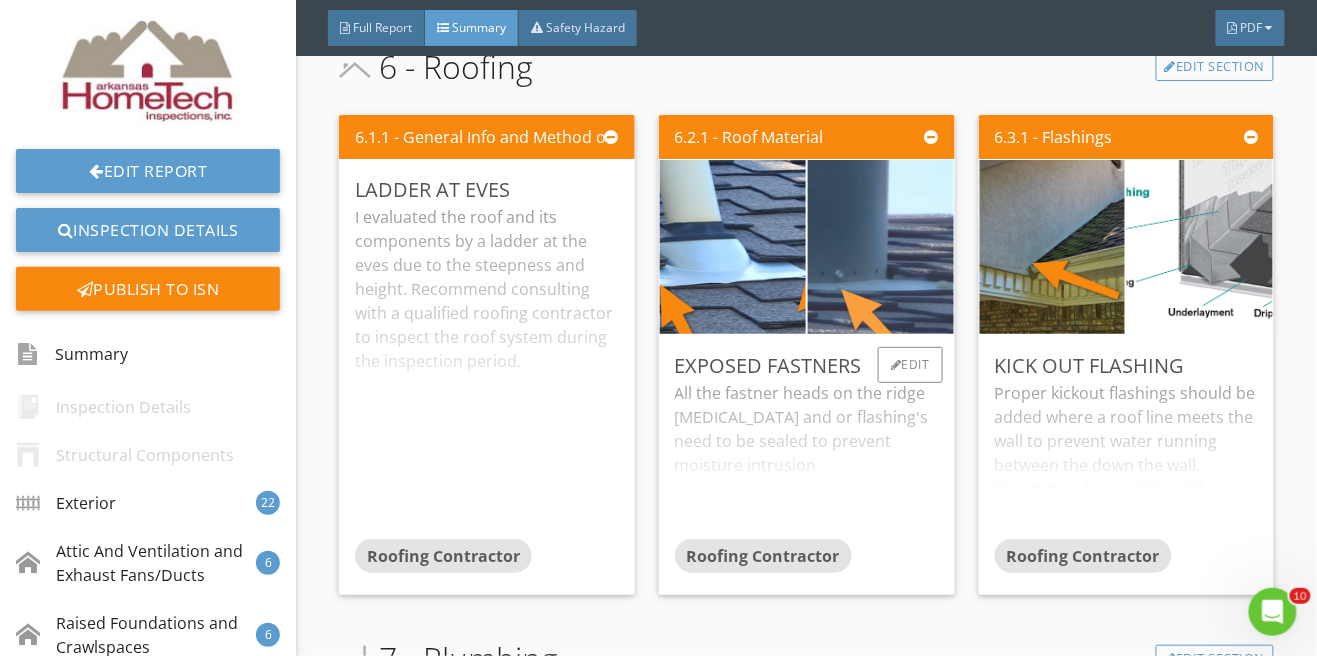 click at bounding box center (880, 247) 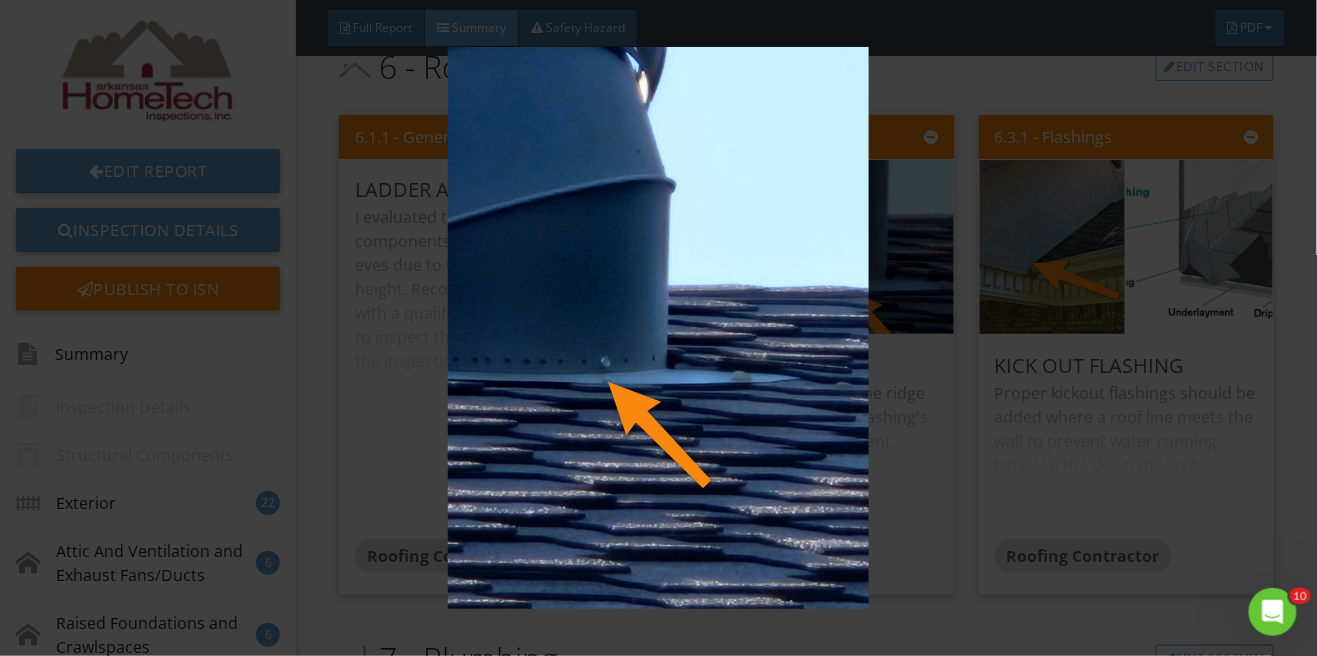 click at bounding box center (658, 328) 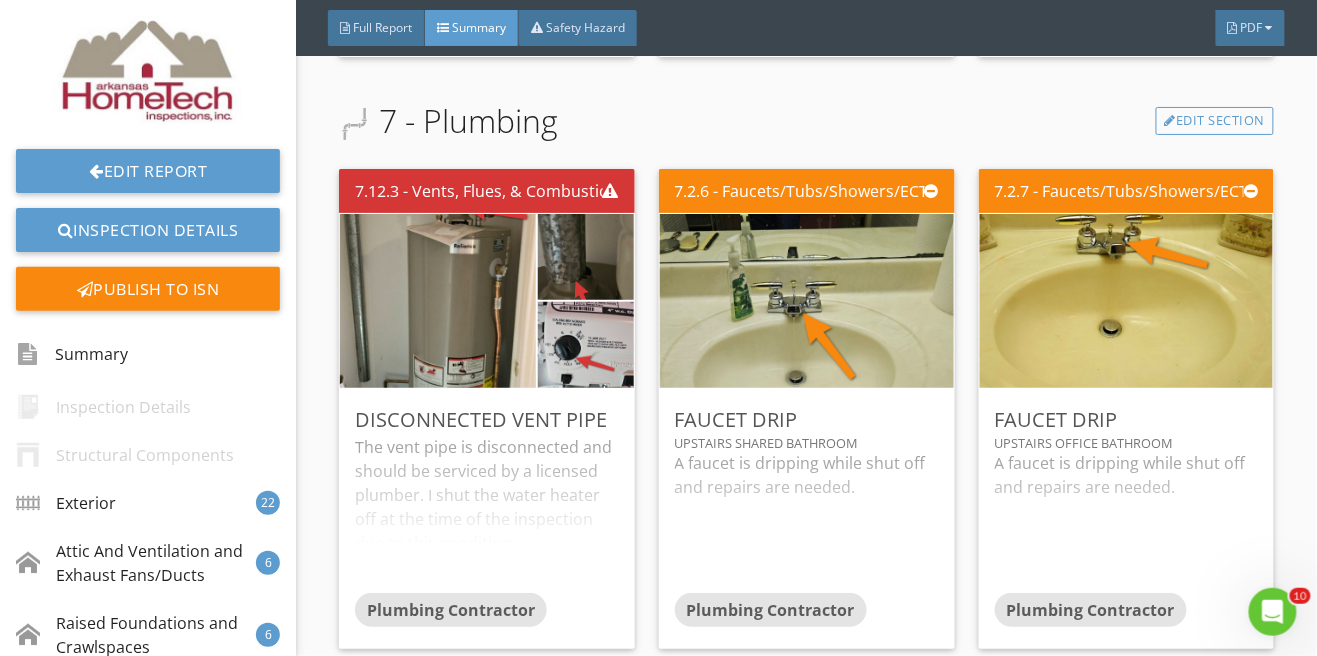 scroll, scrollTop: 7397, scrollLeft: 0, axis: vertical 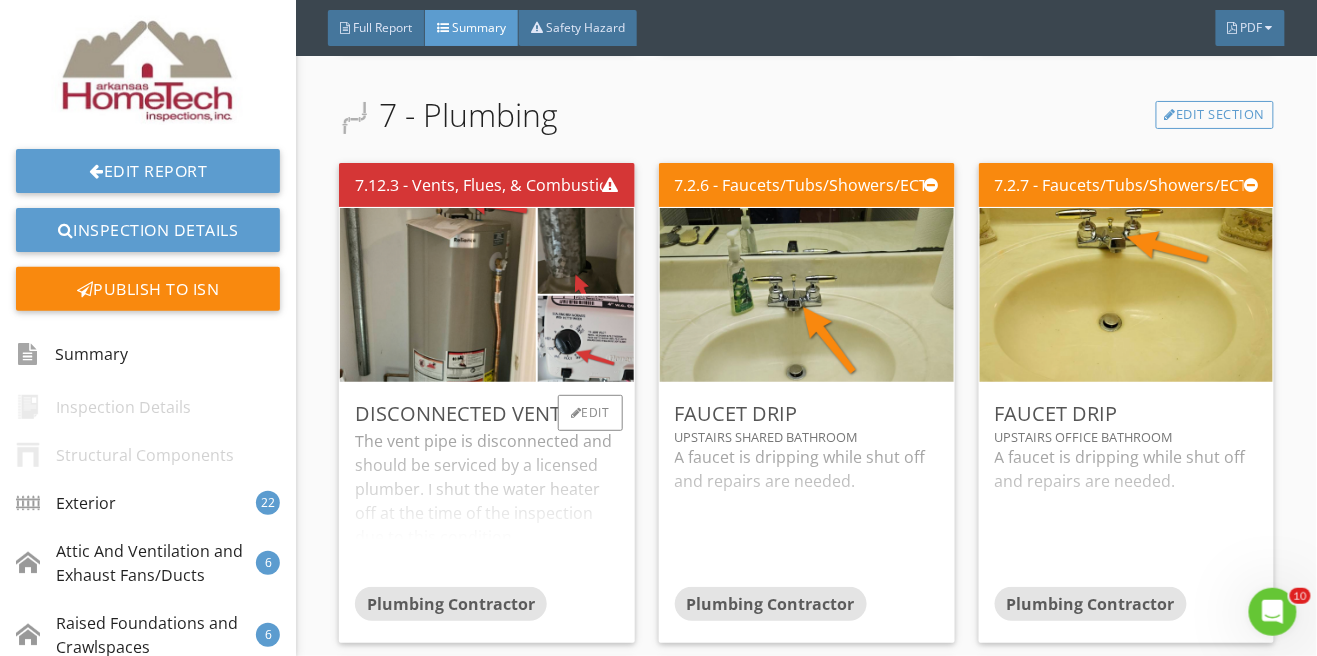 click on "The vent pipe is disconnected and should be serviced by a licensed plumber. I shut the water heater off at the time of the inspection due to this condition." at bounding box center (487, 508) 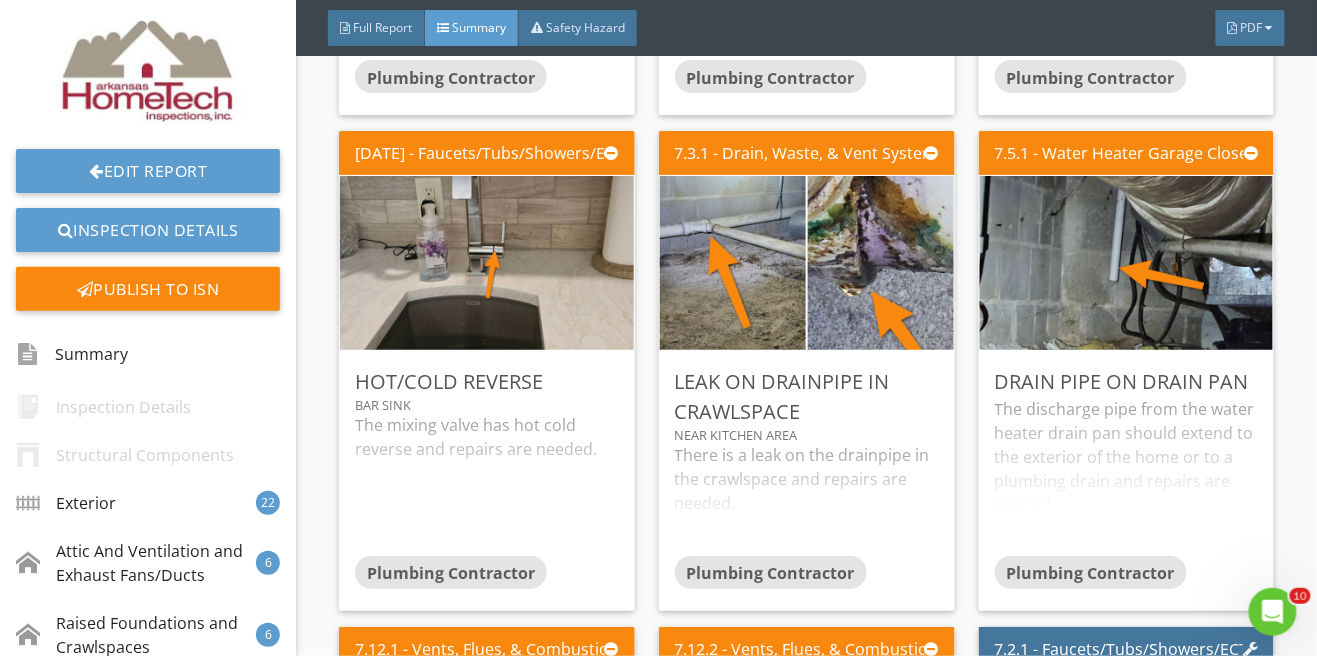 scroll, scrollTop: 8962, scrollLeft: 0, axis: vertical 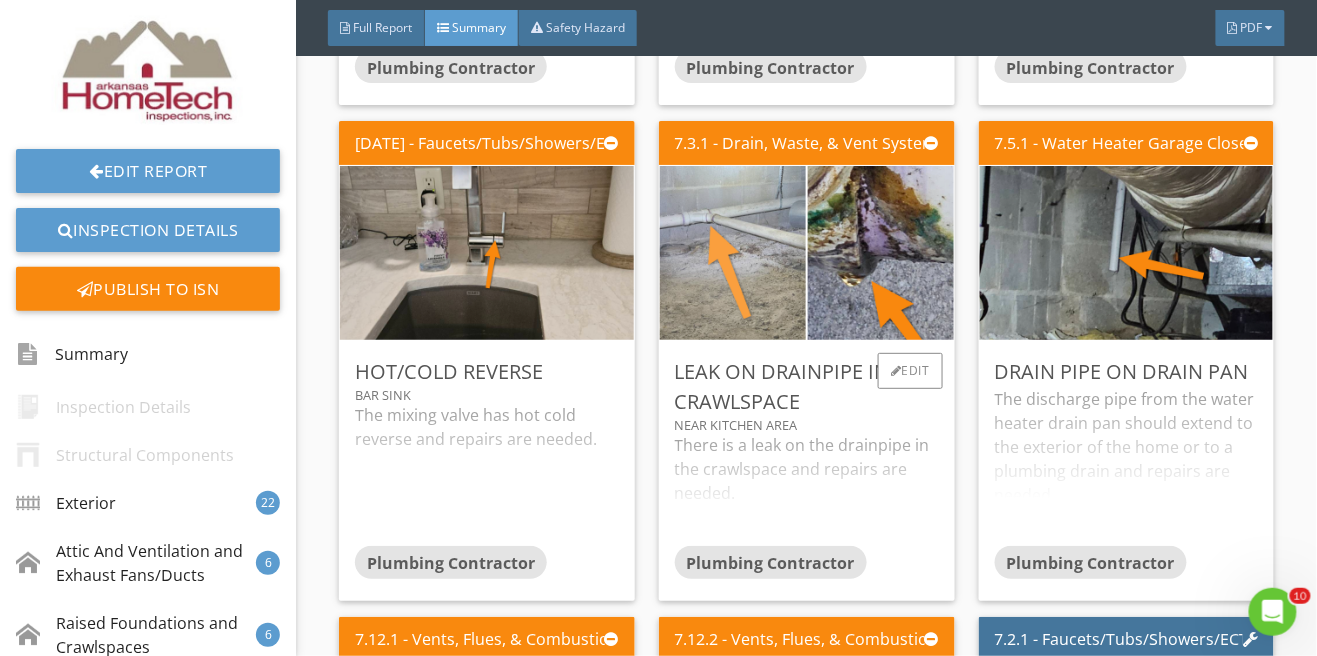 click at bounding box center [733, 253] 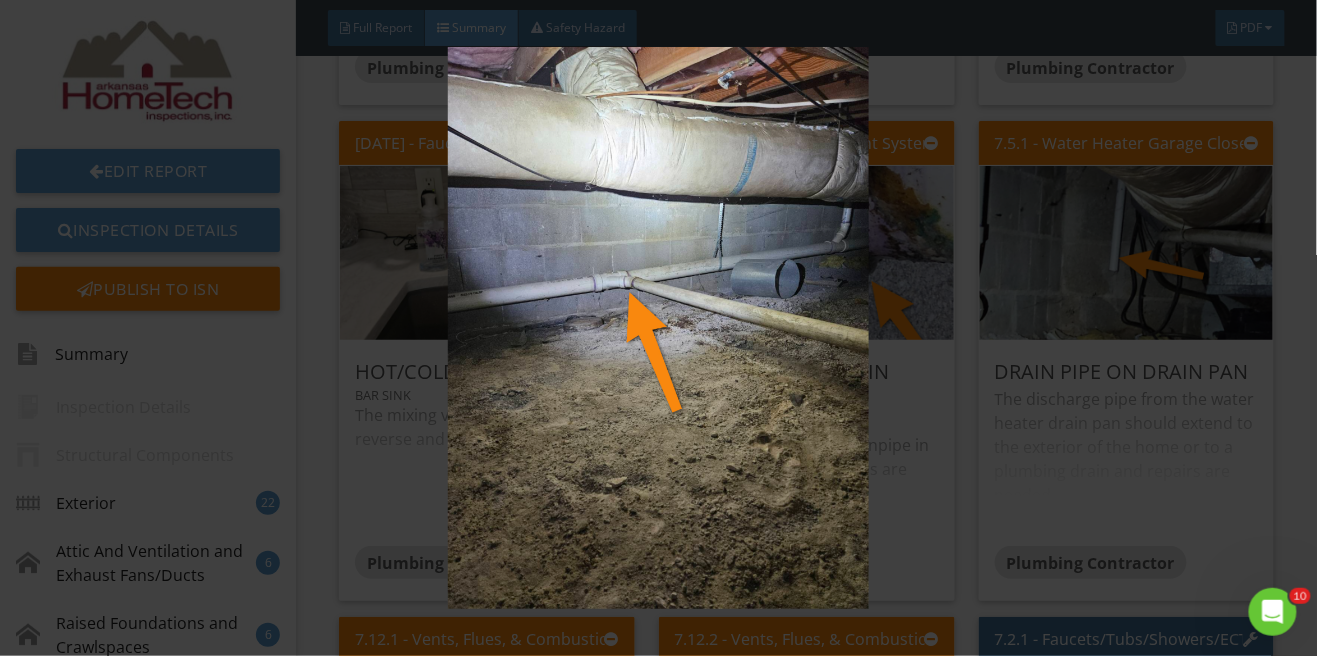 click at bounding box center [658, 328] 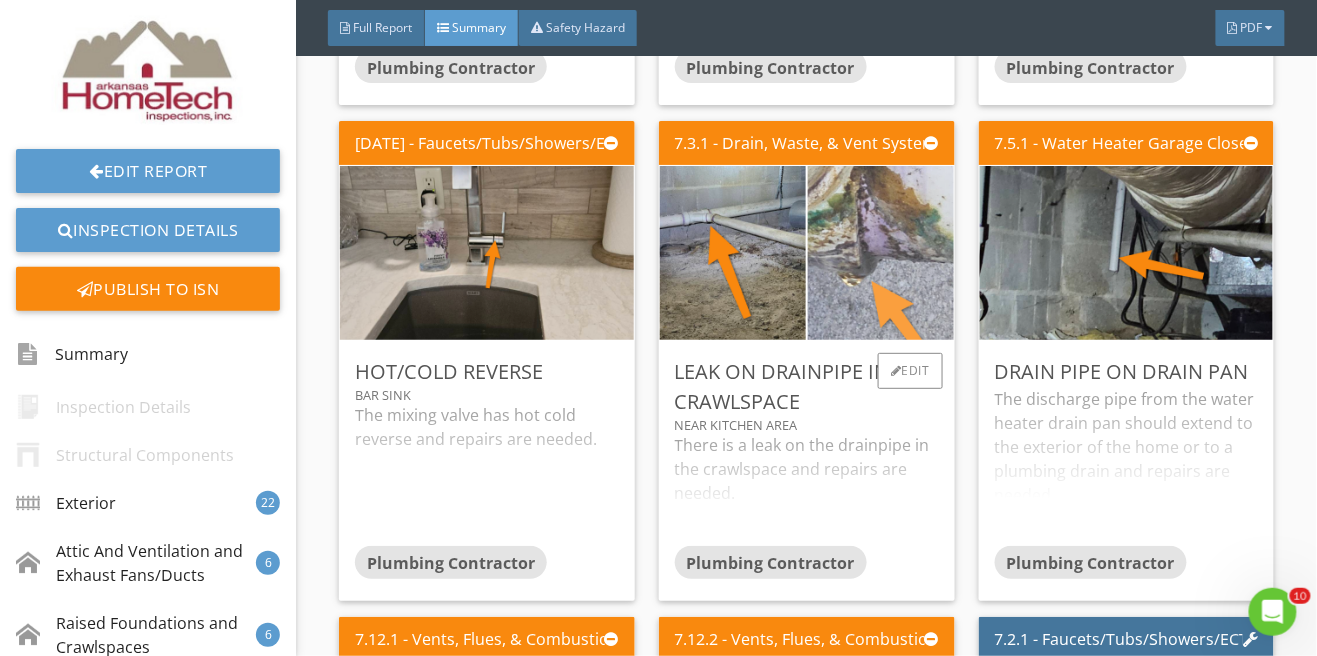 click at bounding box center [880, 253] 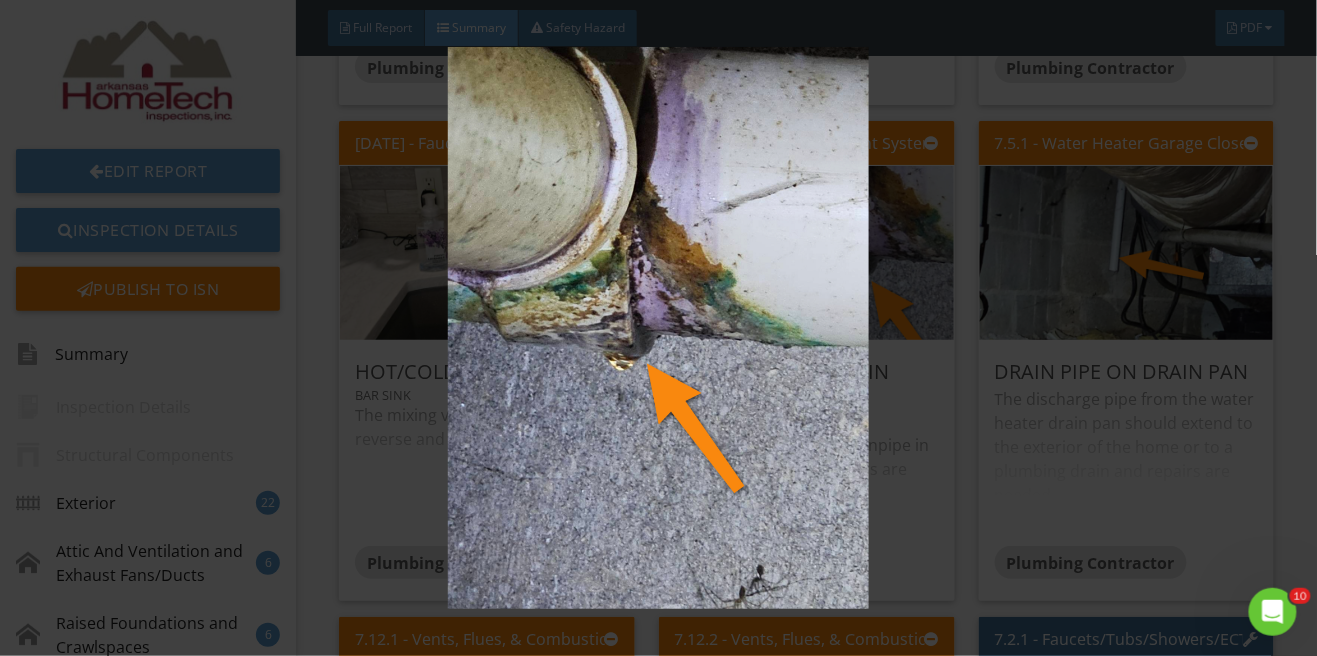 click at bounding box center [658, 328] 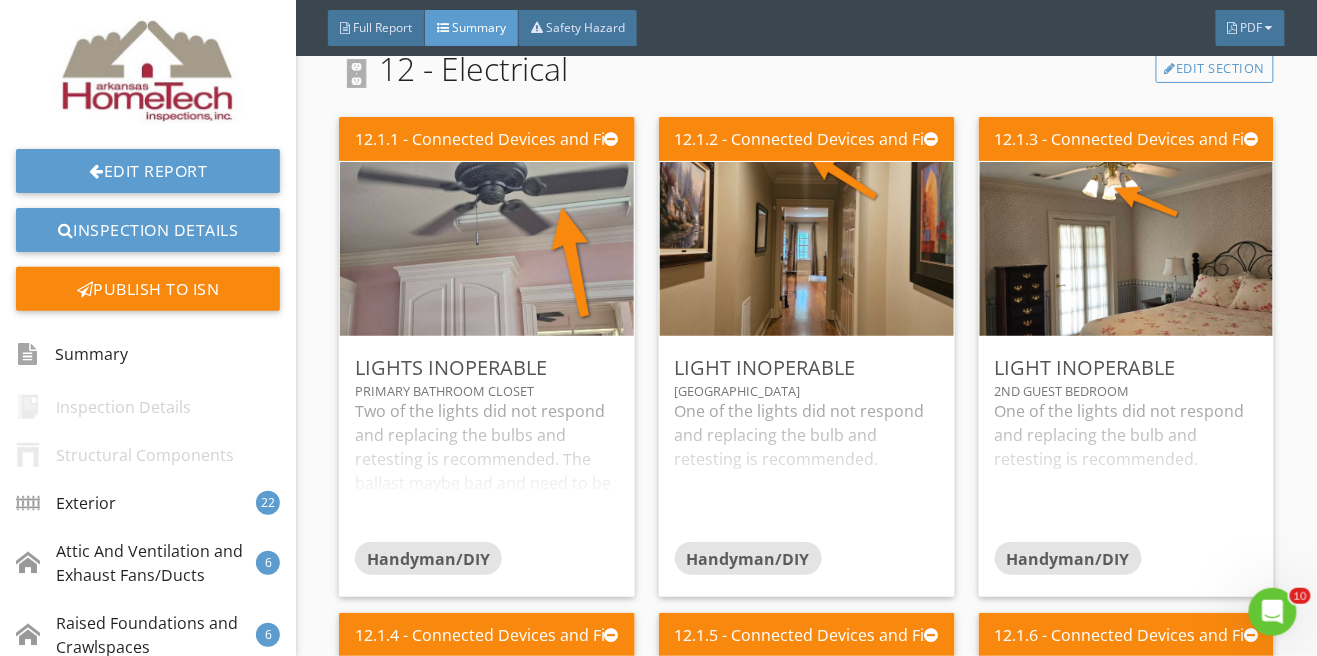 scroll, scrollTop: 14907, scrollLeft: 0, axis: vertical 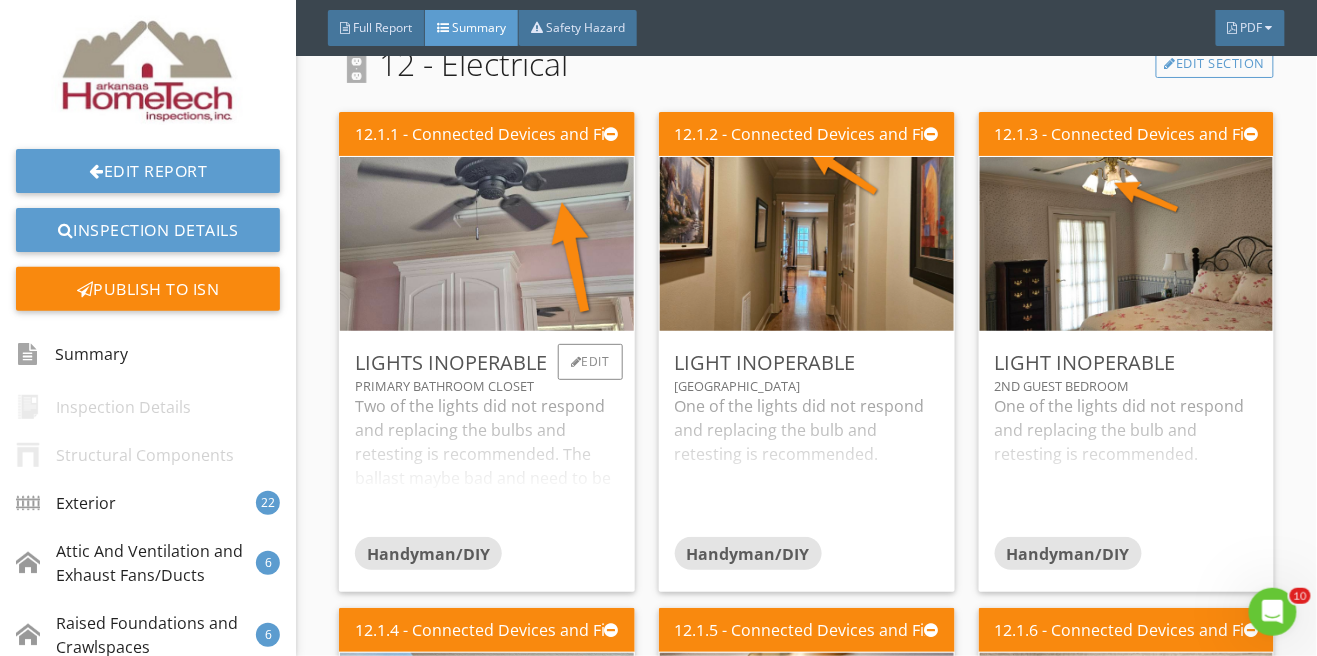click on "Two of the lights did not respond and replacing the bulbs and retesting is recommended. The ballast maybe bad and need to be replaced." at bounding box center [487, 465] 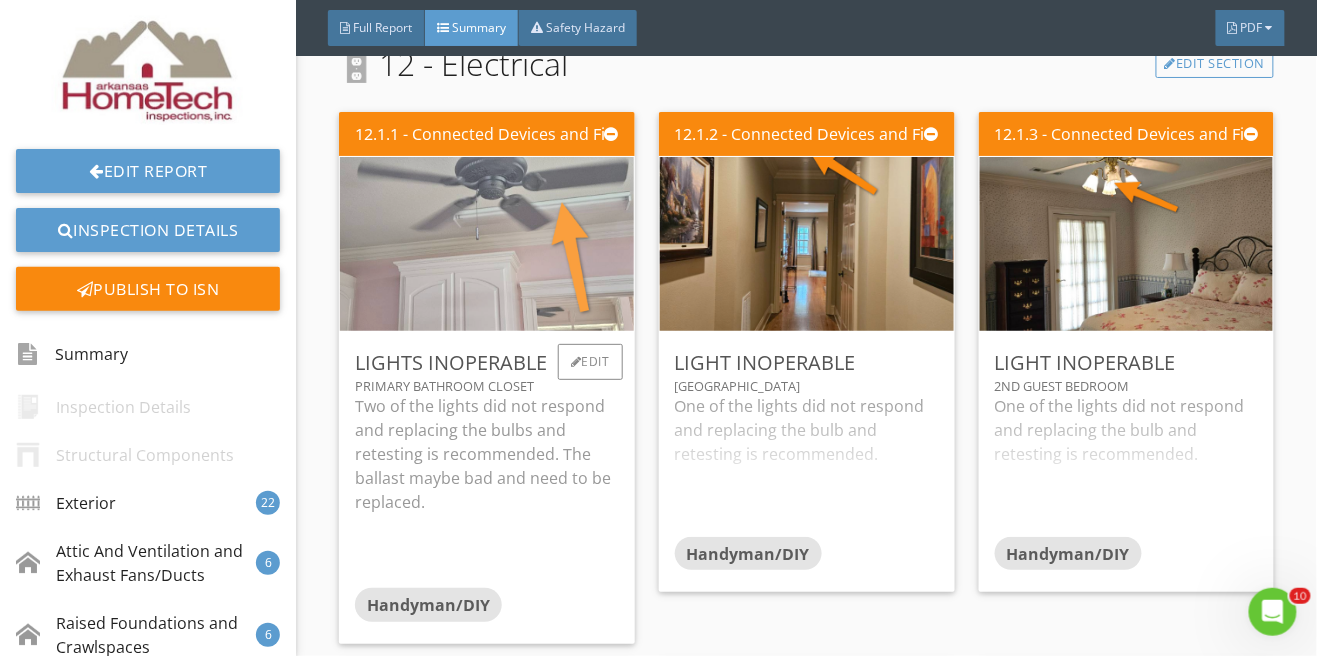 click at bounding box center (487, 244) 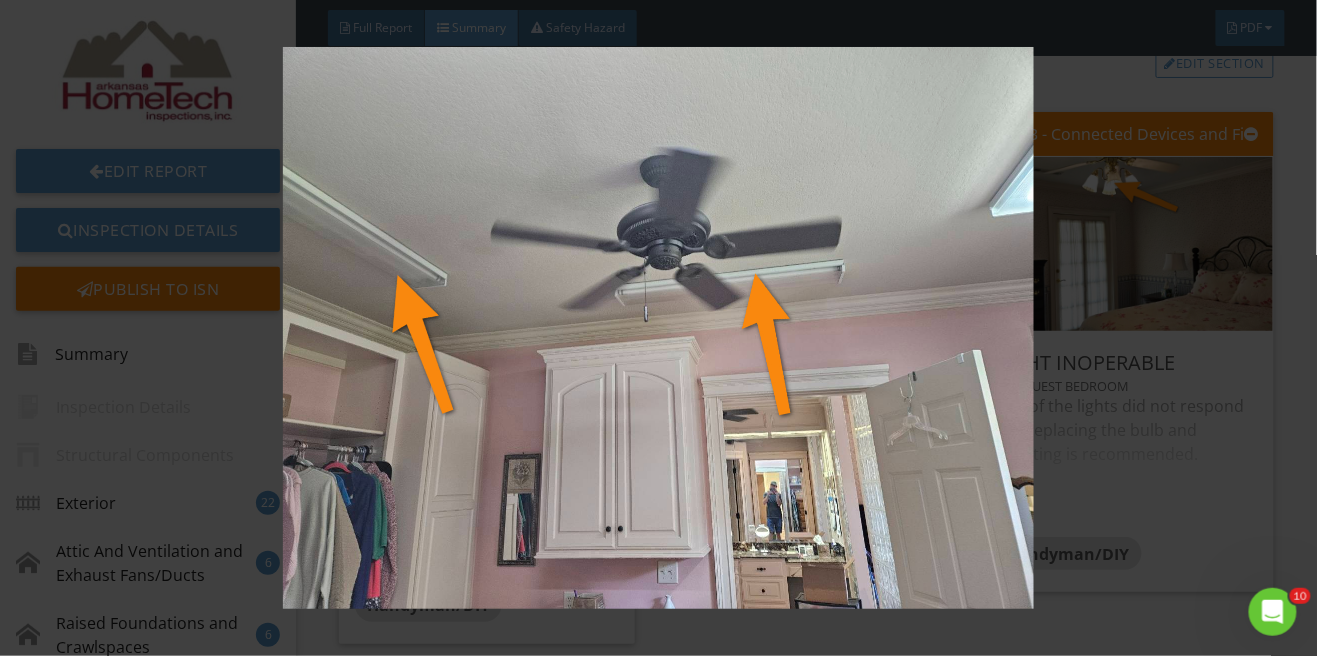 click at bounding box center (658, 328) 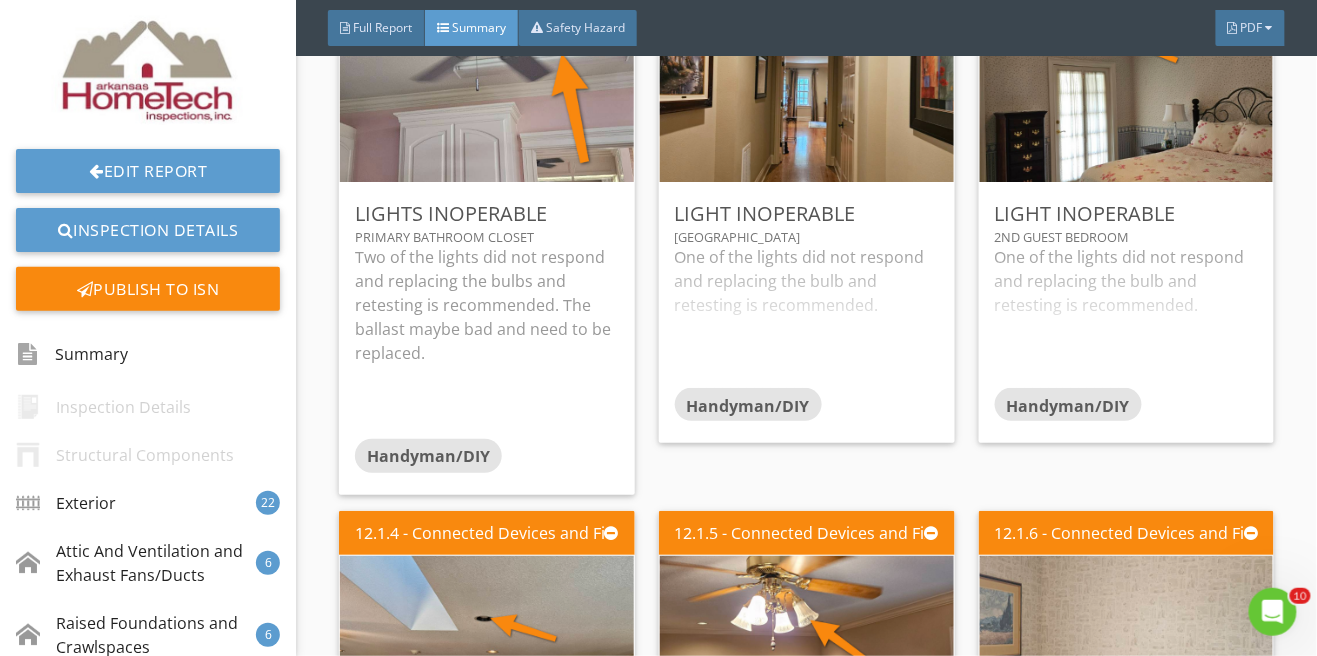 scroll, scrollTop: 15055, scrollLeft: 0, axis: vertical 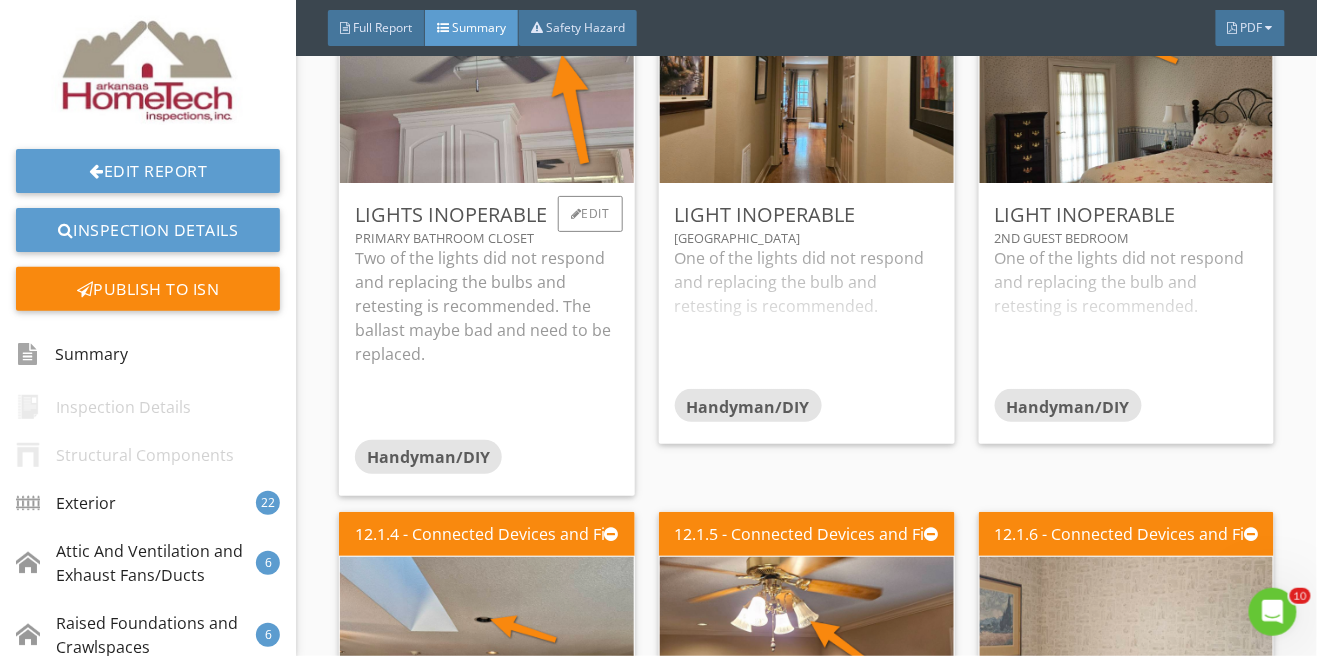 click on "Two of the lights did not respond and replacing the bulbs and retesting is recommended. The ballast maybe bad and need to be replaced." at bounding box center [487, 306] 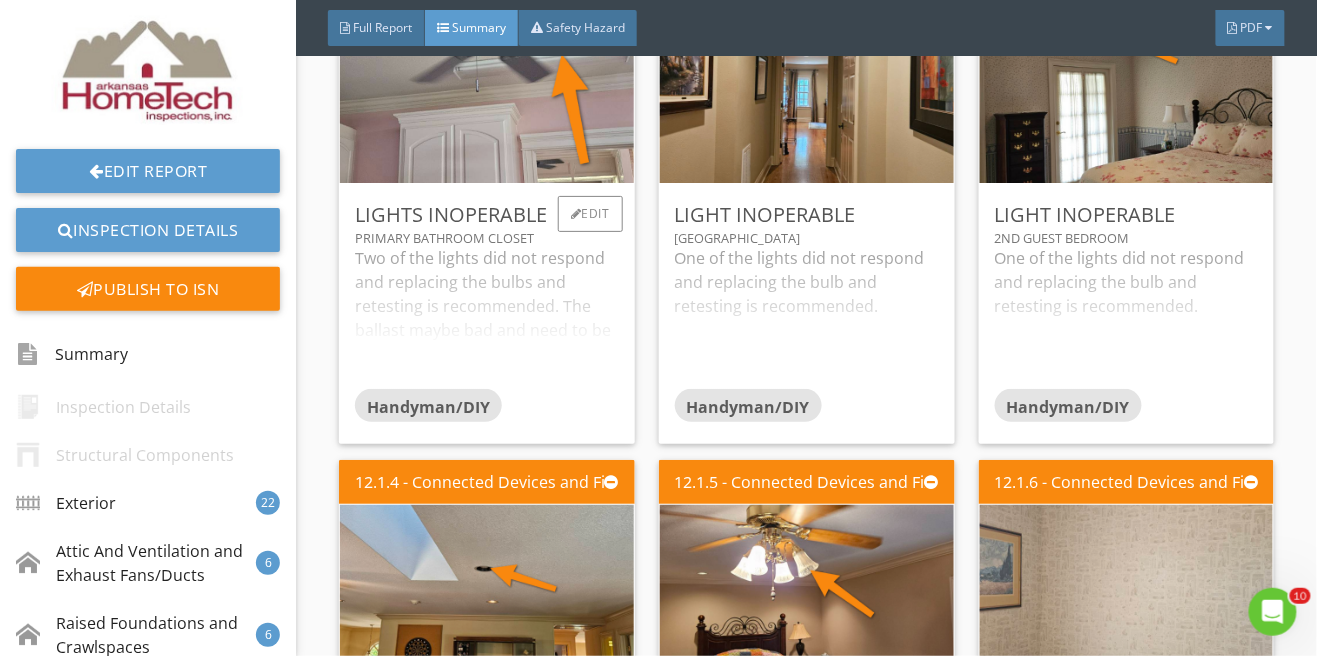 click on "Two of the lights did not respond and replacing the bulbs and retesting is recommended. The ballast maybe bad and need to be replaced." at bounding box center [487, 317] 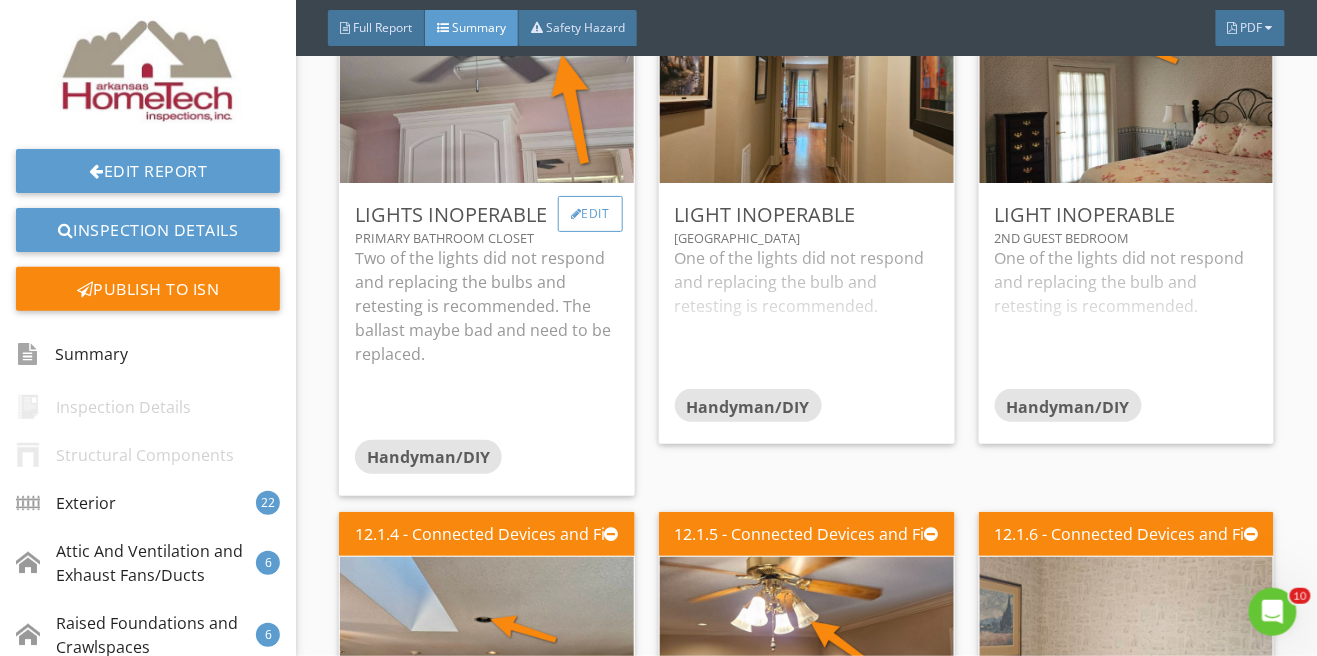 click on "Edit" at bounding box center (590, 214) 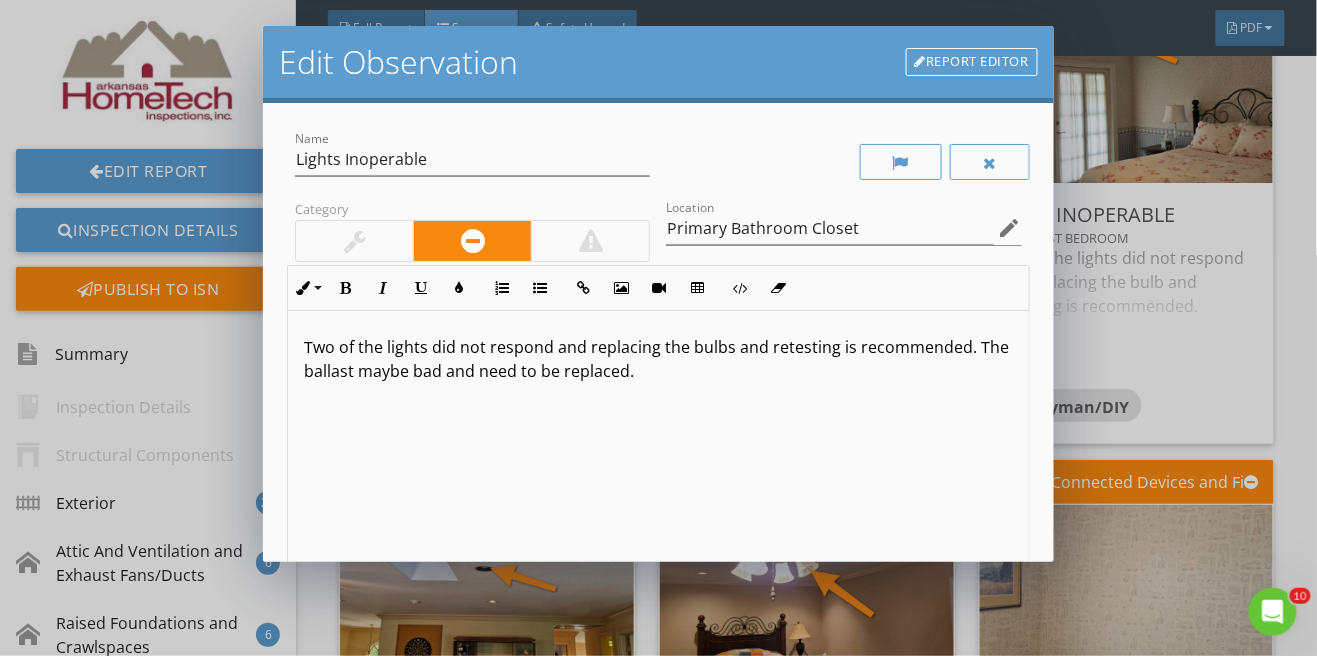 click on "Two of the lights did not respond and replacing the bulbs and retesting is recommended. The ballast maybe bad and need to be replaced." at bounding box center [658, 359] 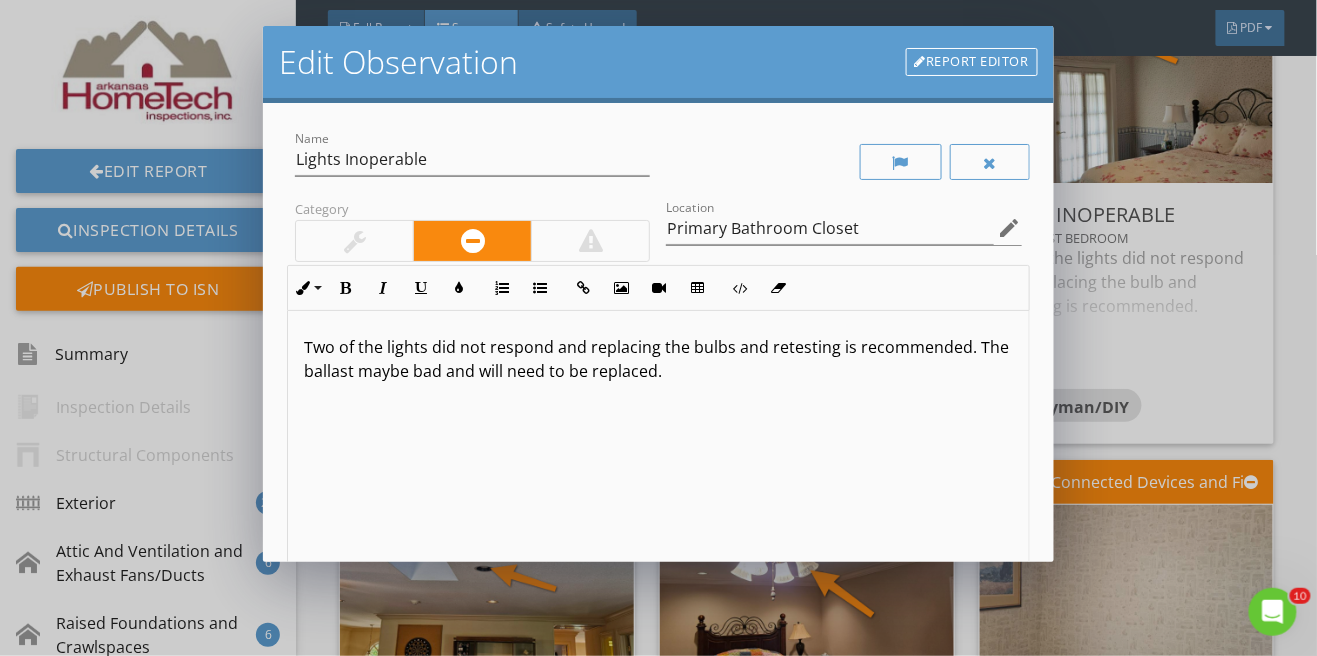 click on "Two of the lights did not respond and replacing the bulbs and retesting is recommended. The ballast maybe bad and will need to be replaced." at bounding box center (658, 359) 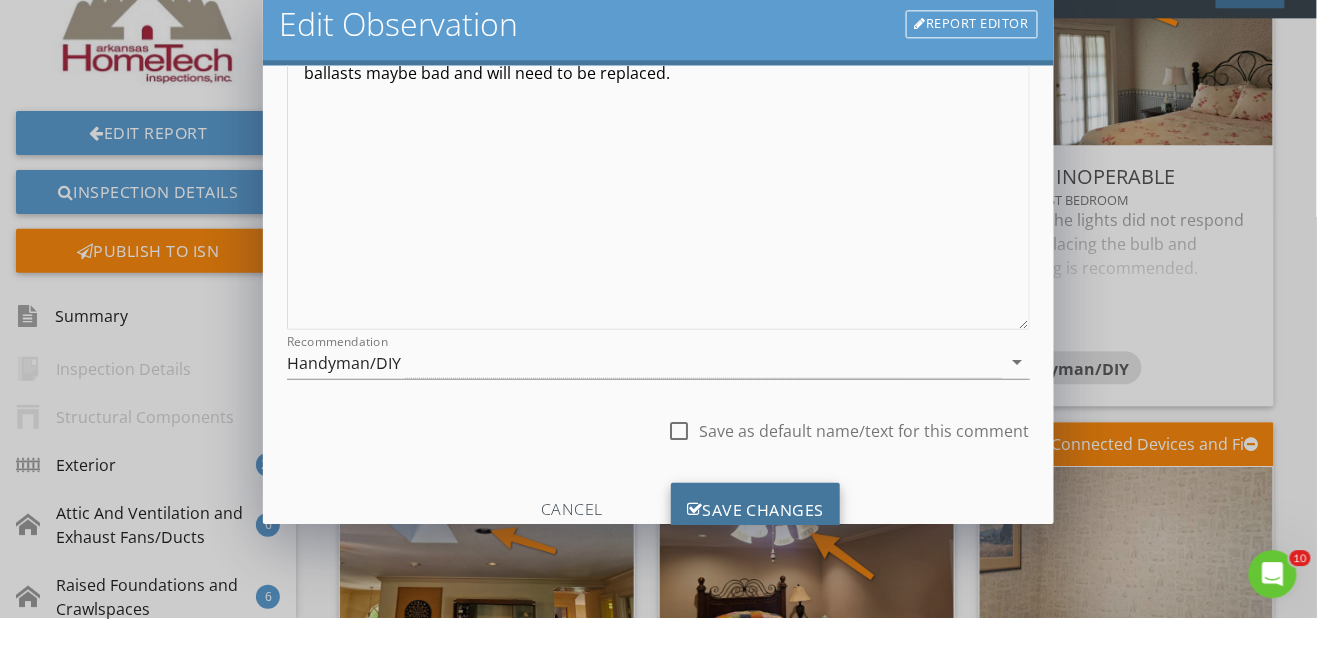 click on "Save Changes" at bounding box center (756, 548) 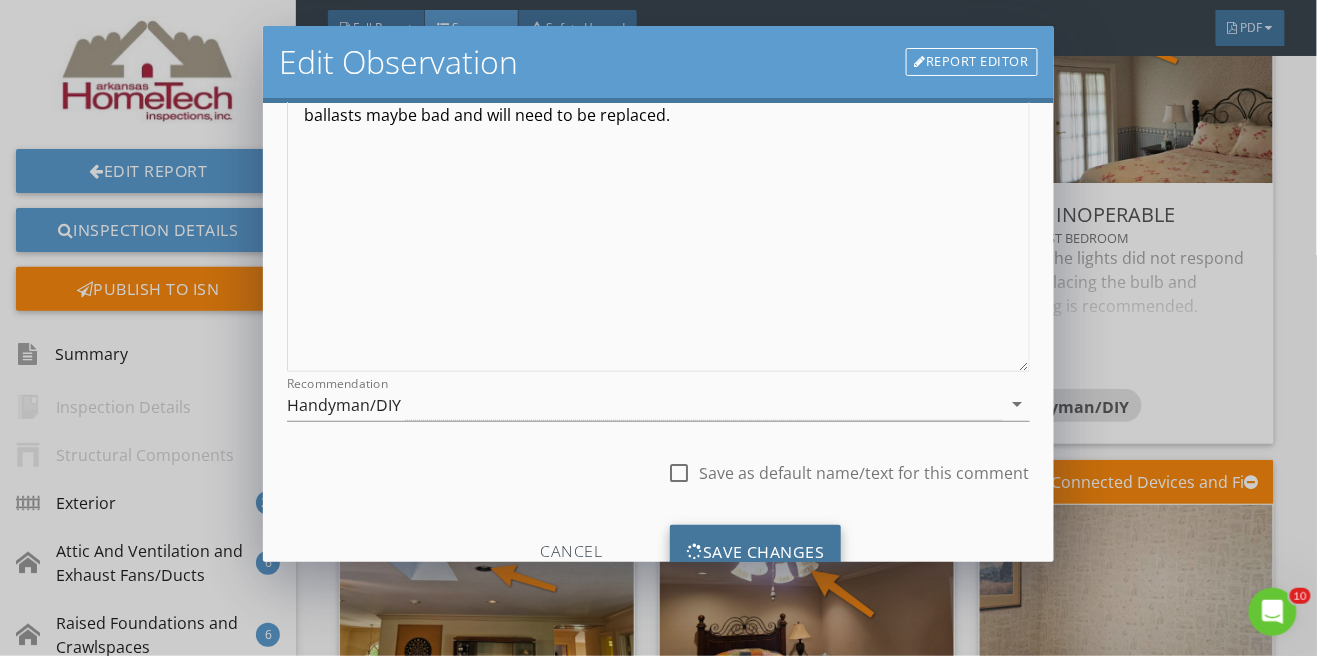 scroll, scrollTop: 23, scrollLeft: 0, axis: vertical 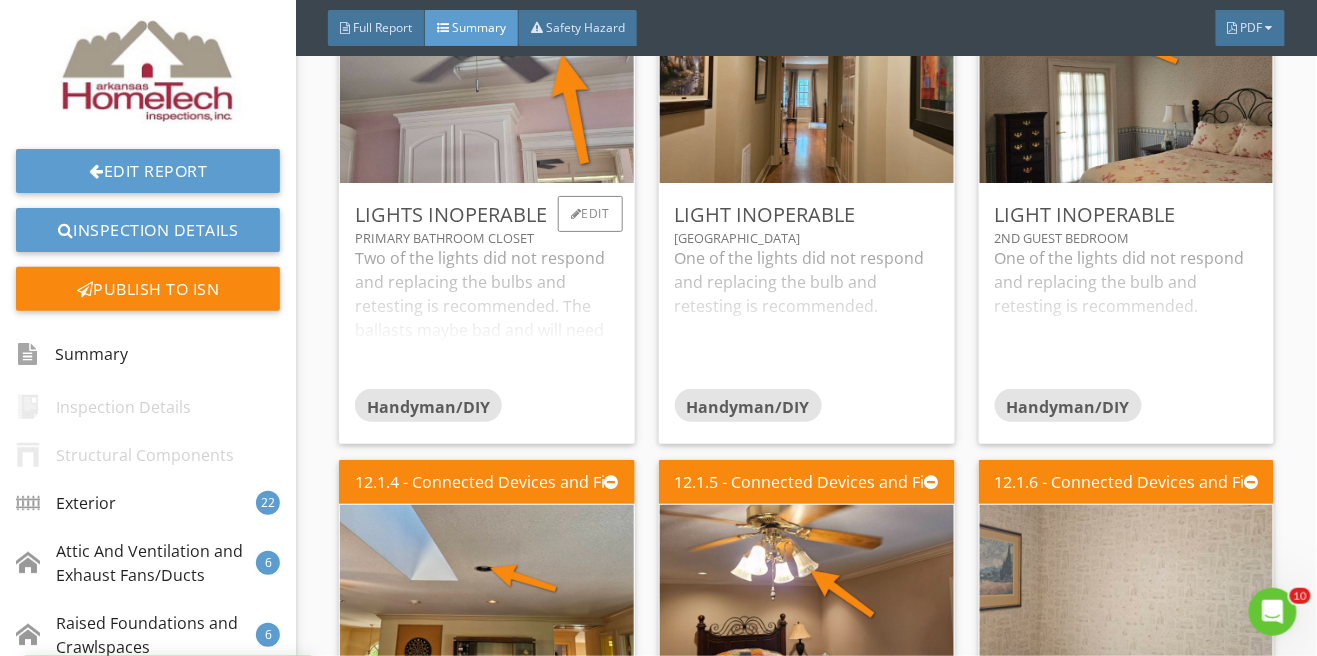 click on "Two of the lights did not respond and replacing the bulbs and retesting is recommended. The ballasts maybe bad and will need to be replaced." at bounding box center (487, 317) 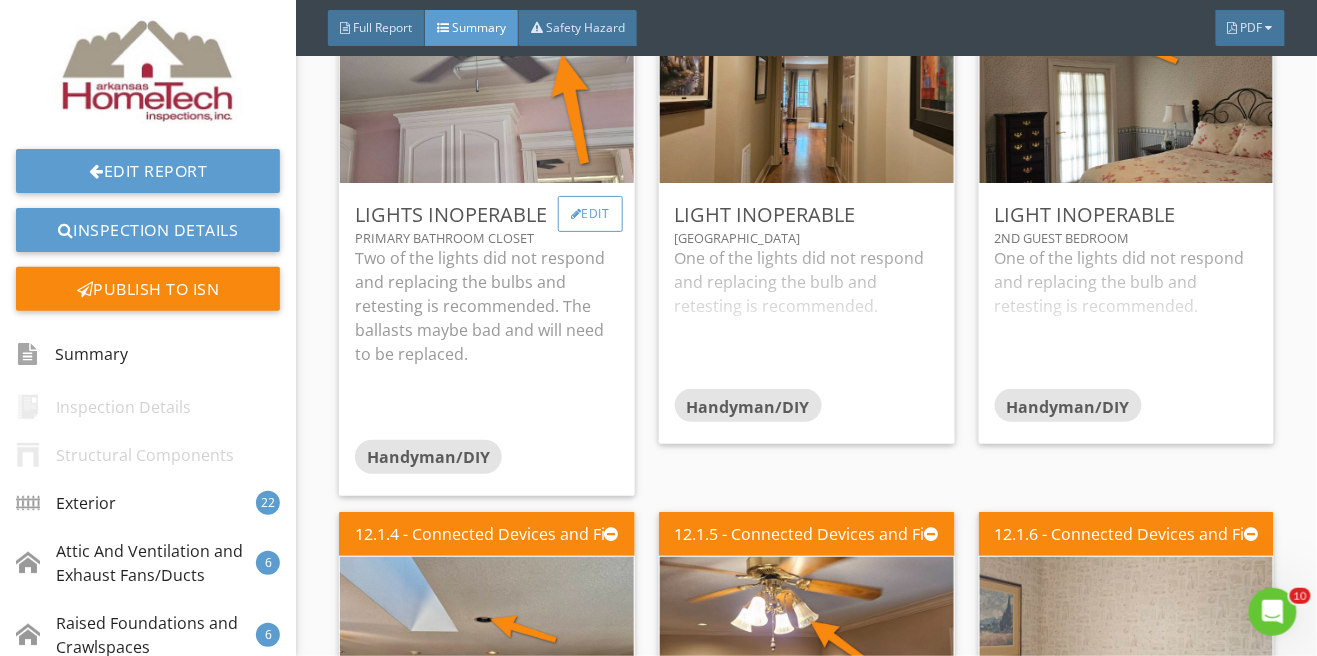 click on "Edit" at bounding box center [590, 214] 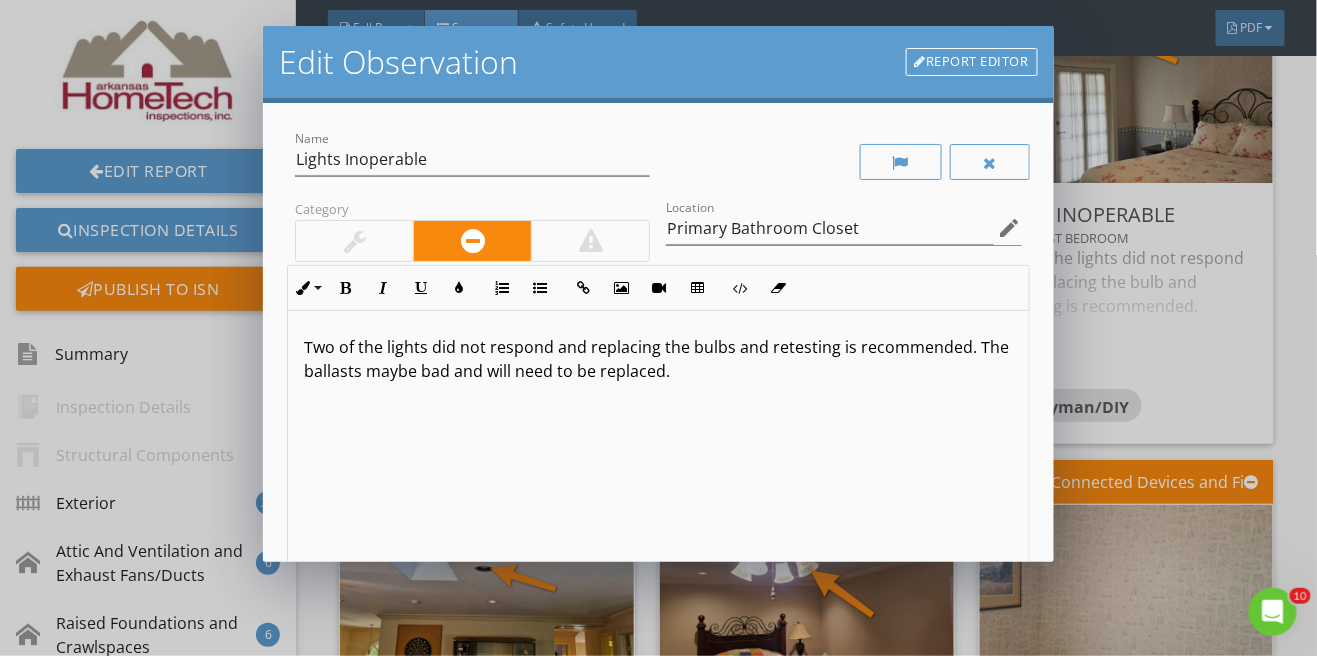 scroll, scrollTop: 0, scrollLeft: 0, axis: both 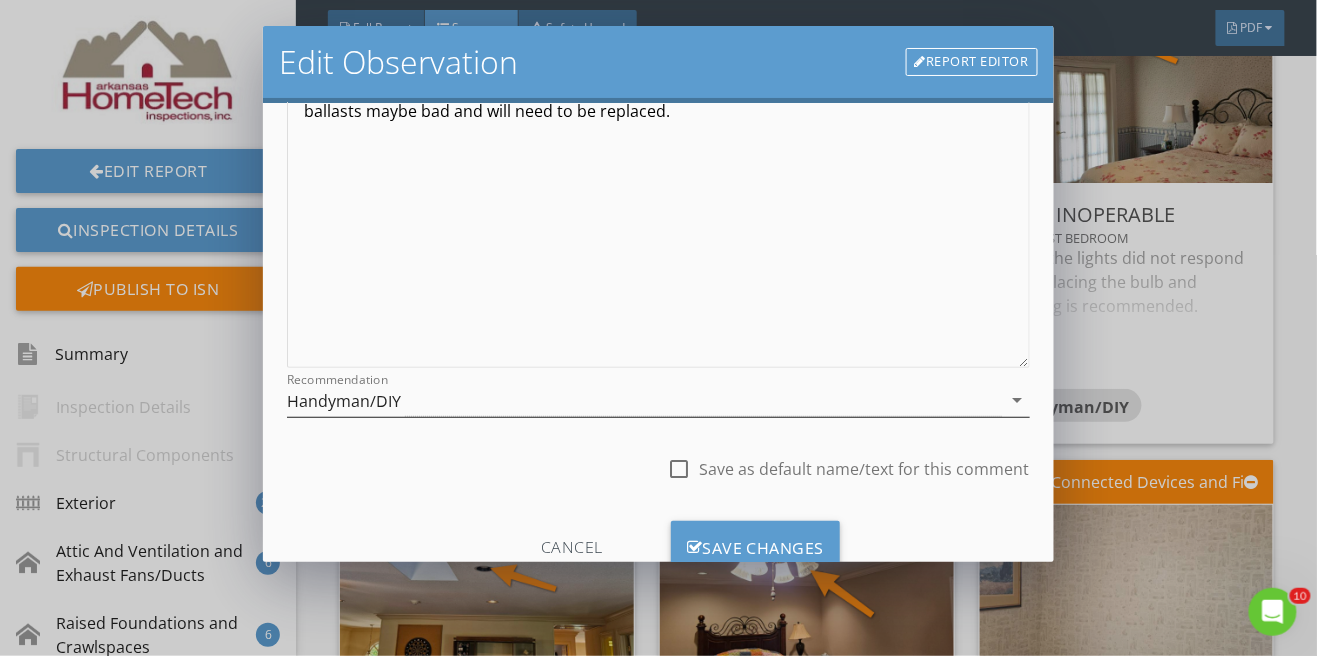 click on "Recommendation Handyman/DIY arrow_drop_down" at bounding box center [658, 400] 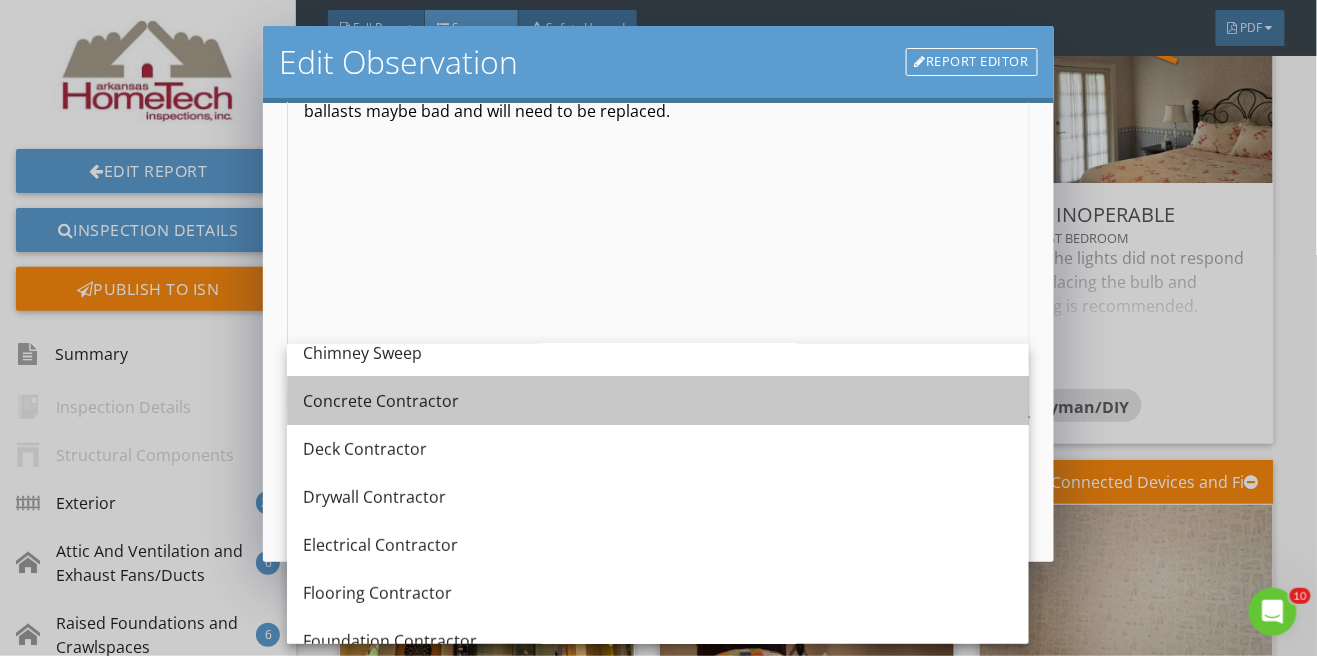 scroll, scrollTop: 170, scrollLeft: 0, axis: vertical 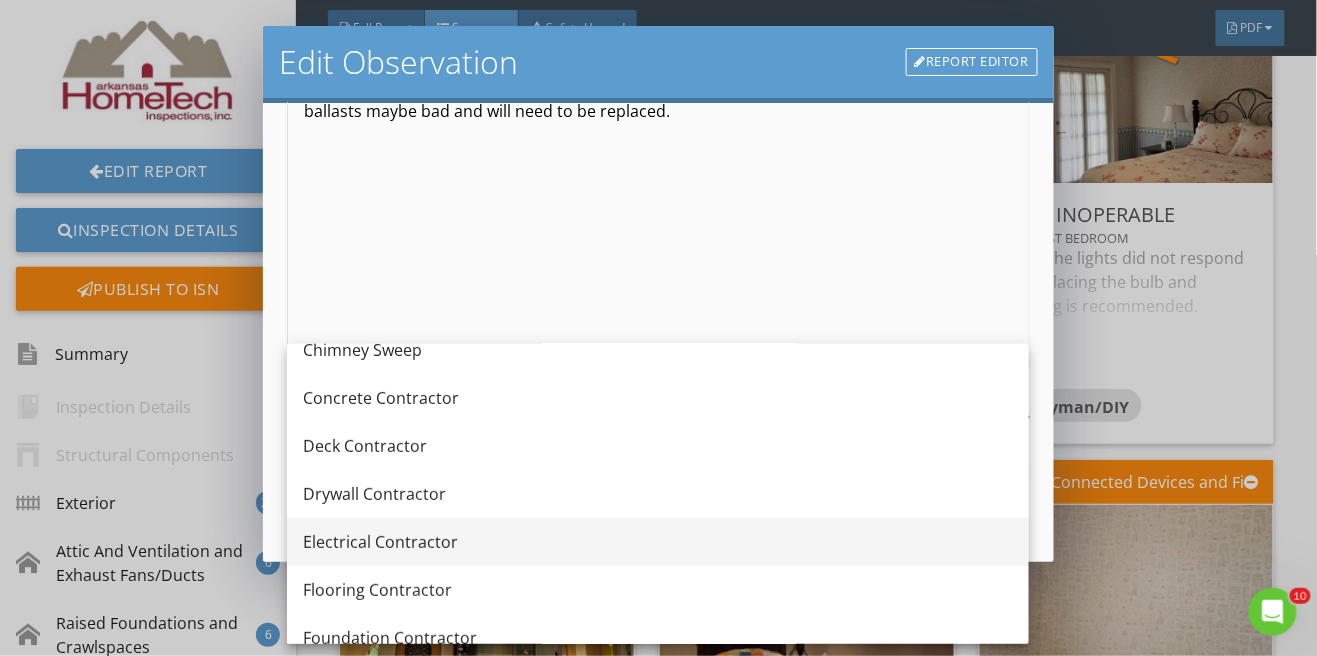 click on "Electrical Contractor" at bounding box center [658, 542] 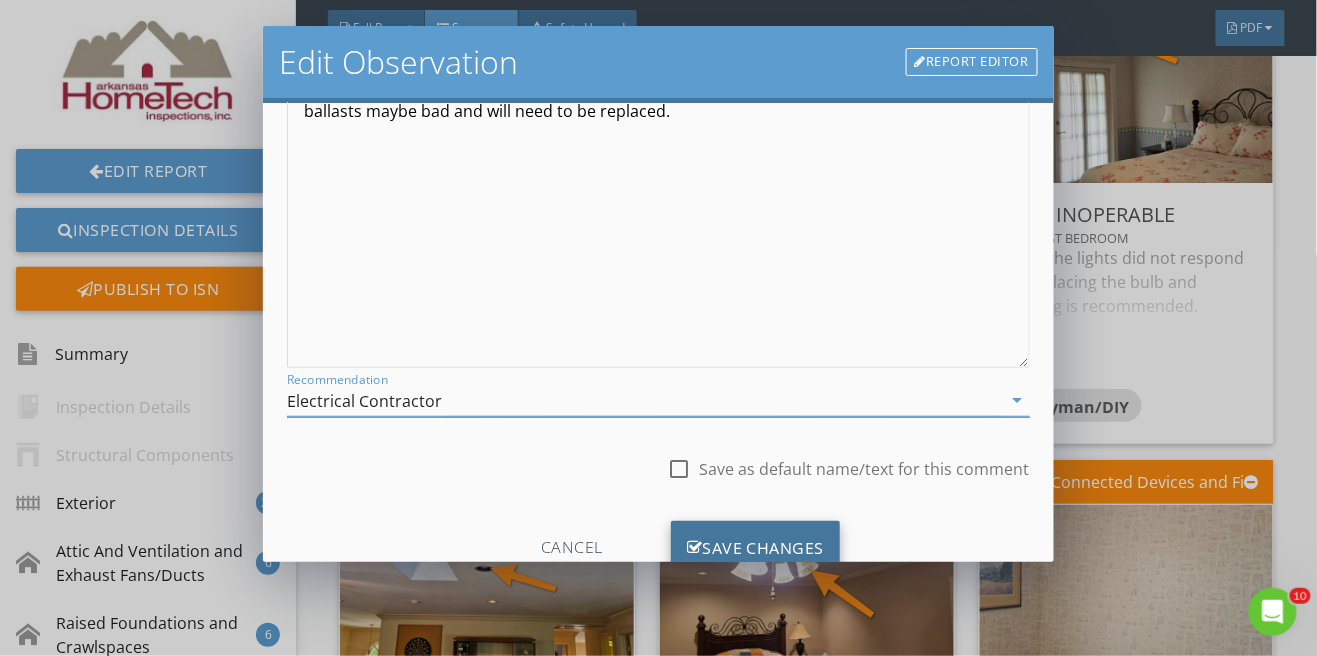 click on "Save Changes" at bounding box center [756, 548] 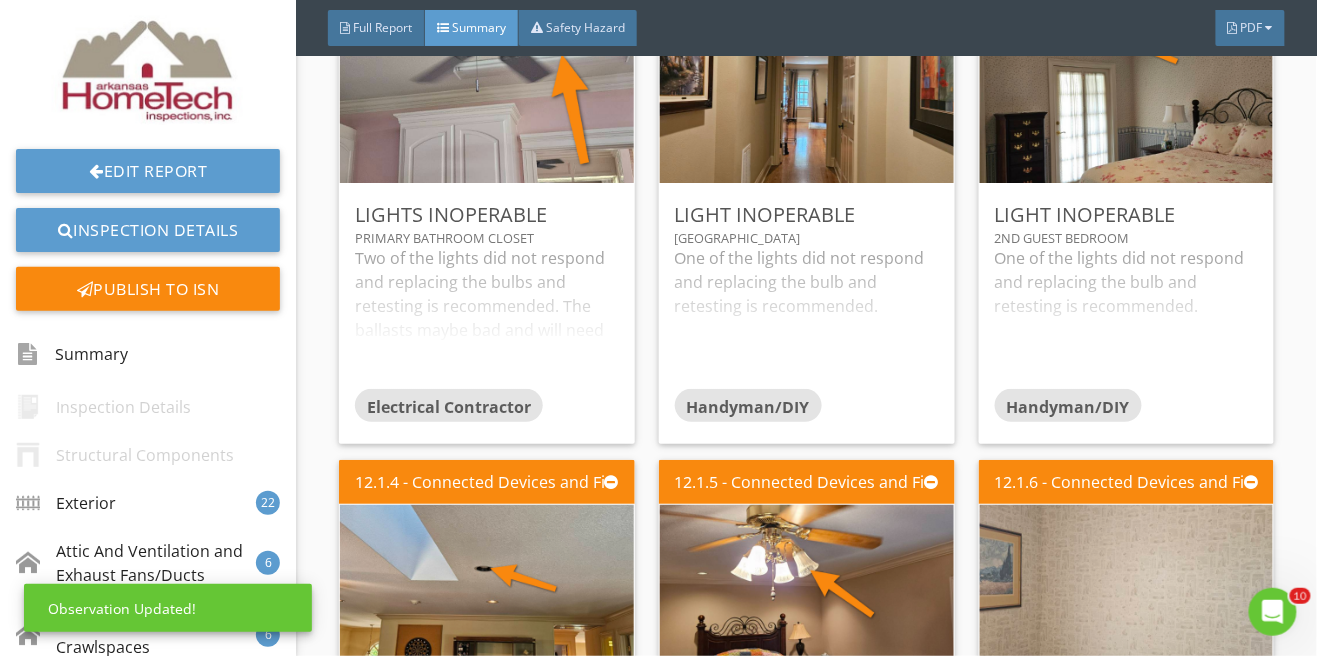 scroll, scrollTop: 23, scrollLeft: 0, axis: vertical 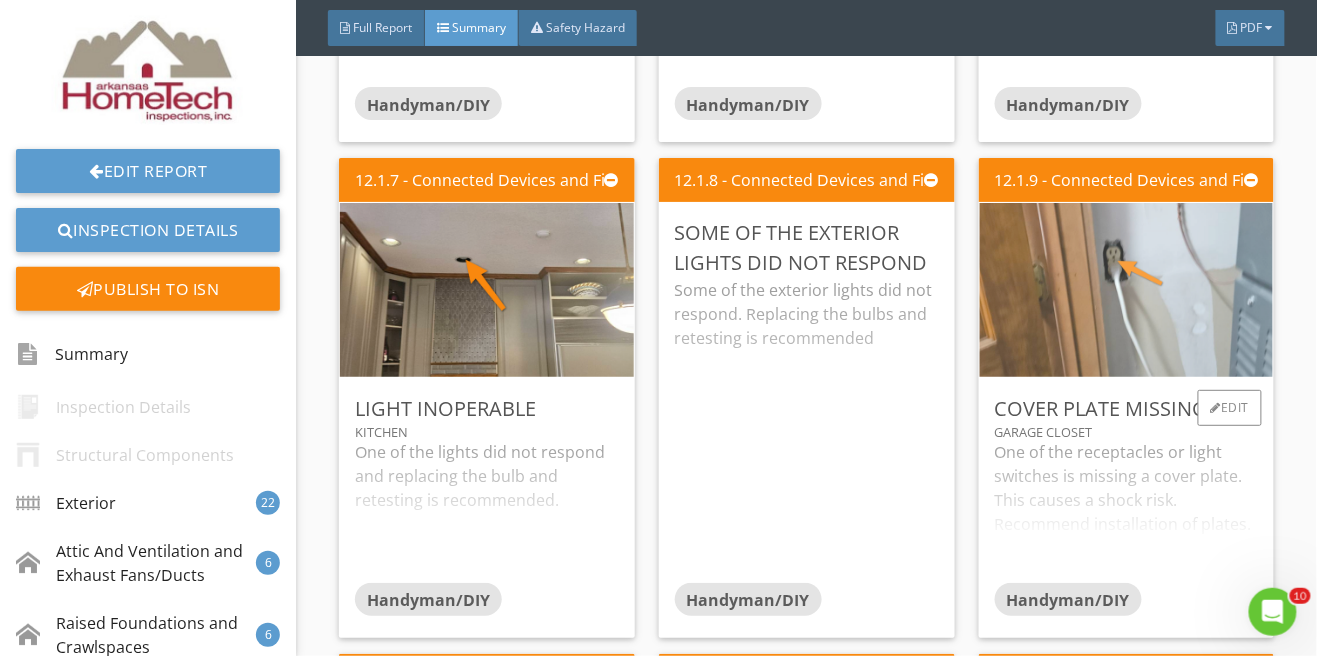 click at bounding box center (1126, 290) 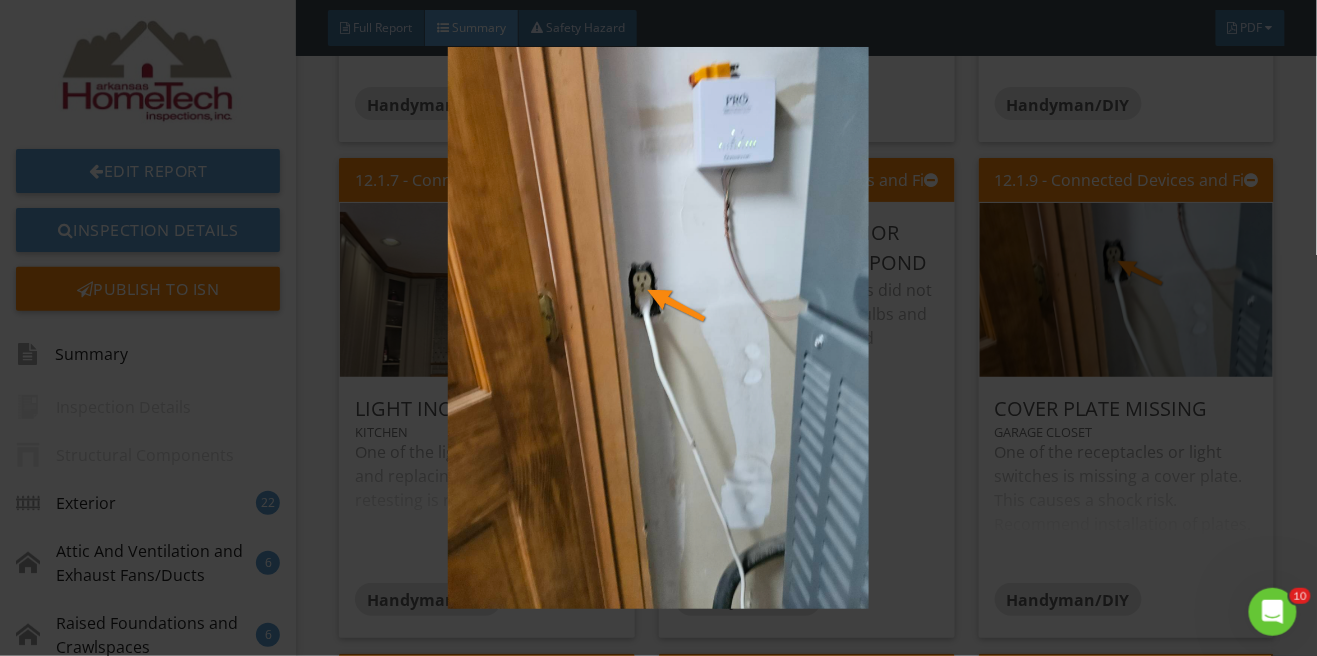 click at bounding box center (658, 328) 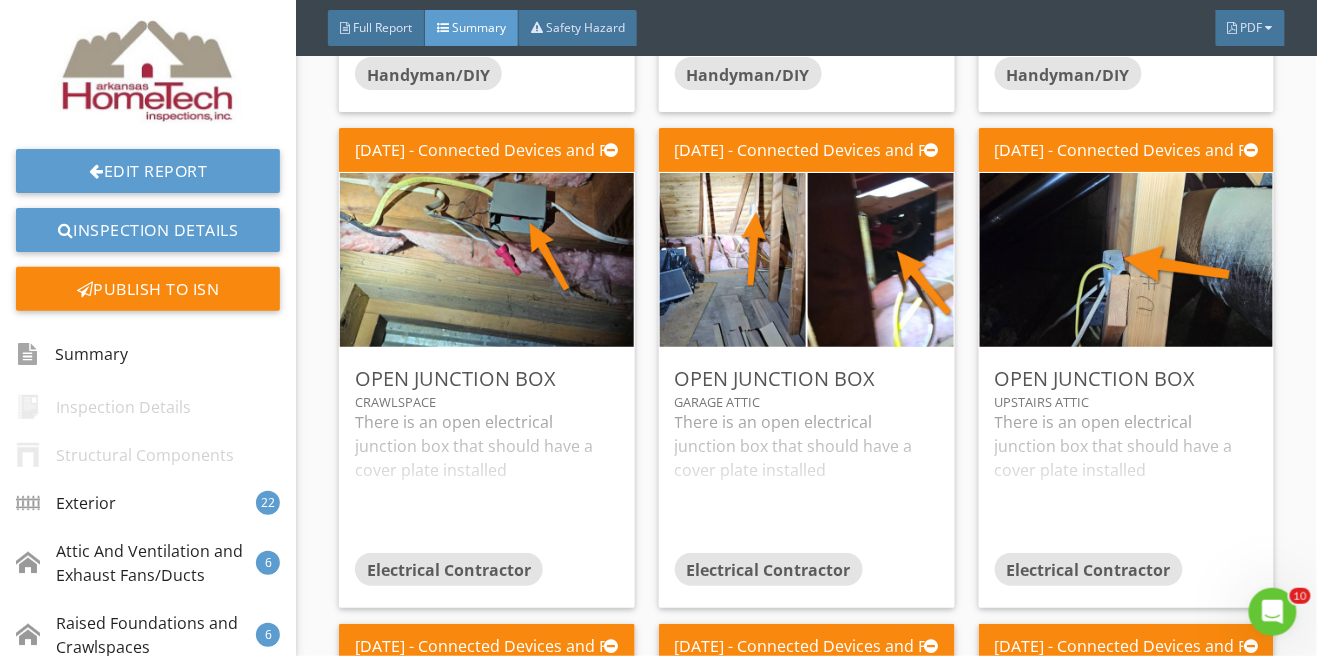 scroll, scrollTop: 16382, scrollLeft: 0, axis: vertical 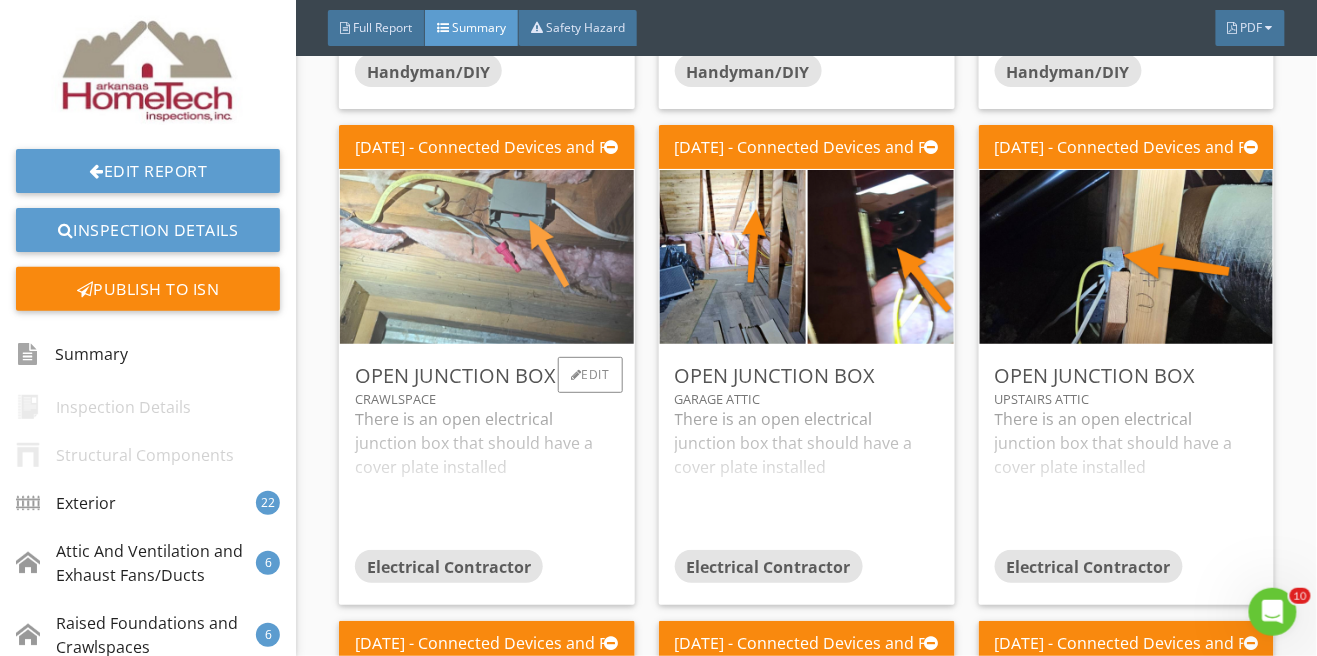 click at bounding box center [487, 257] 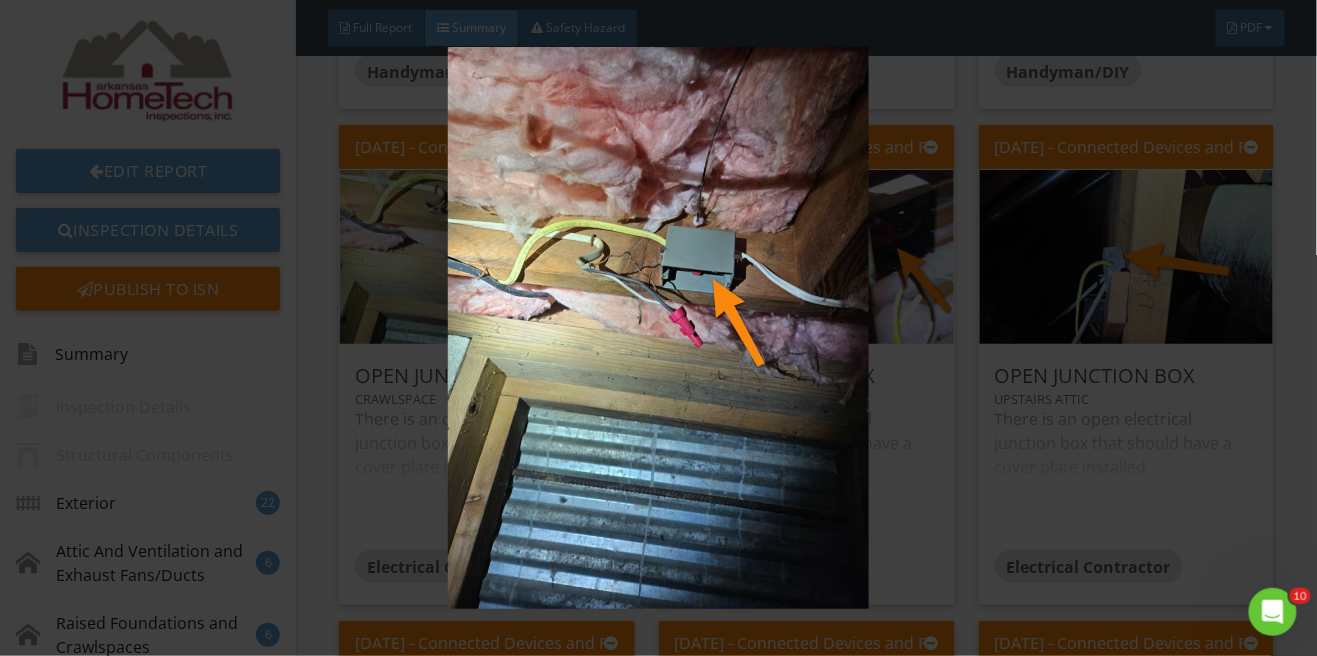 click at bounding box center [658, 328] 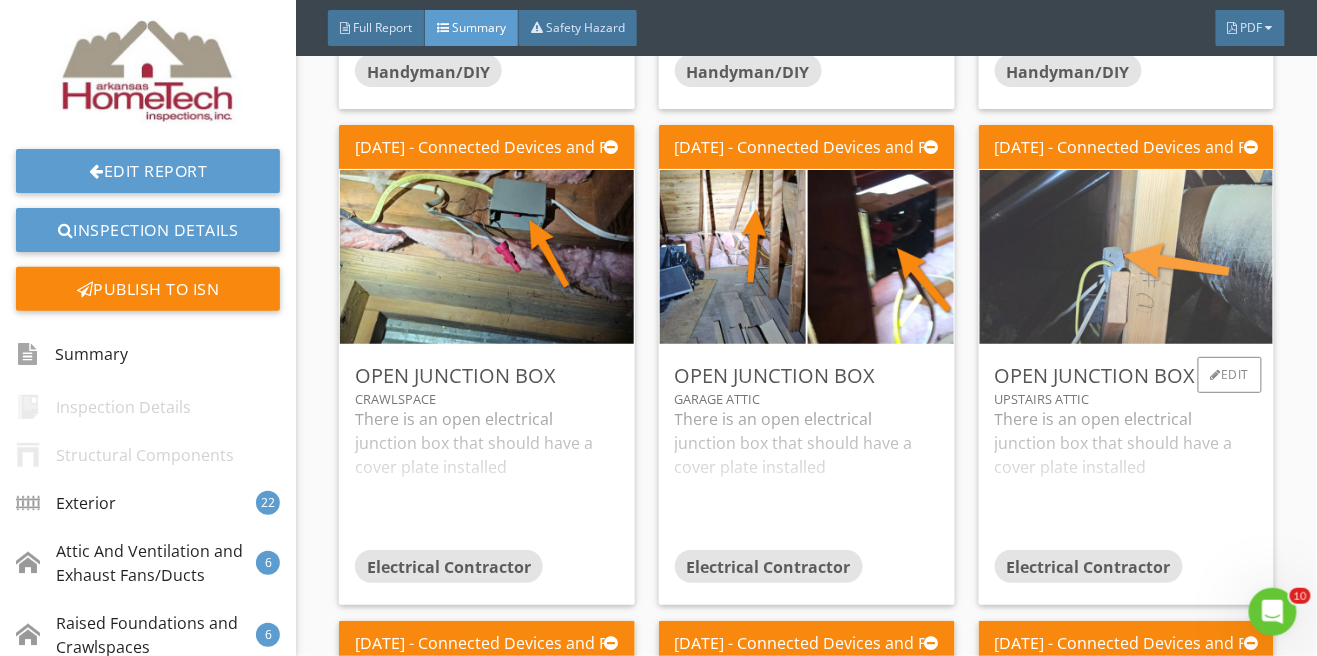 click at bounding box center [1126, 257] 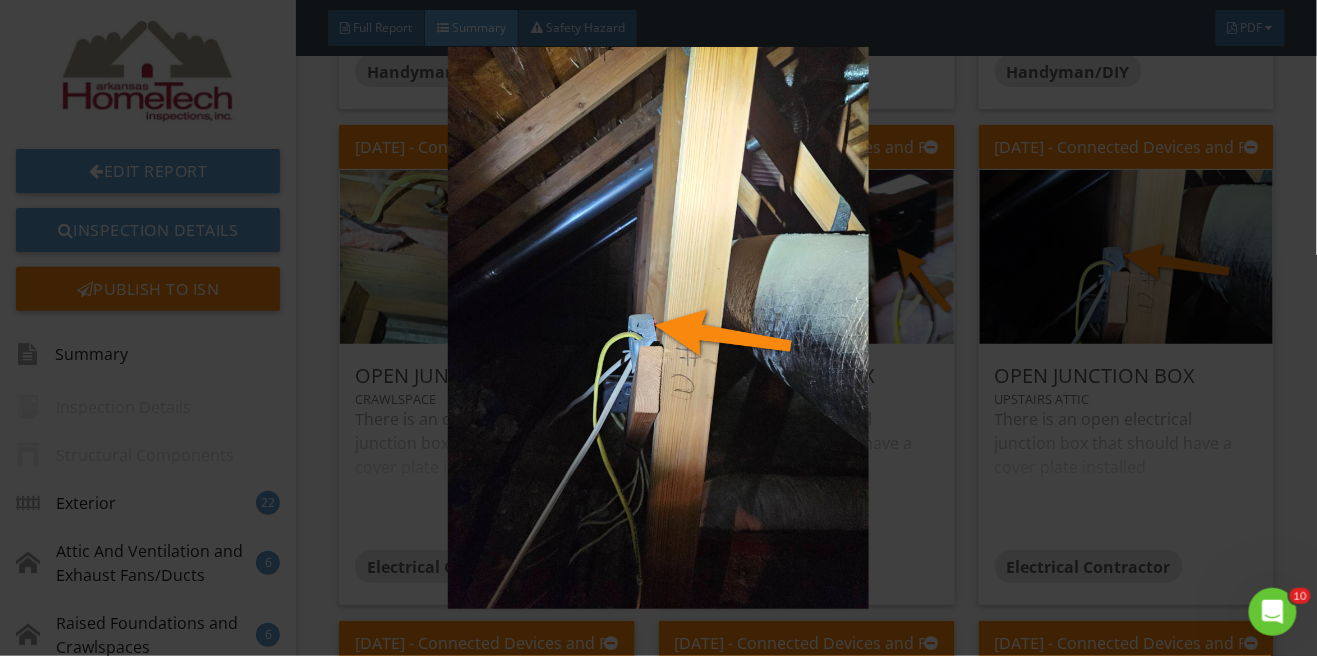 click at bounding box center [658, 328] 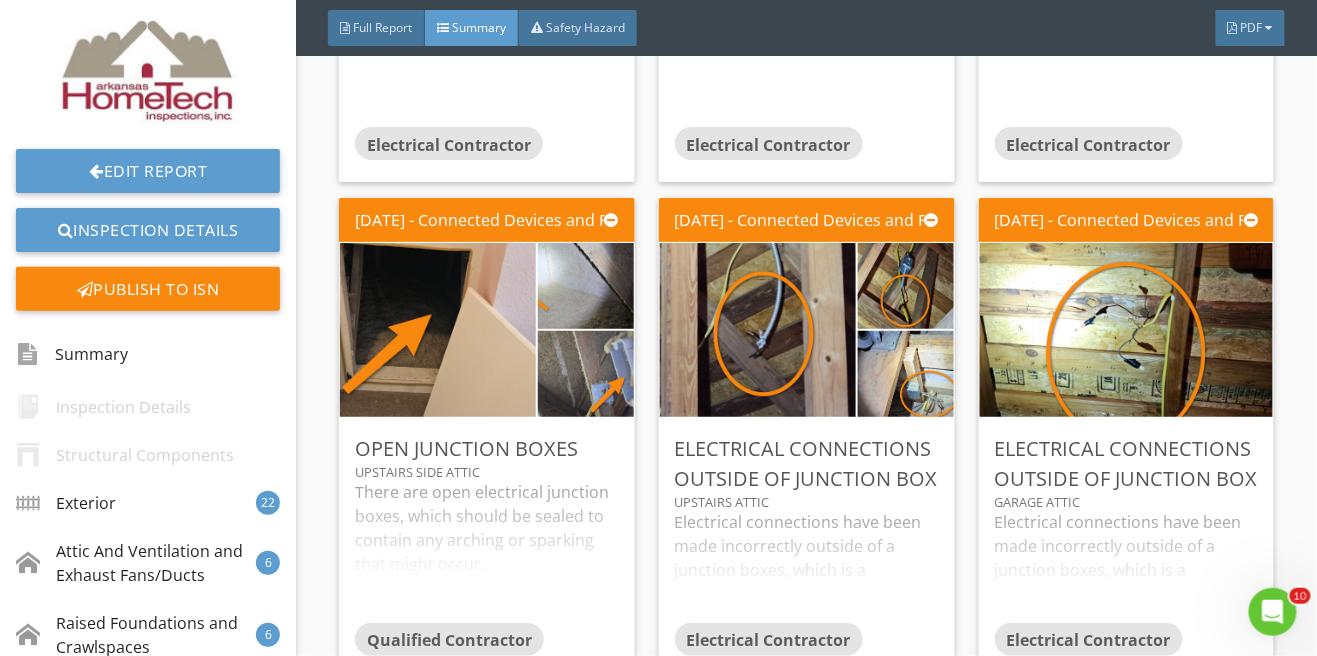 scroll, scrollTop: 16808, scrollLeft: 0, axis: vertical 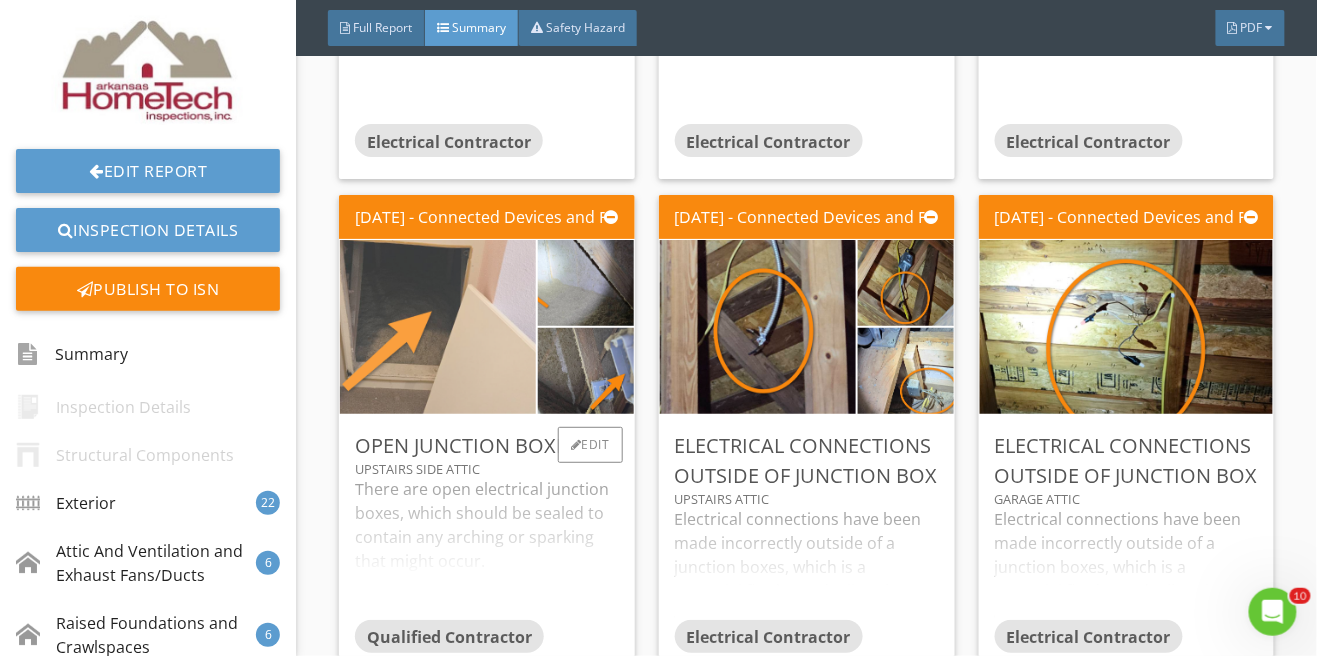click at bounding box center [438, 327] 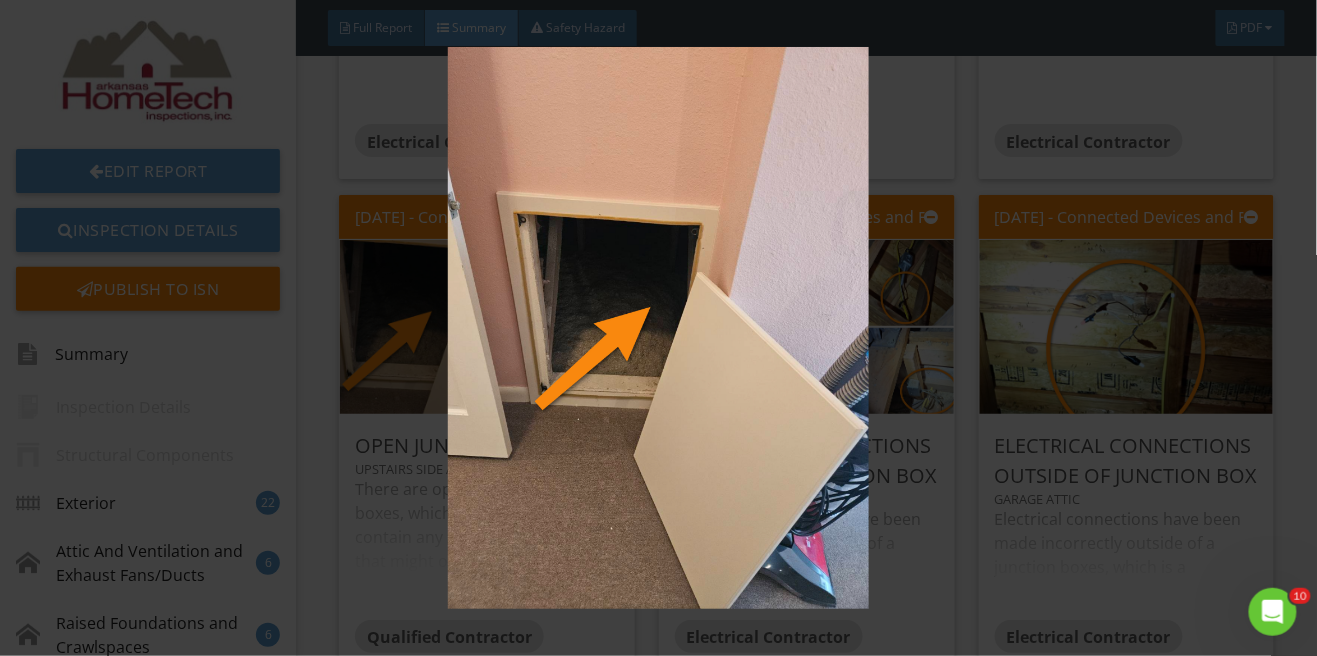 click at bounding box center [658, 328] 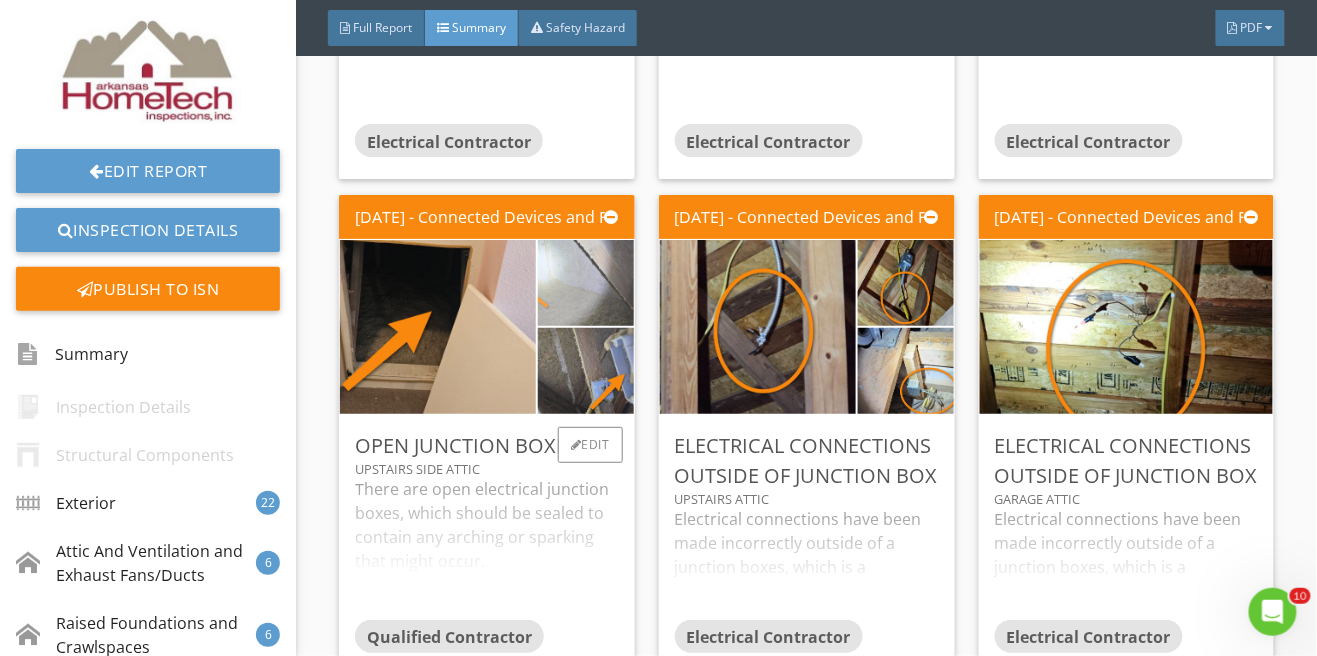 click at bounding box center [585, 283] 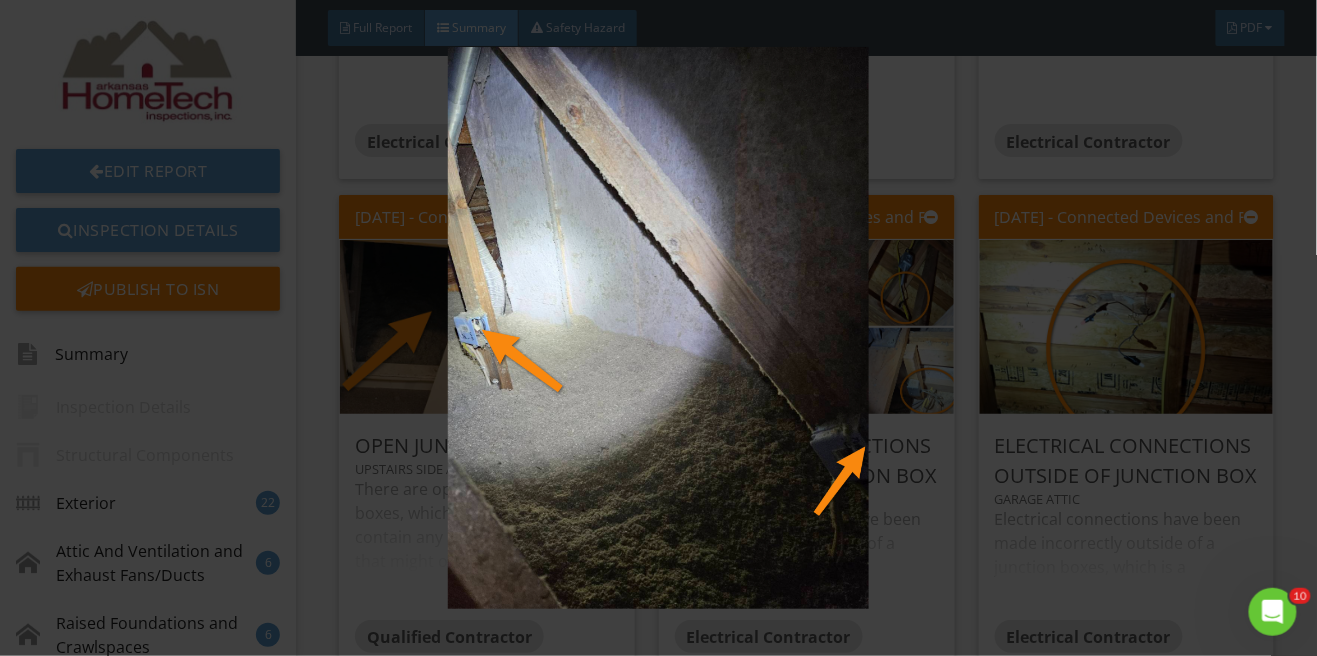 click at bounding box center [658, 328] 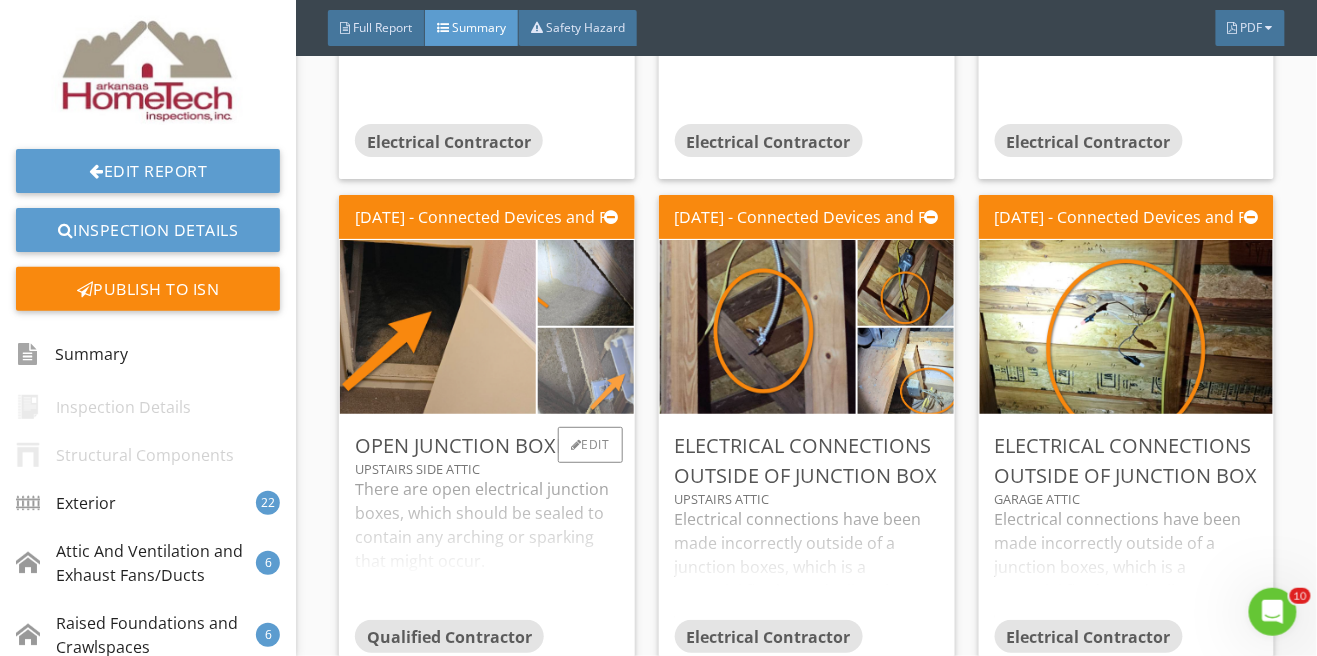 click at bounding box center [585, 371] 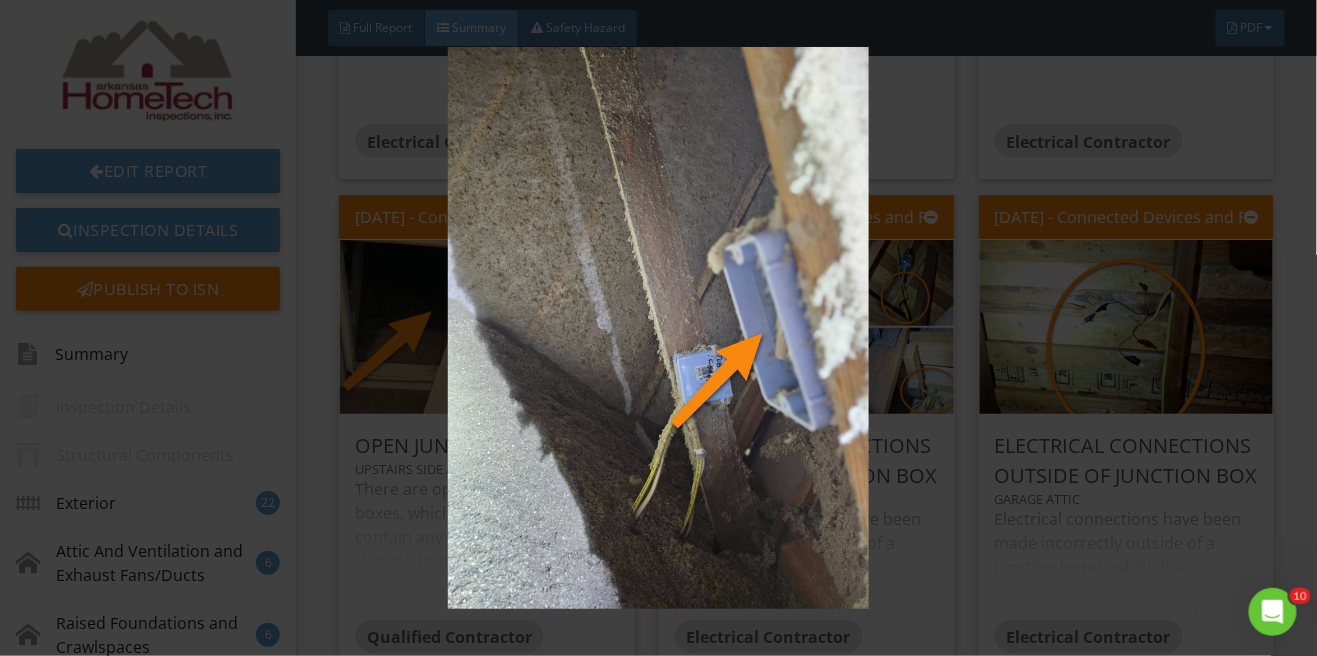 click at bounding box center [658, 328] 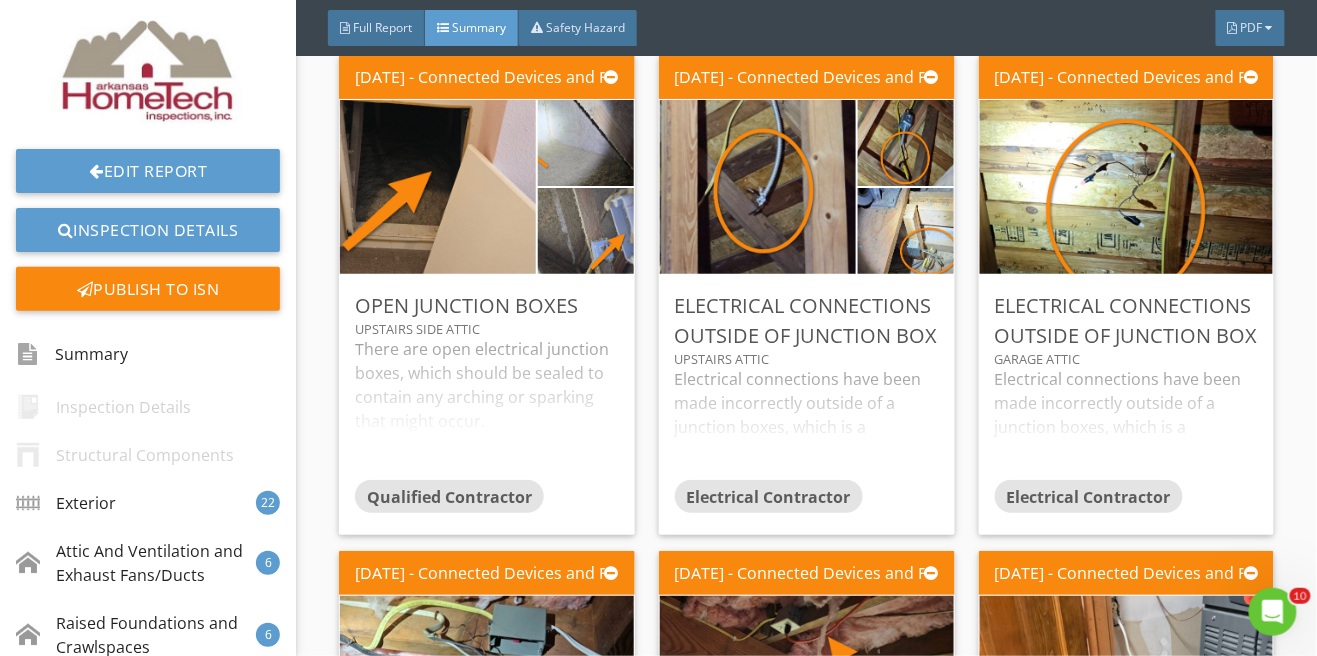 scroll, scrollTop: 16967, scrollLeft: 0, axis: vertical 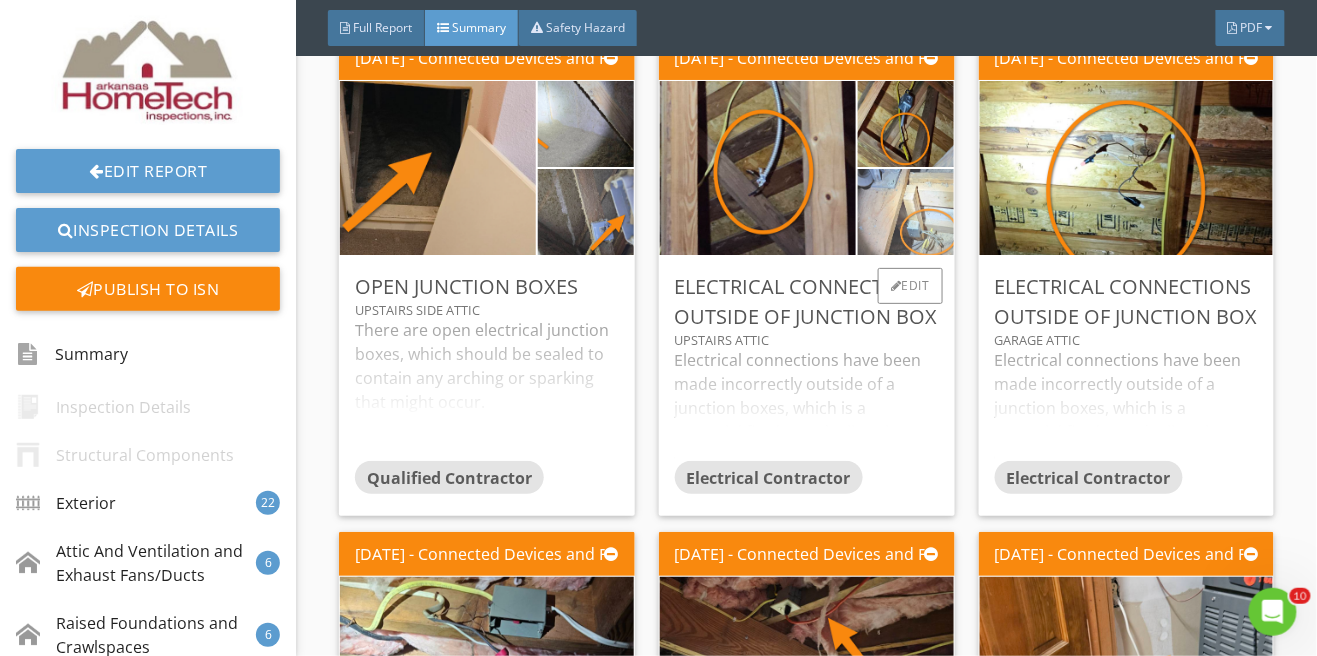 click at bounding box center (905, 212) 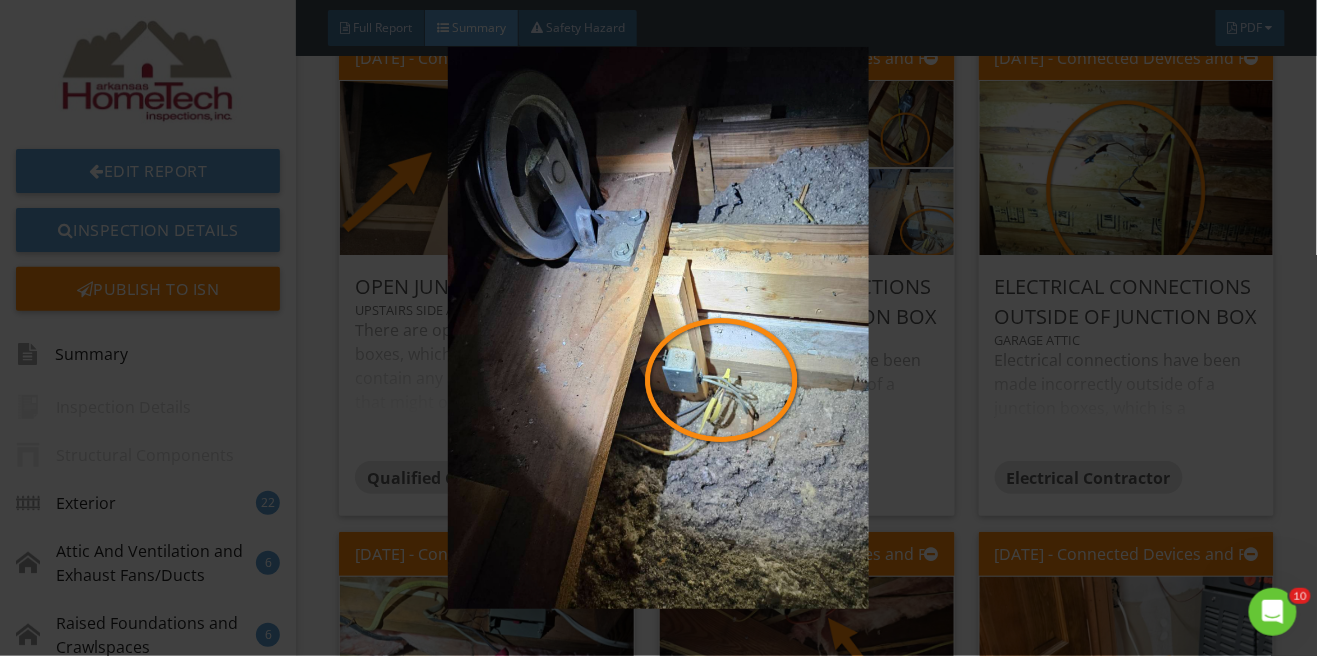 click at bounding box center [658, 328] 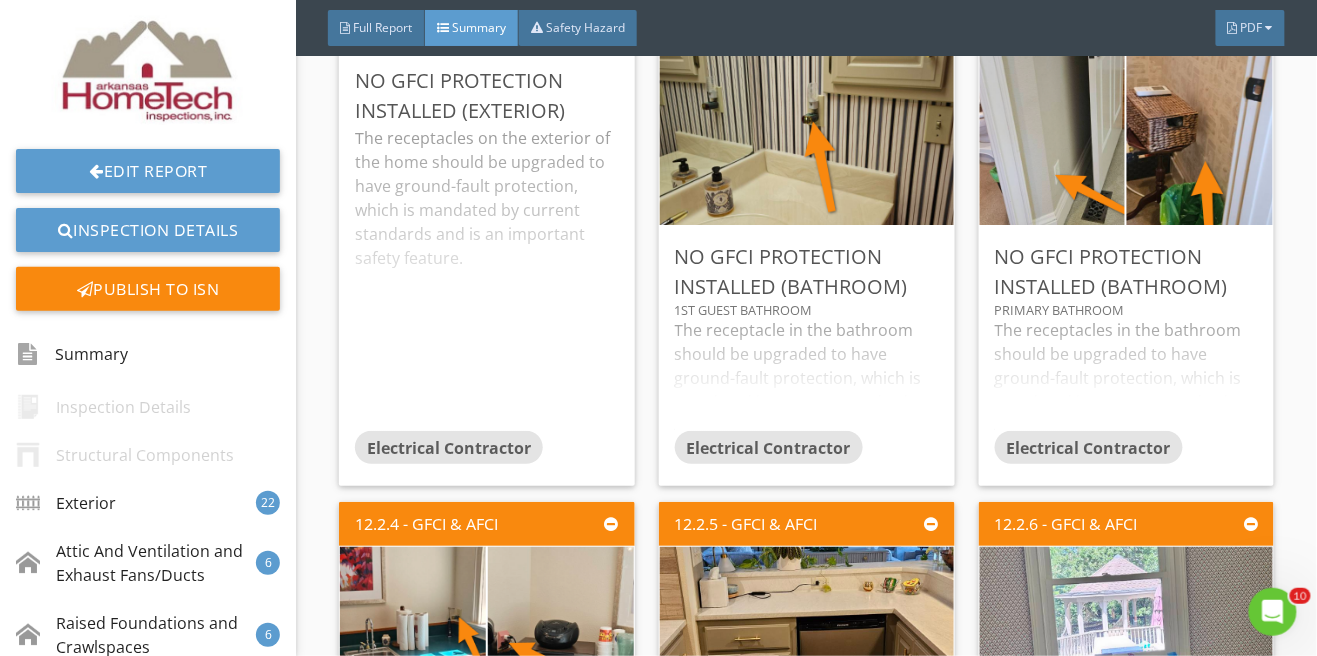 scroll, scrollTop: 17990, scrollLeft: 0, axis: vertical 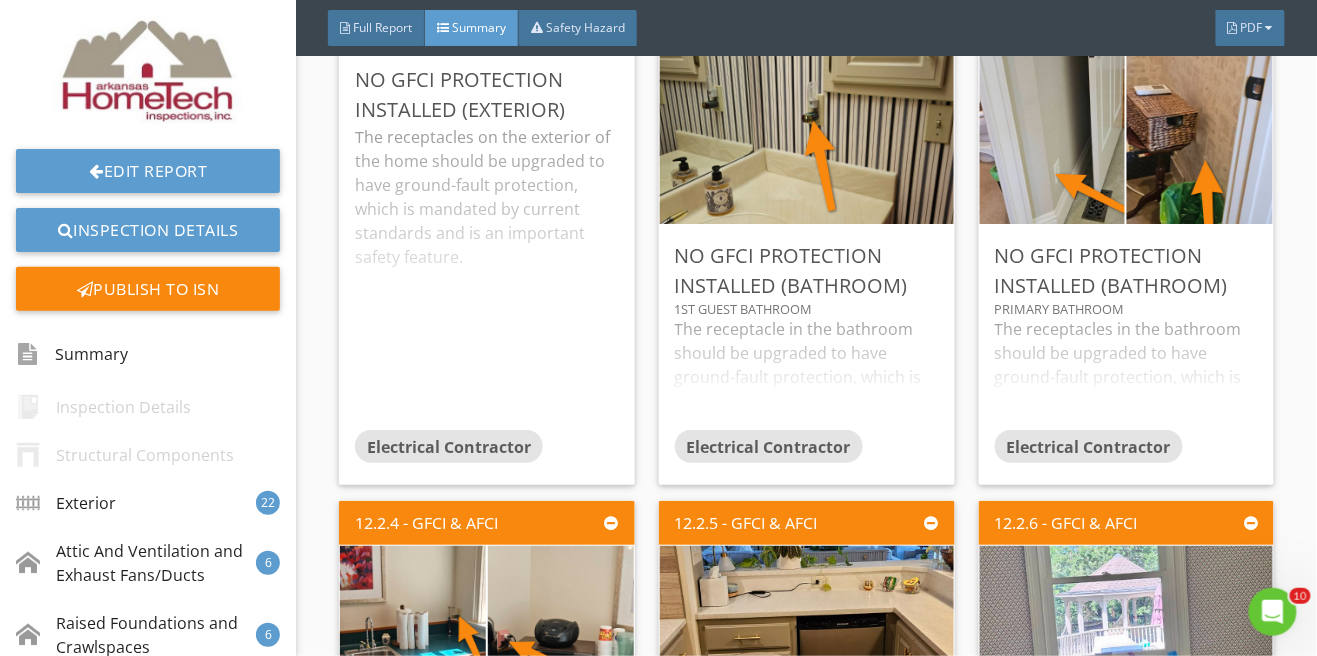 click on "Report Tools
2669 N Sherwood Ln
Fayetteville, AR 72703
07/09/2025  8:00 am     Inspector   Matt Grigg     AR License HI-1858, Certified ASHI Inspector 262153               Full Report     Summary     Safety Hazard      PDF     These summary pages are not the entire report. The complete report may include additional information of interest or concern to you. It is strongly recommended that you promptly read the complete report.  This report is the exclusive property of Arkansas HomeTech Inspections, Inc. and the client whose name appears herewith, and its use by any unauthorized persons is prohibited.
3 -
Exterior
Edit Section
3.2.1 - Eaves, Soffits & Fascia
Fascia and Soffits Damaged
The fascia and soffit are damaged in various locations and repairs are needed.   Qualified Contractor" at bounding box center (806, -3381) 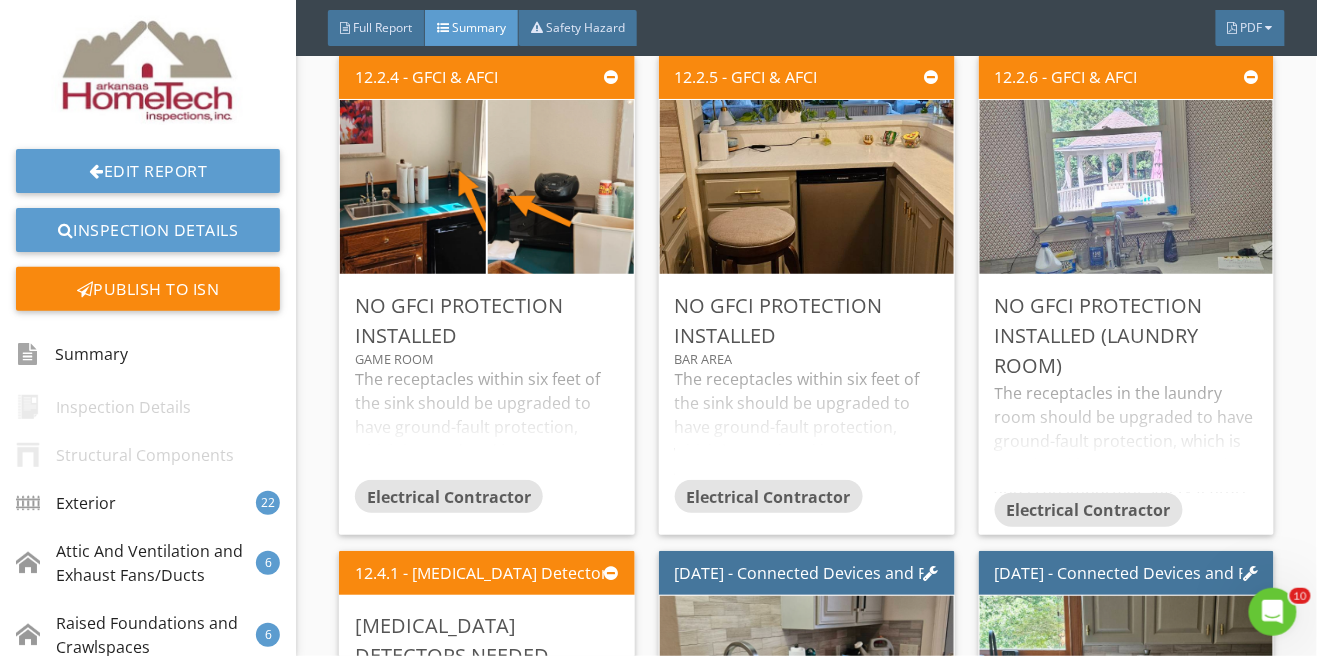 scroll, scrollTop: 18447, scrollLeft: 0, axis: vertical 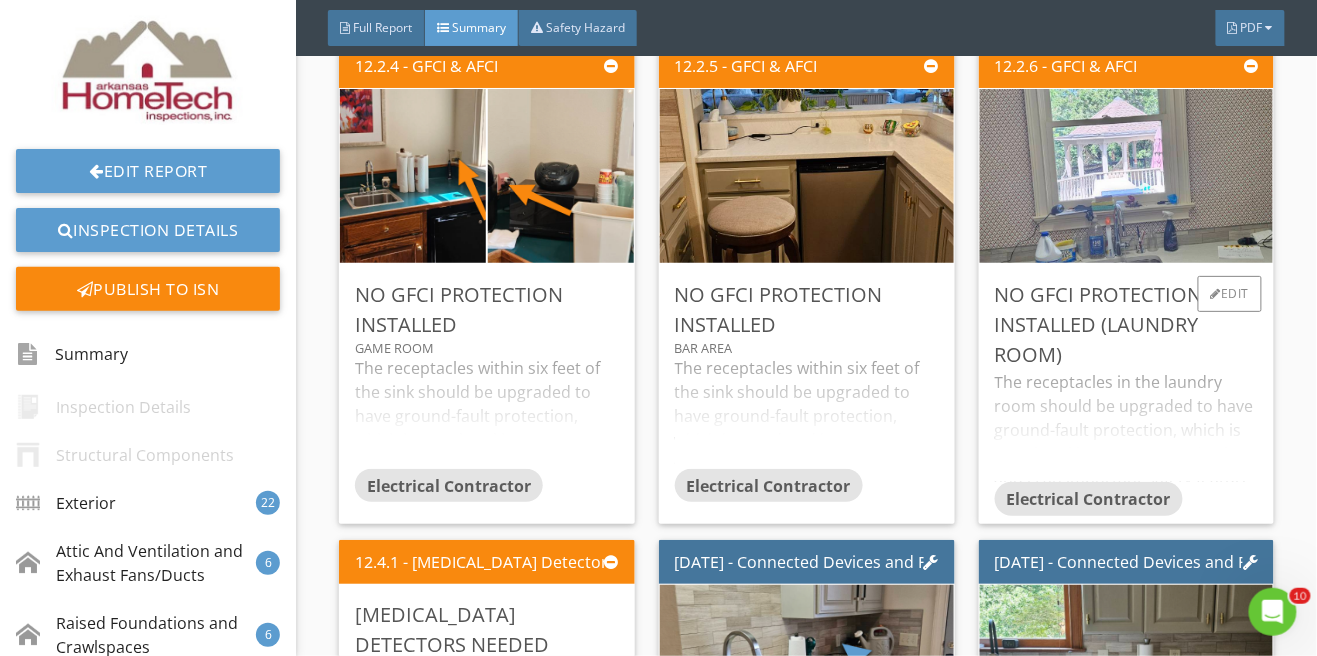 click on "The receptacles in the laundry room should be upgraded to have ground-fault protection, which is mandated by current standards and is an important safety feature." at bounding box center [1127, 426] 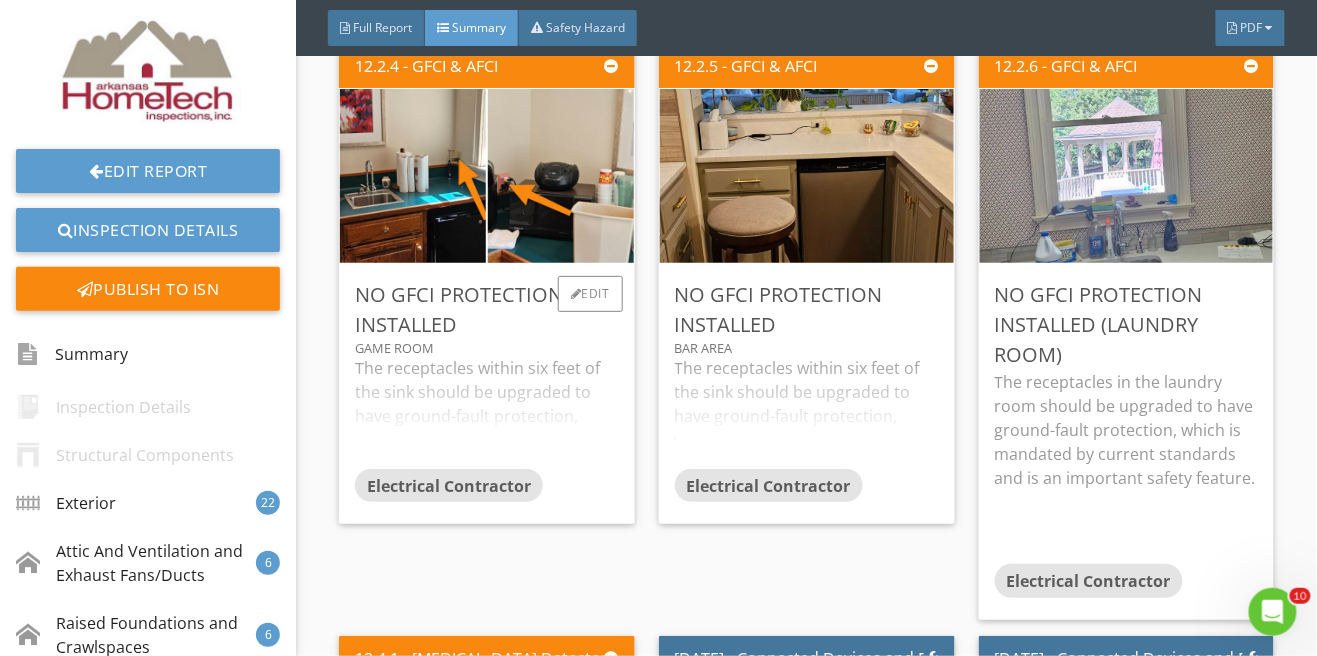 click on "The receptacles within six feet of the sink should be upgraded to have ground-fault protection, which is mandated by current standards and is an important safety feature." at bounding box center (487, 412) 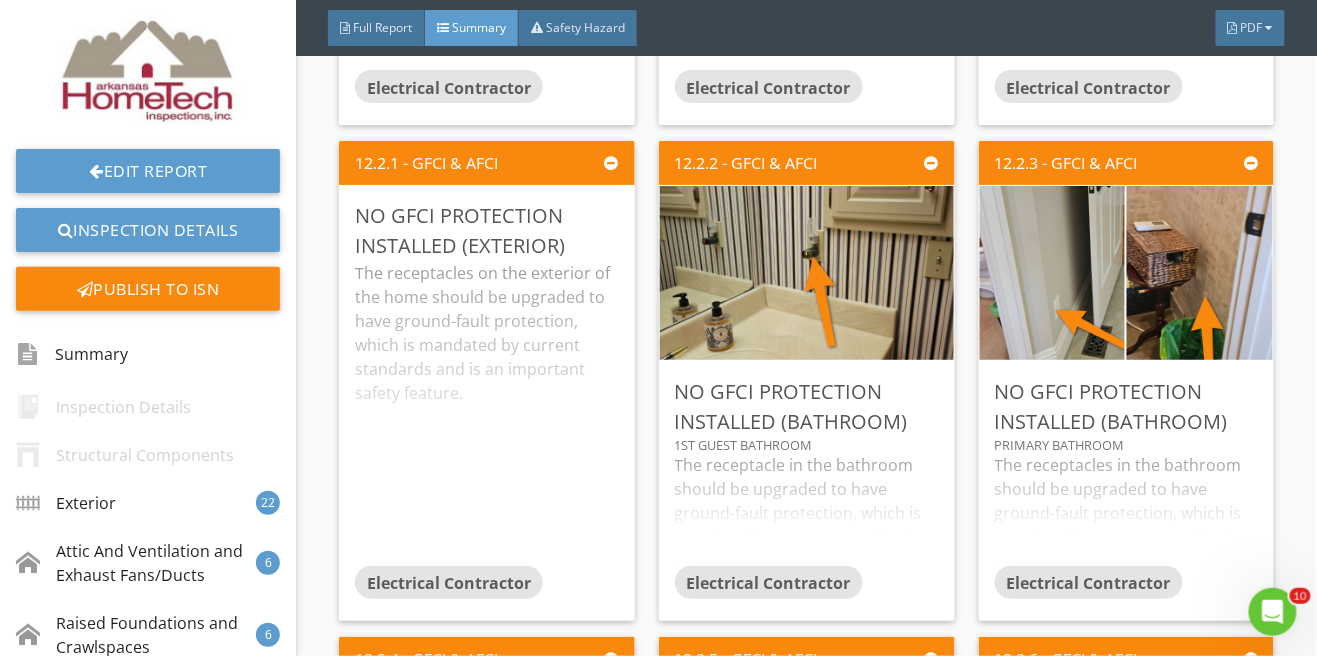 scroll, scrollTop: 17873, scrollLeft: 0, axis: vertical 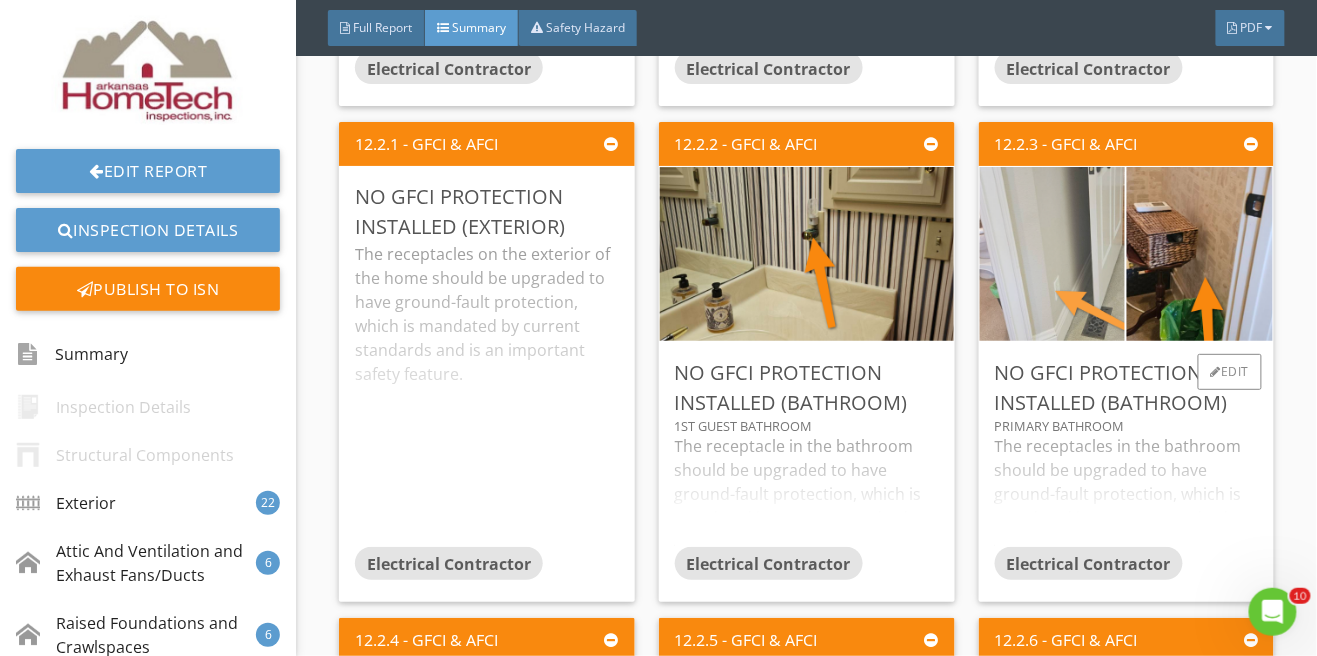 click at bounding box center [1052, 254] 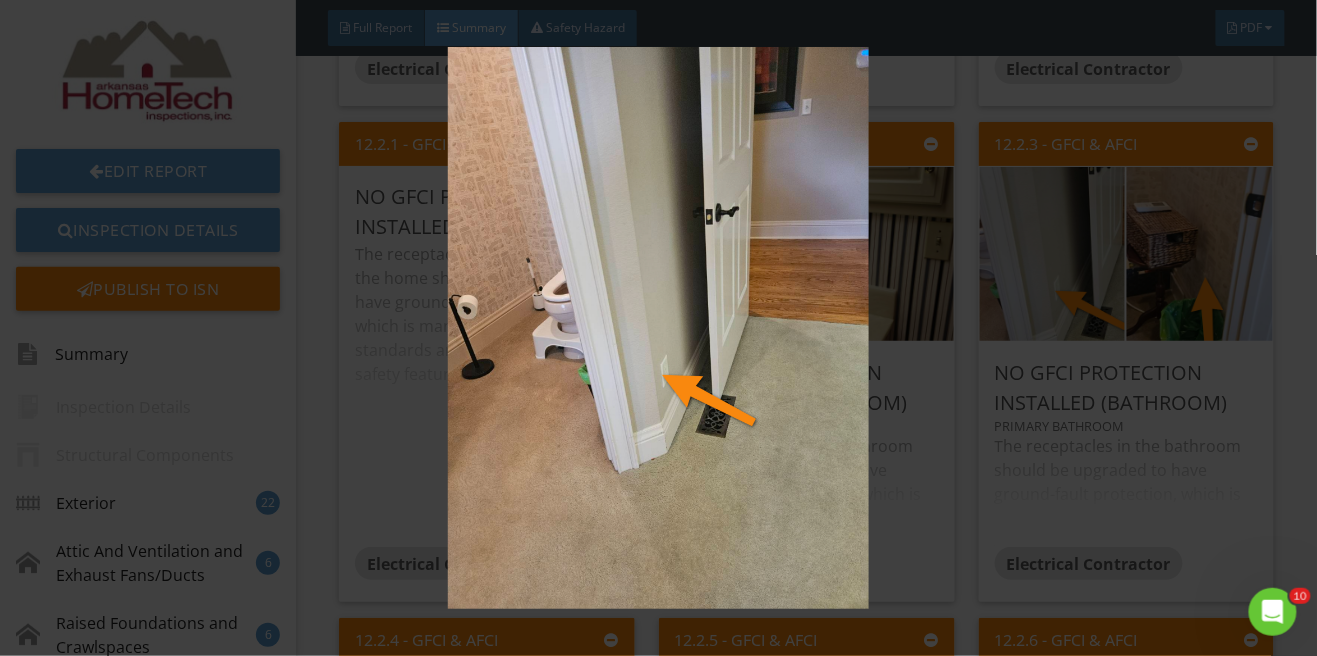 click at bounding box center (658, 328) 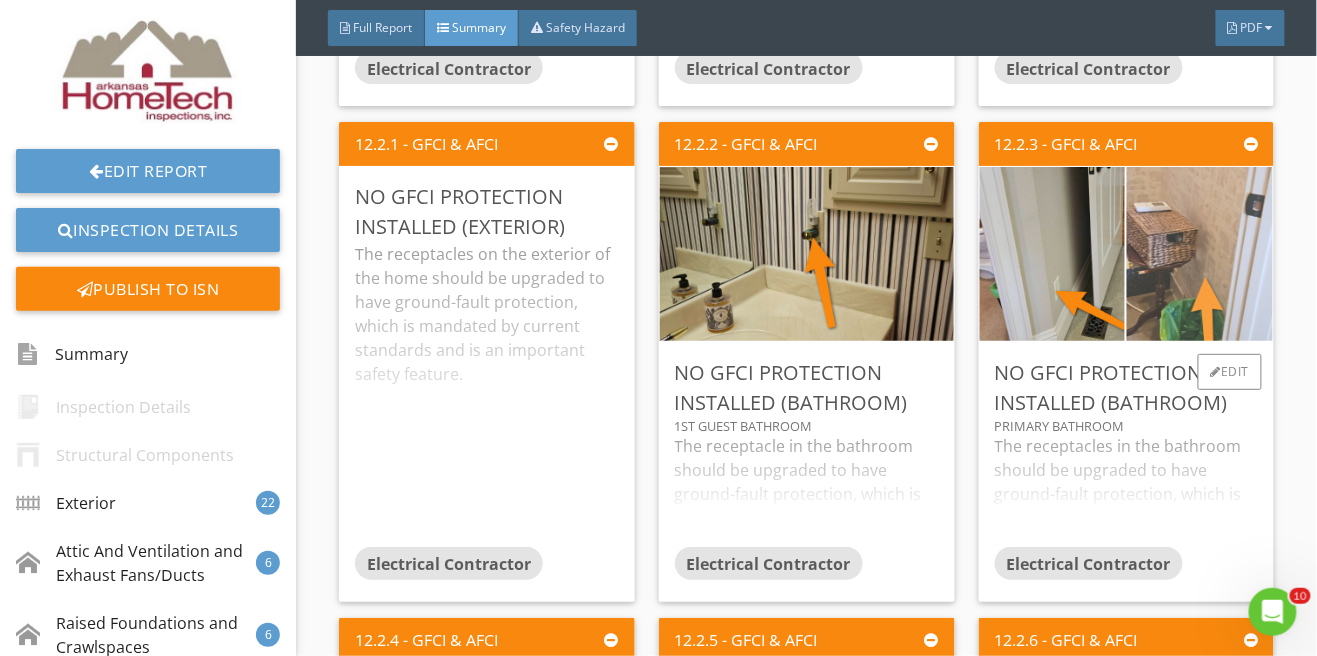 click at bounding box center [1200, 254] 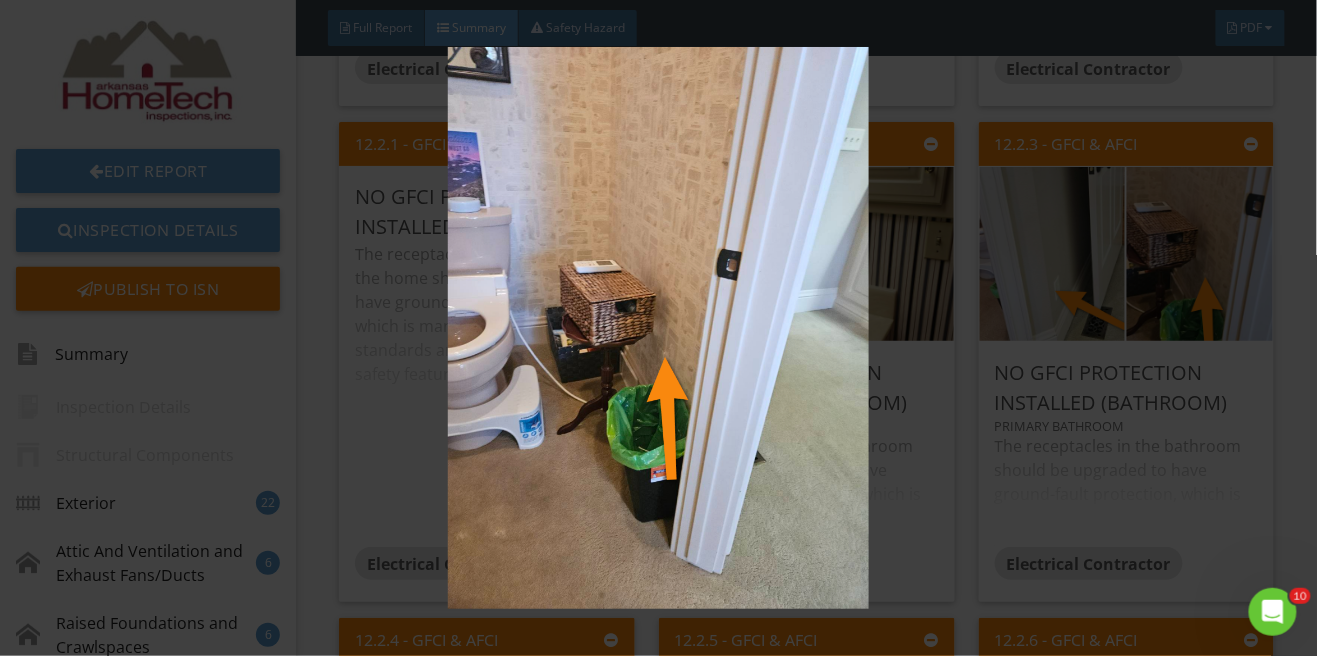 click at bounding box center [658, 328] 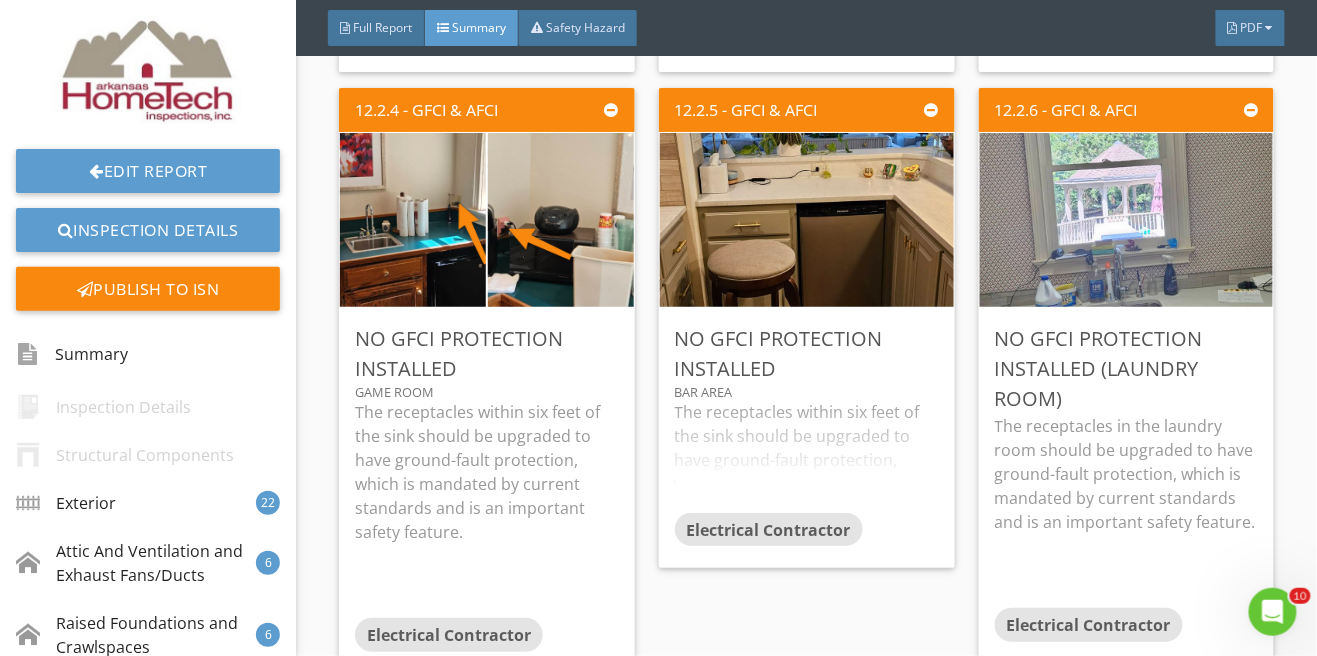 scroll, scrollTop: 18413, scrollLeft: 0, axis: vertical 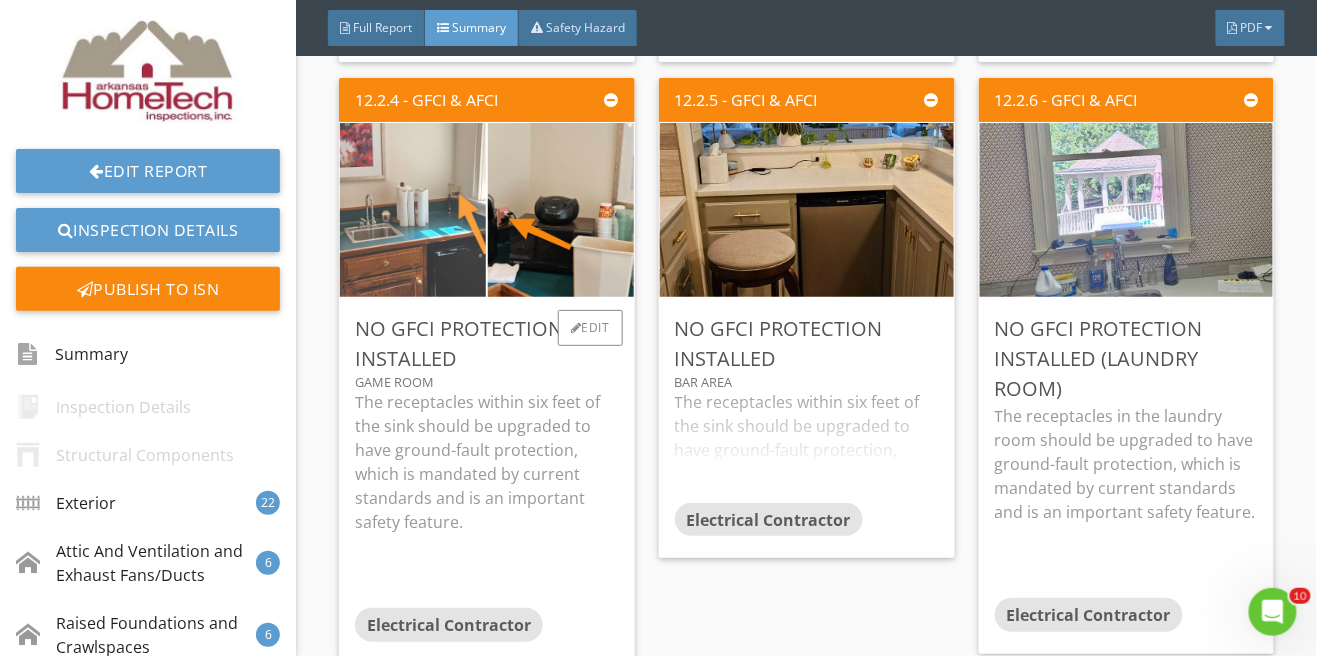 click at bounding box center [413, 210] 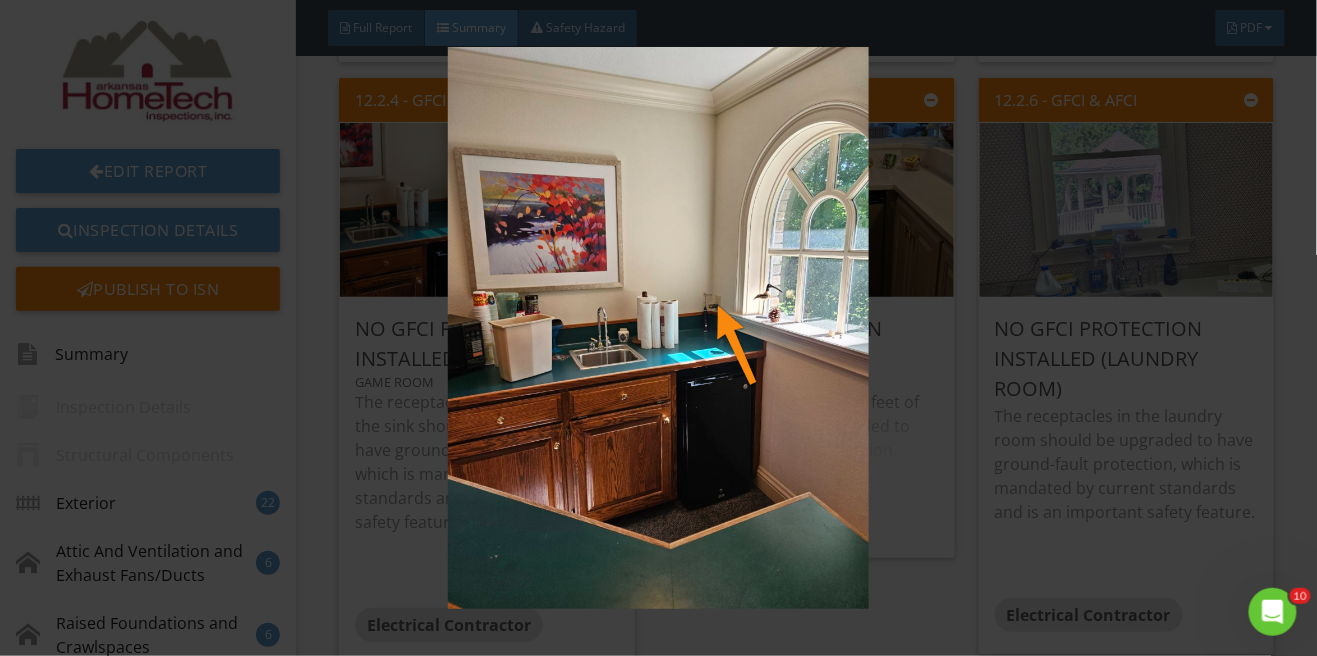 click at bounding box center [658, 328] 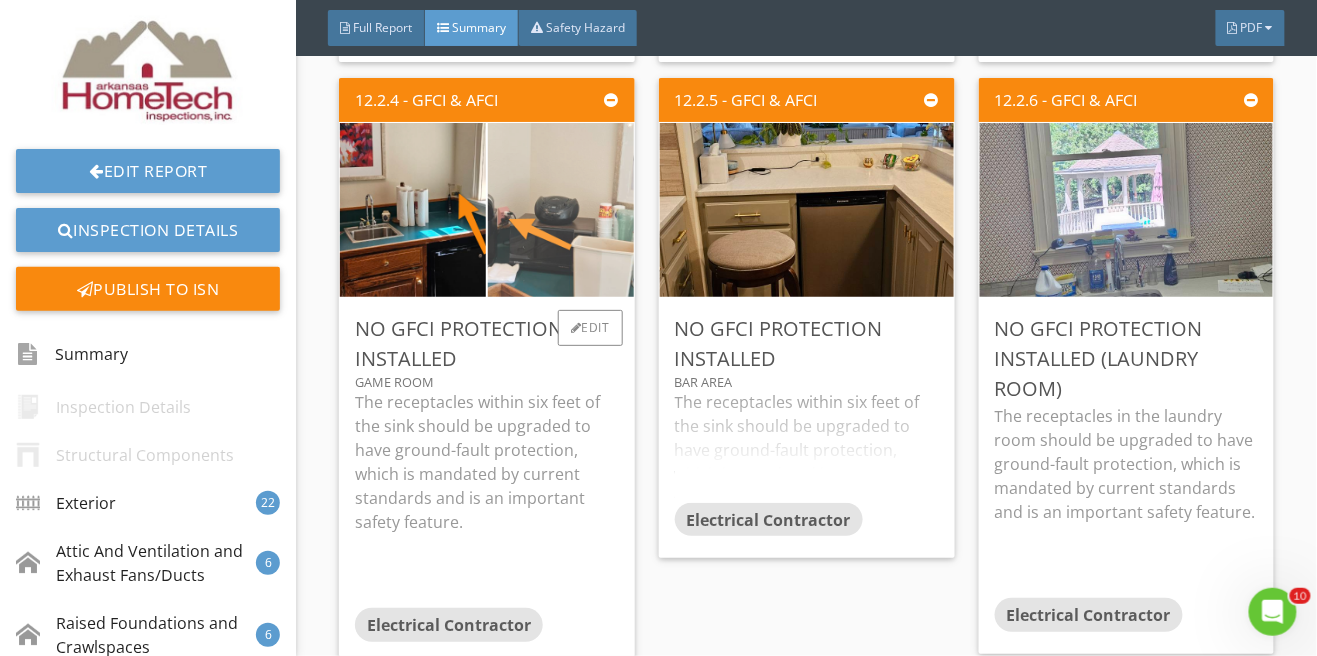 click at bounding box center (561, 210) 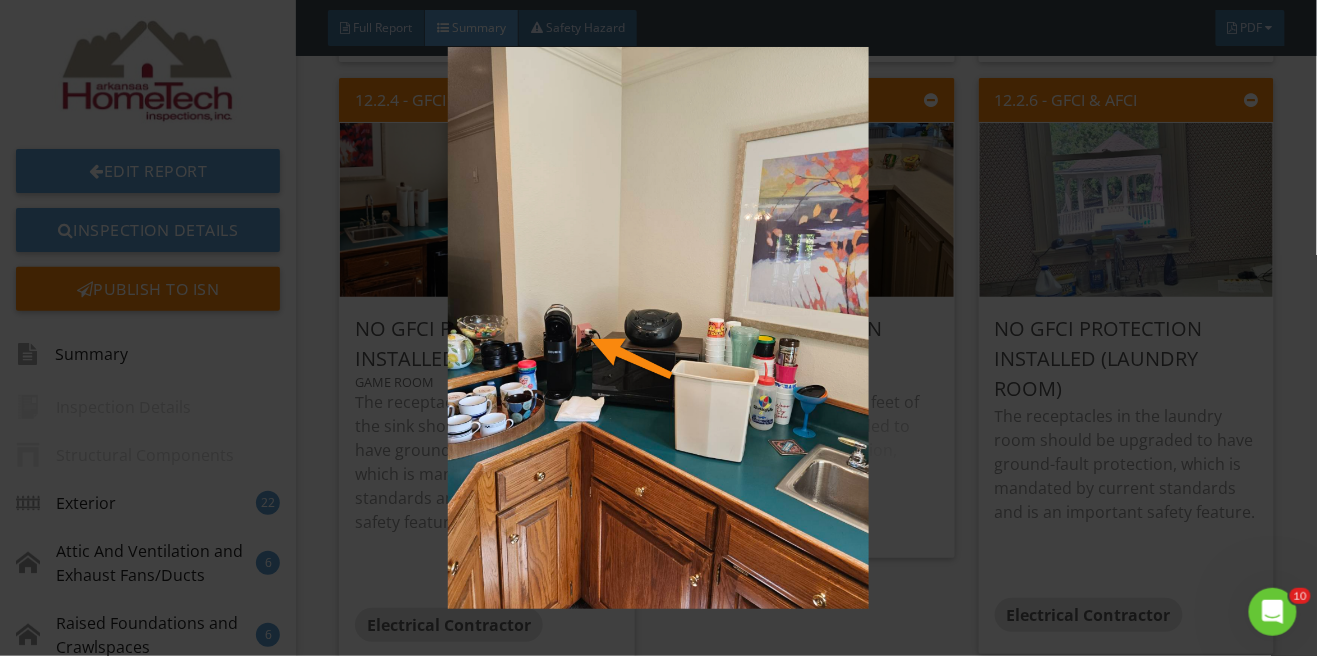 click at bounding box center (658, 328) 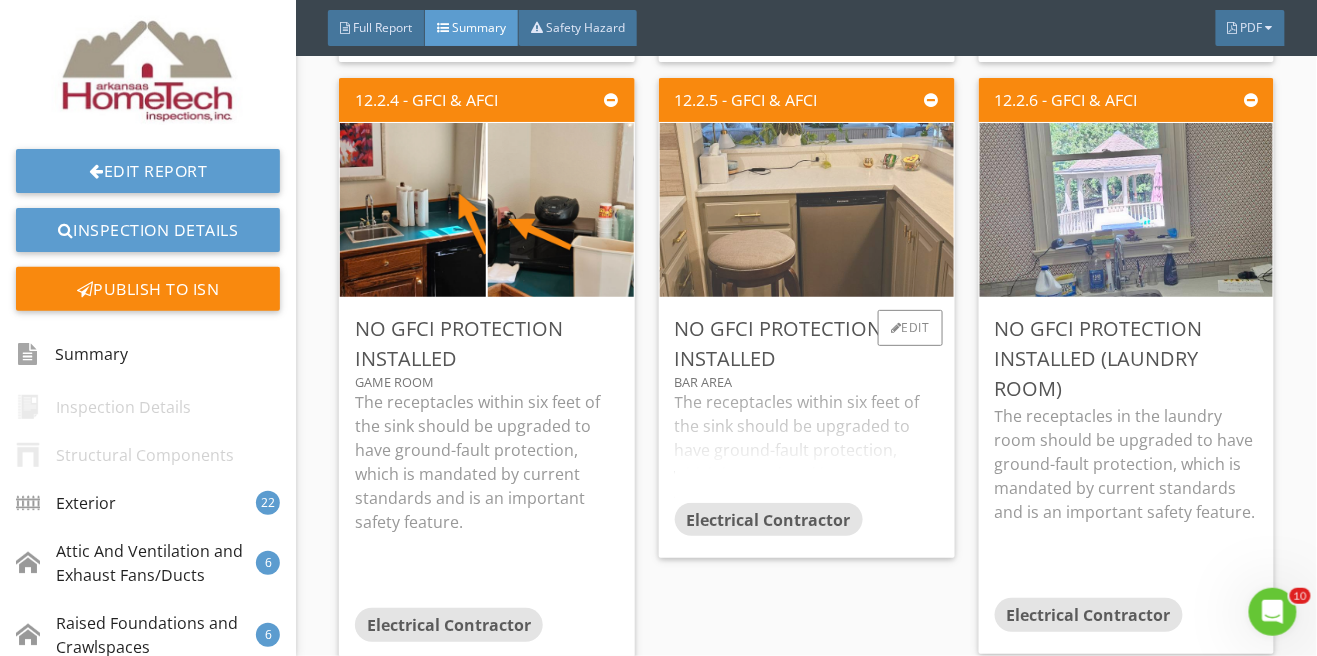 click at bounding box center (806, 210) 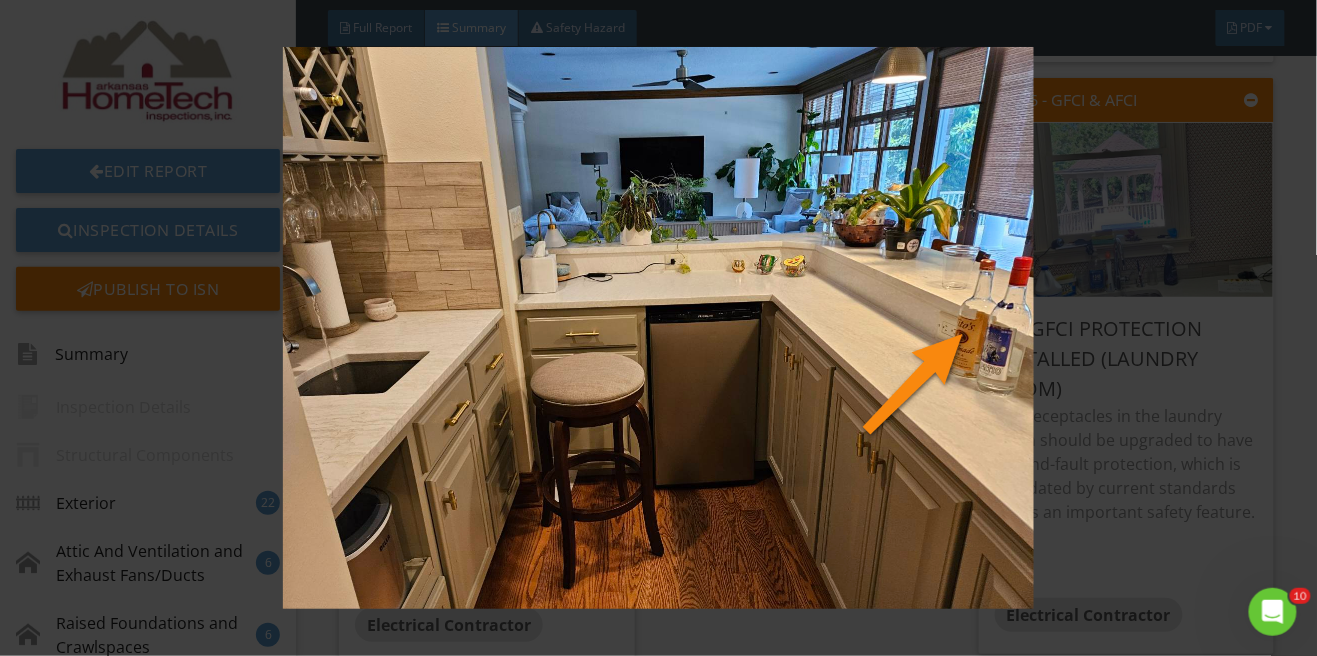click at bounding box center (658, 328) 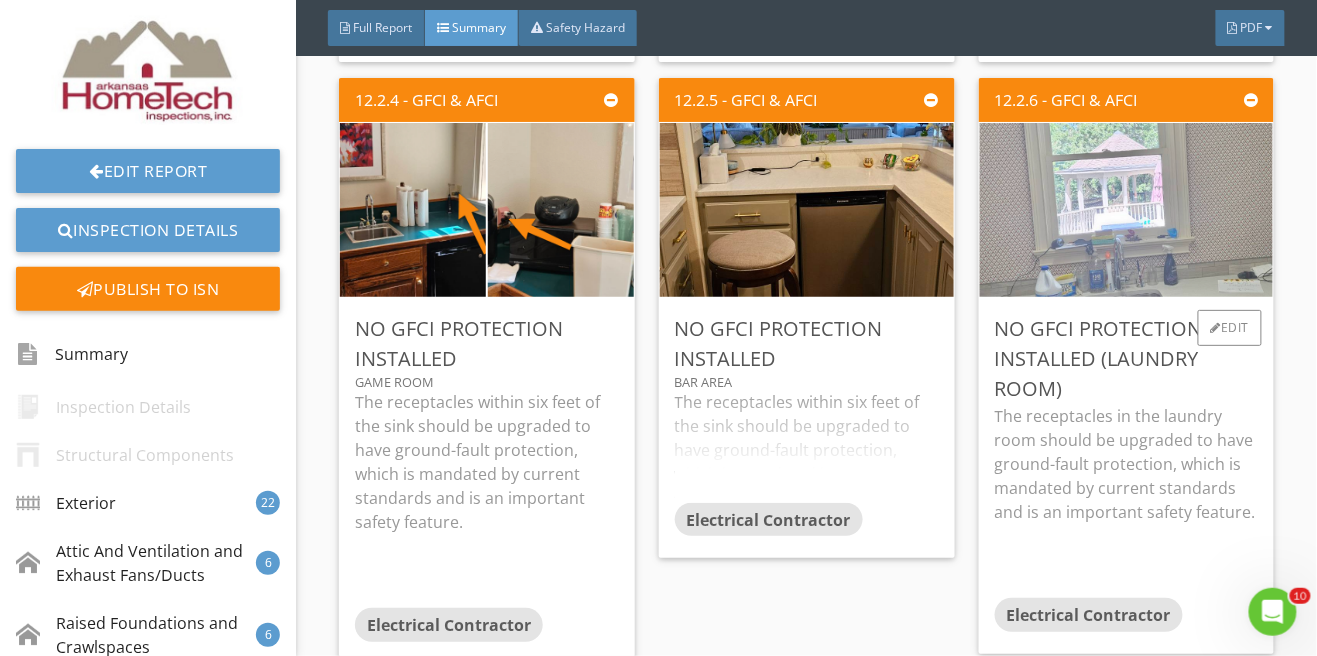 click at bounding box center (1126, 210) 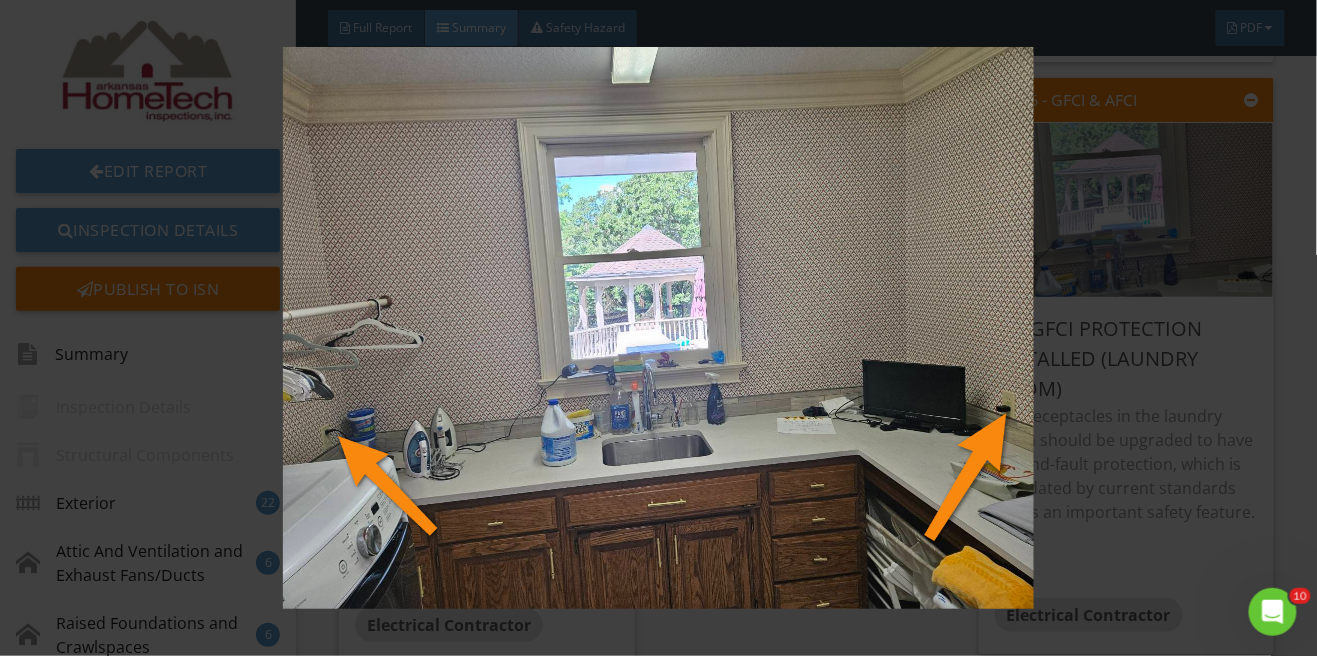 click at bounding box center [658, 328] 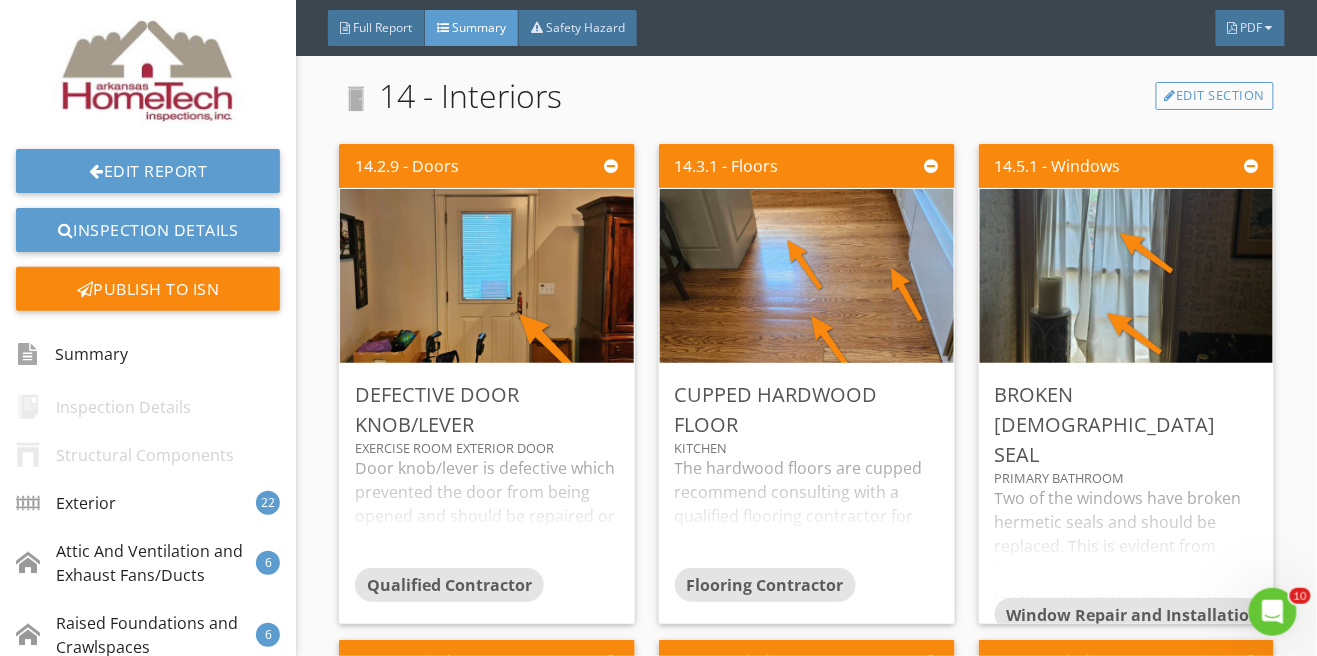 scroll, scrollTop: 20630, scrollLeft: 0, axis: vertical 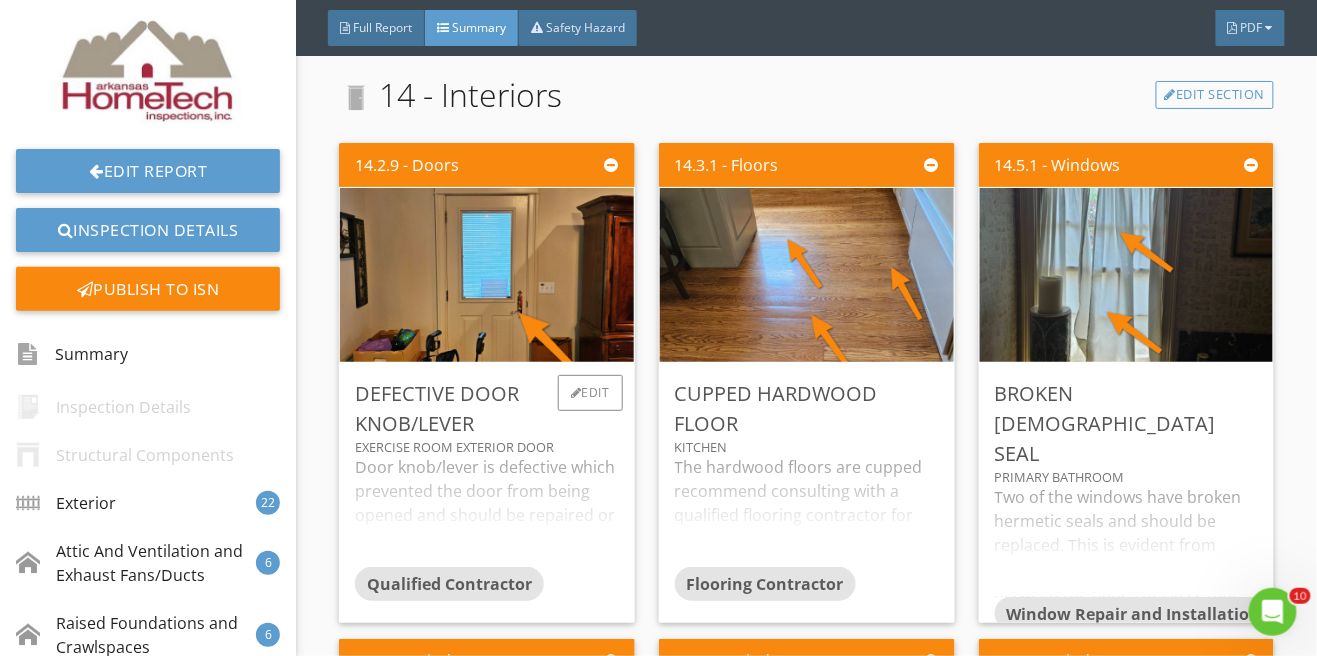 click on "Door knob/lever is defective which prevented the door from being opened and should be repaired or replaced." at bounding box center (487, 511) 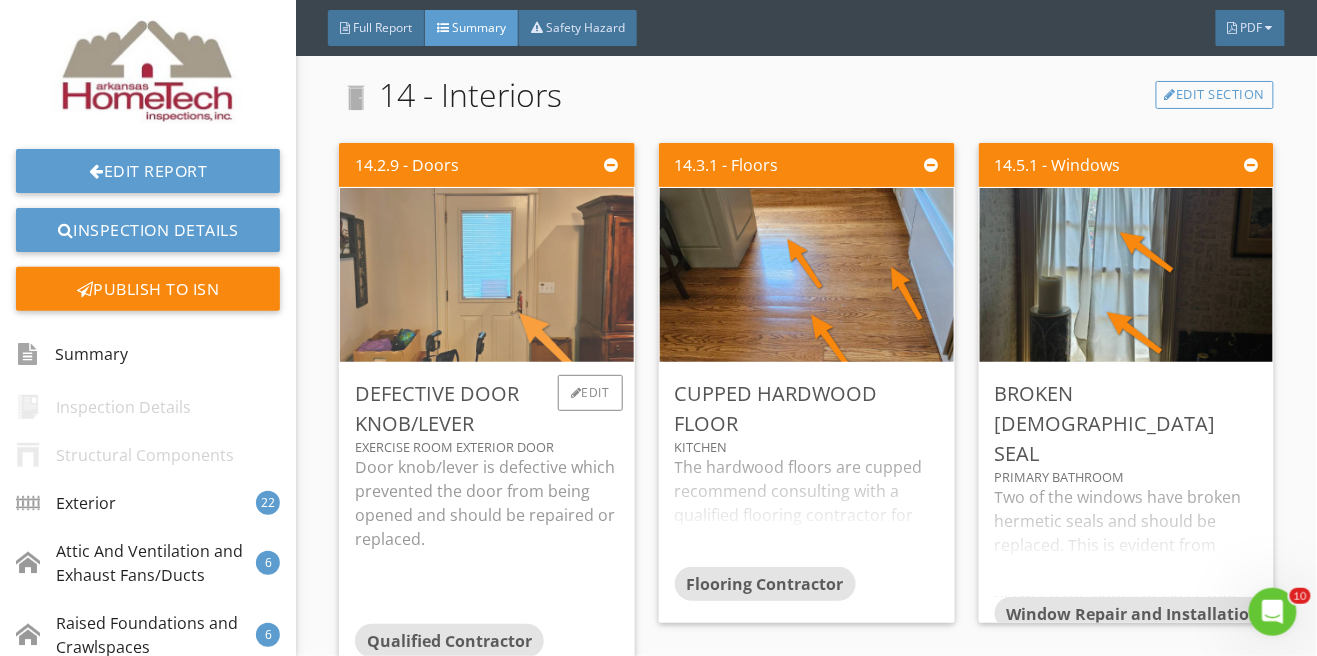 click at bounding box center [487, 274] 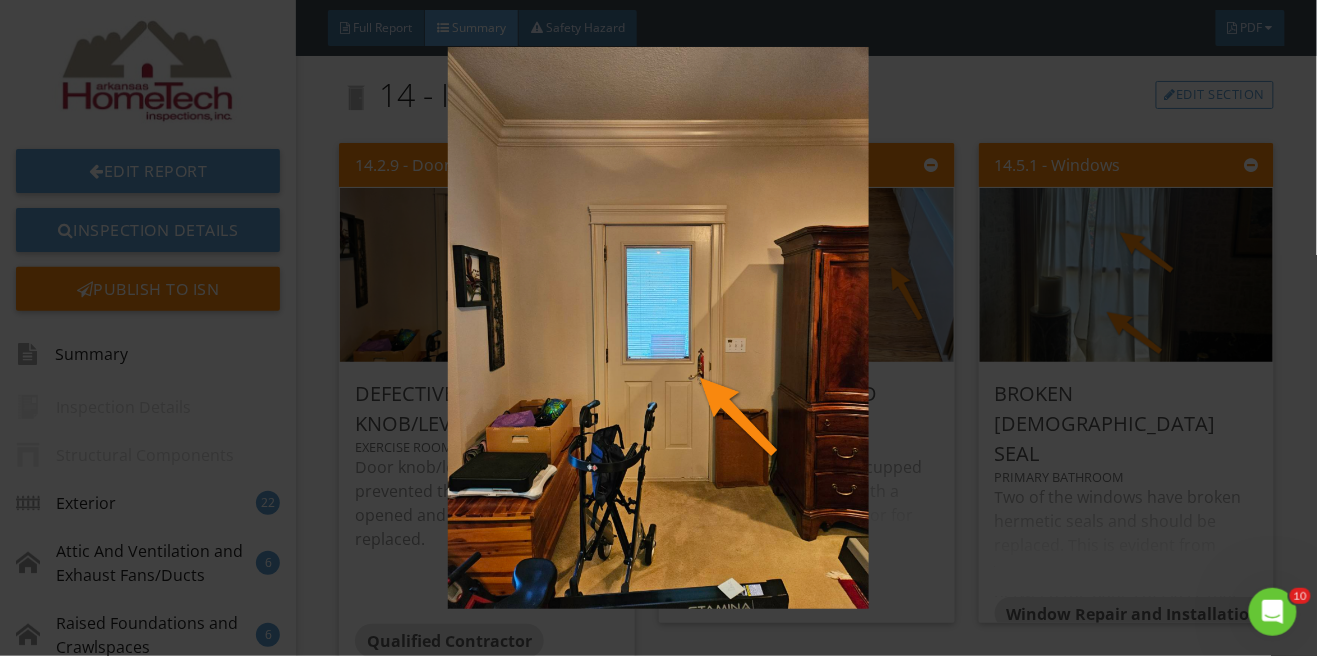click at bounding box center [658, 328] 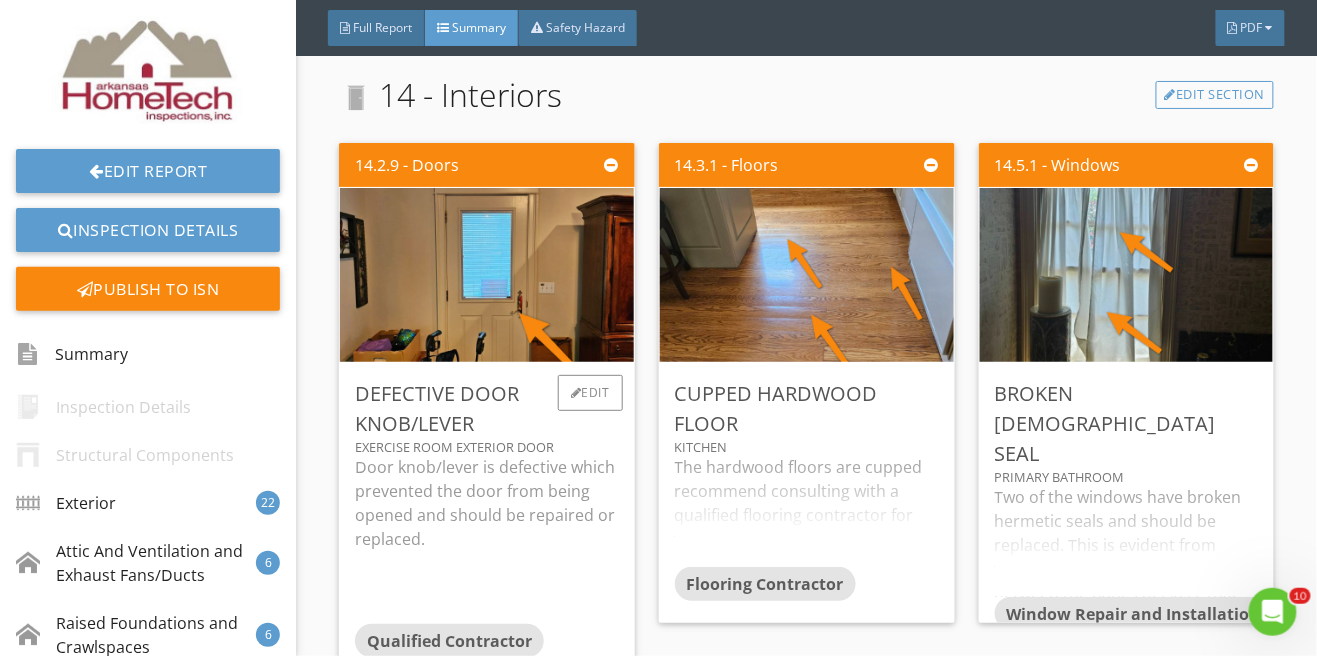 click on "Door knob/lever is defective which prevented the door from being opened and should be repaired or replaced." at bounding box center (487, 503) 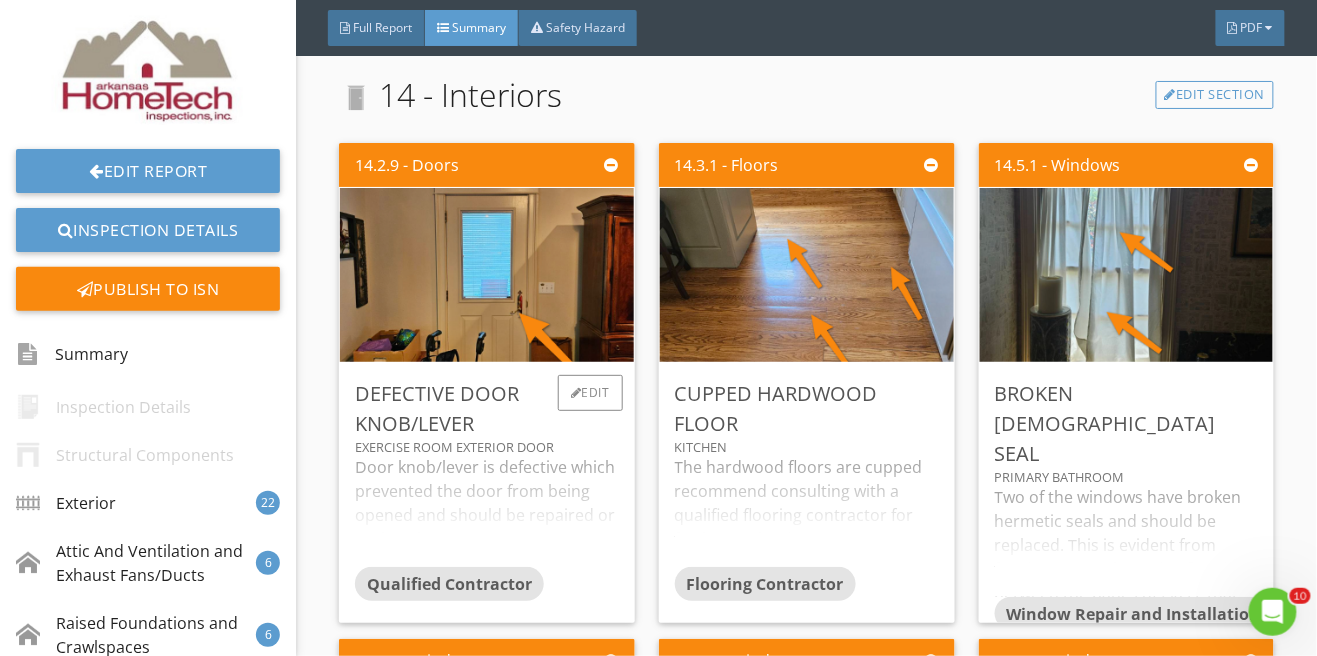 click on "Door knob/lever is defective which prevented the door from being opened and should be repaired or replaced." at bounding box center [487, 511] 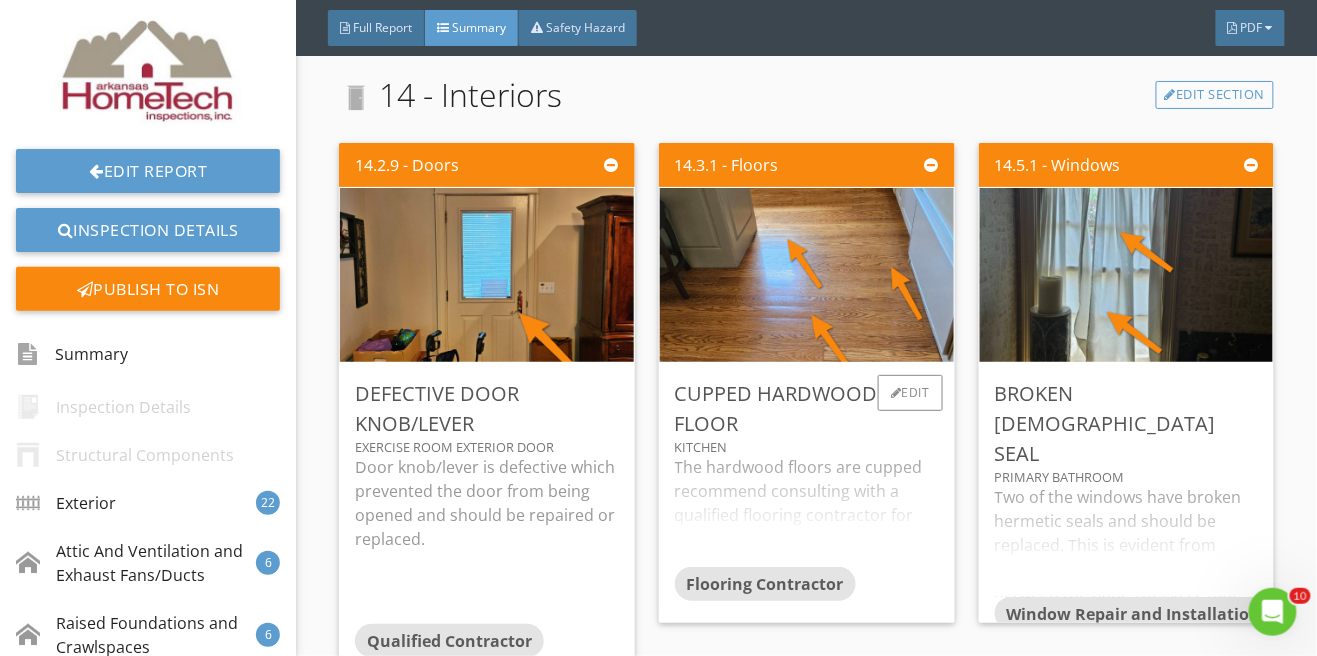 click on "The hardwood floors are cupped recommend consulting with a qualified flooring contractor for further evaluation" at bounding box center [807, 511] 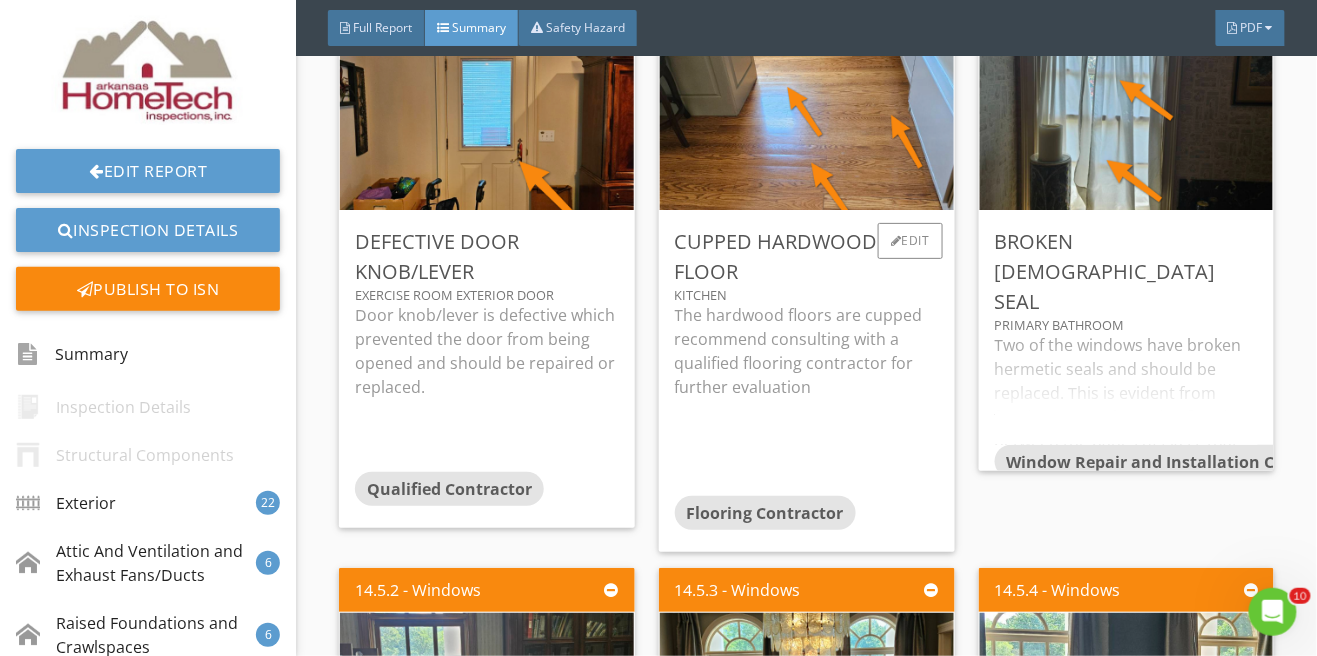 scroll, scrollTop: 20783, scrollLeft: 0, axis: vertical 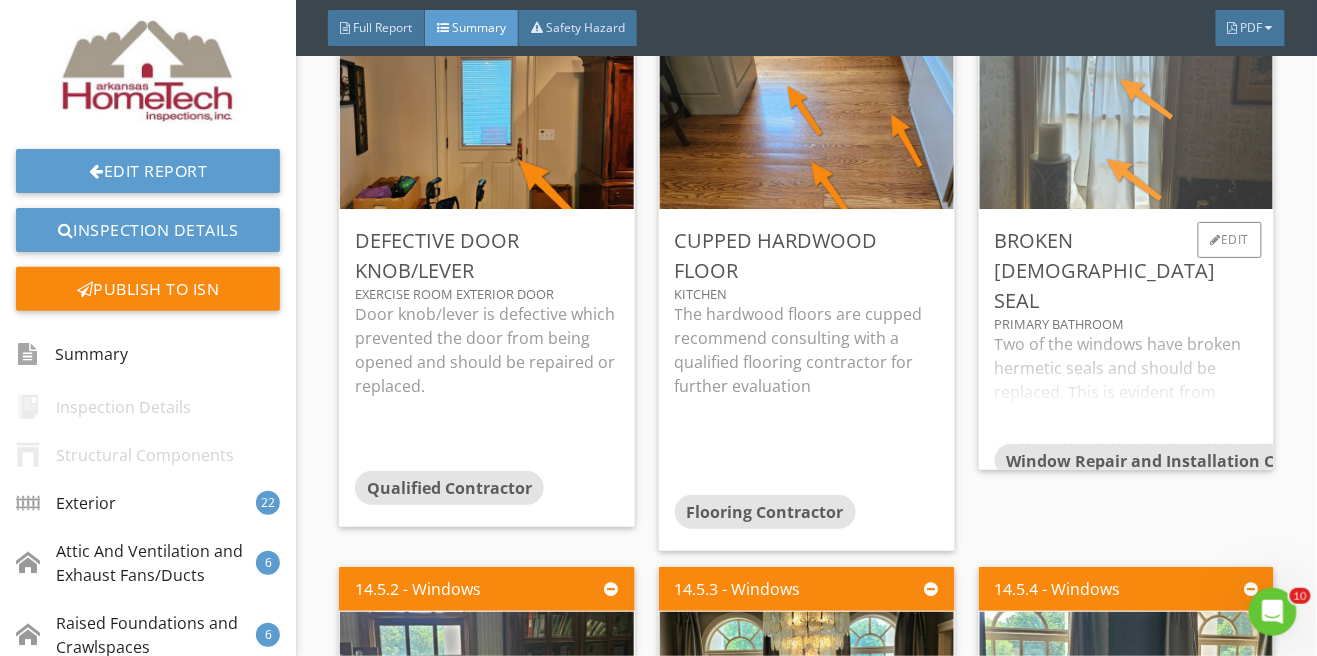 click at bounding box center (1126, 121) 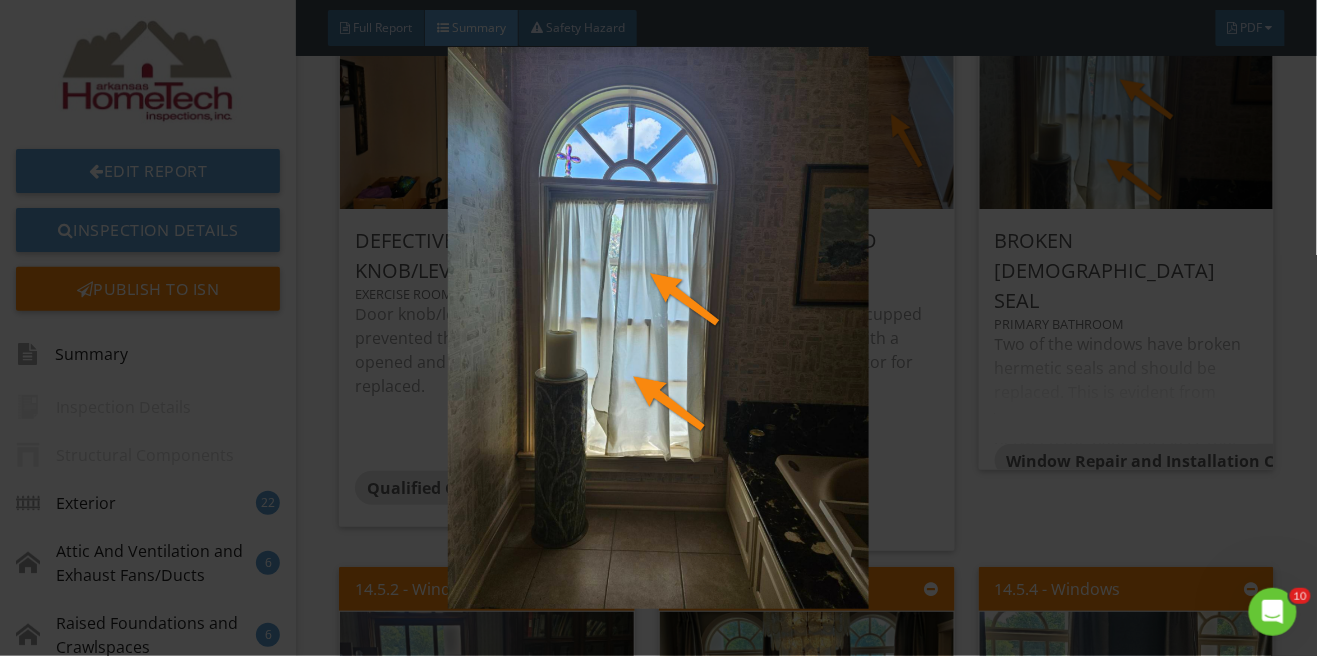 click at bounding box center (658, 328) 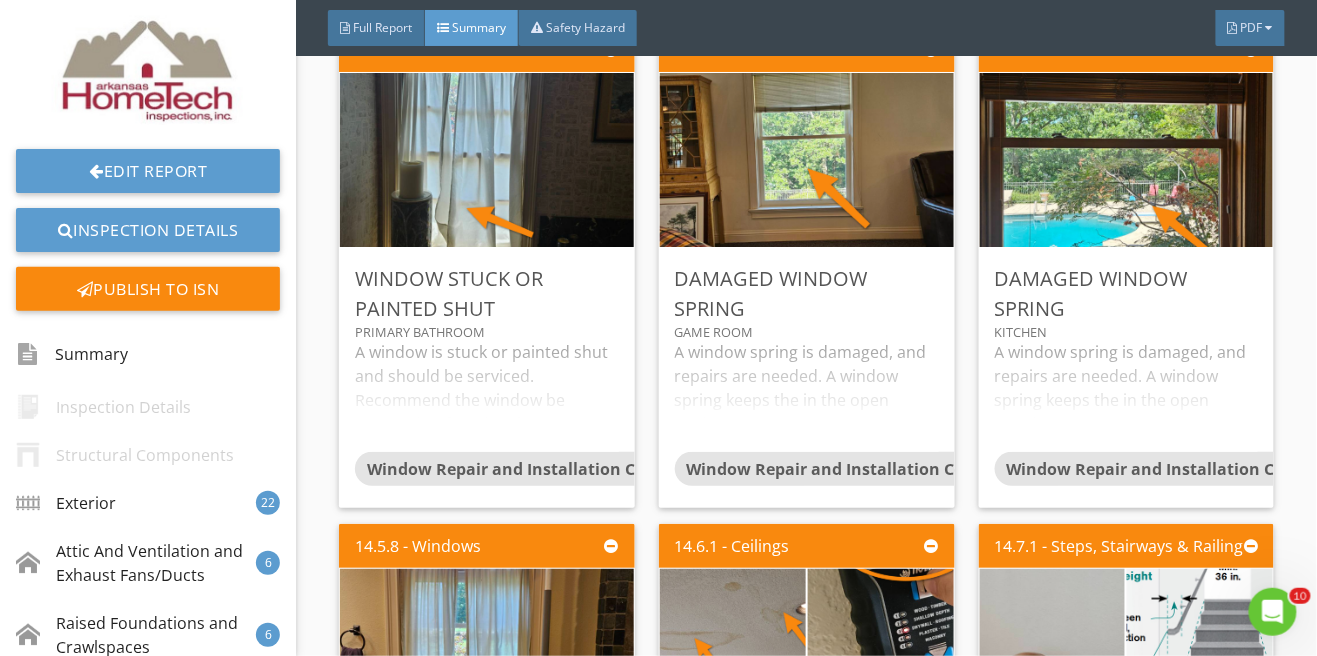 scroll, scrollTop: 21819, scrollLeft: 0, axis: vertical 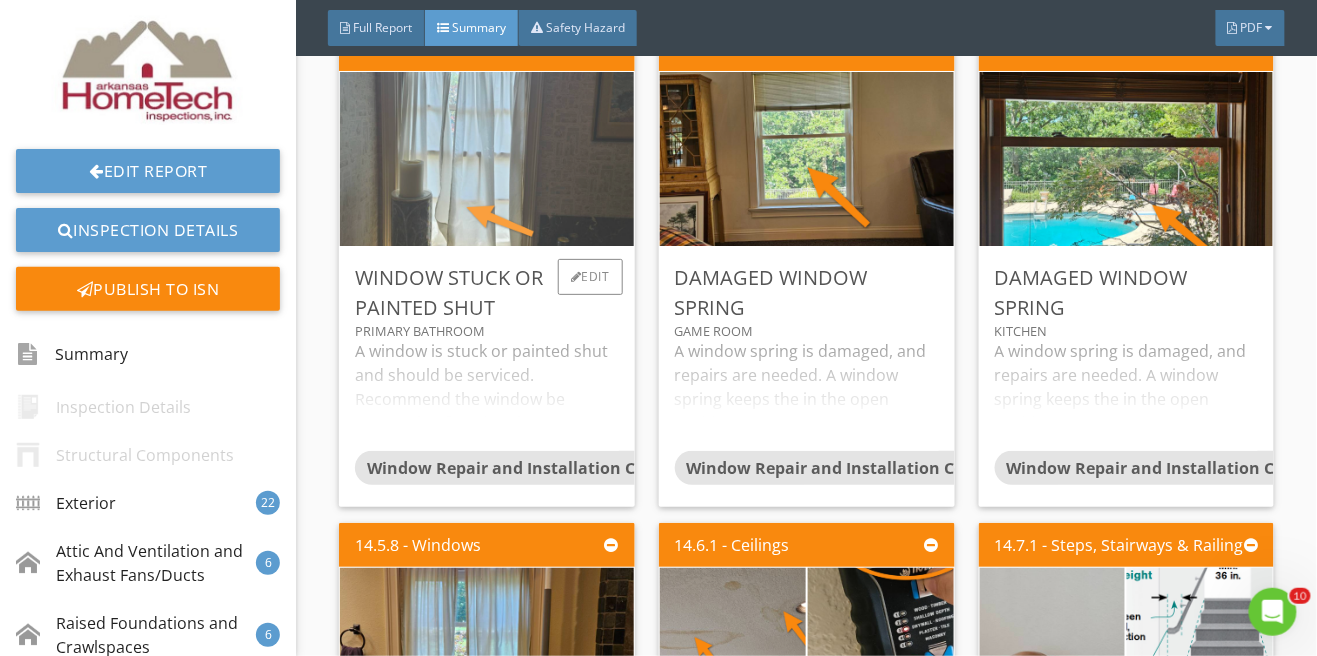 click at bounding box center [487, 158] 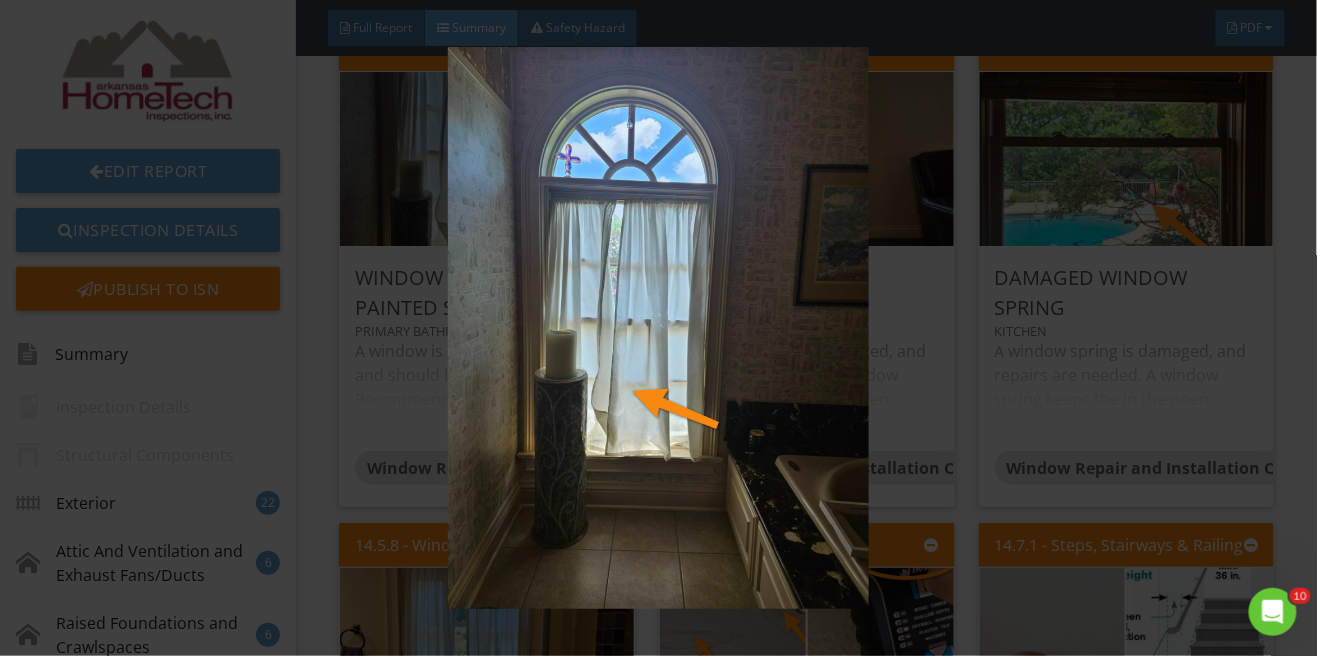 click at bounding box center [658, 328] 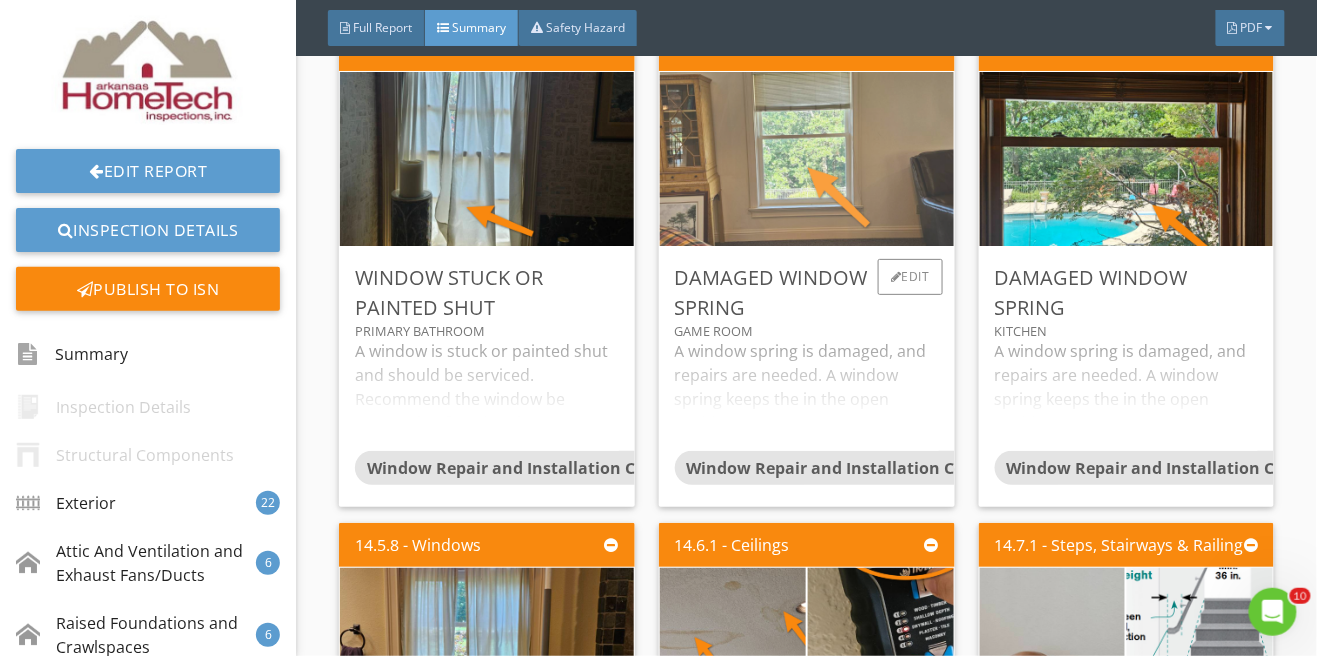 click at bounding box center [807, 158] 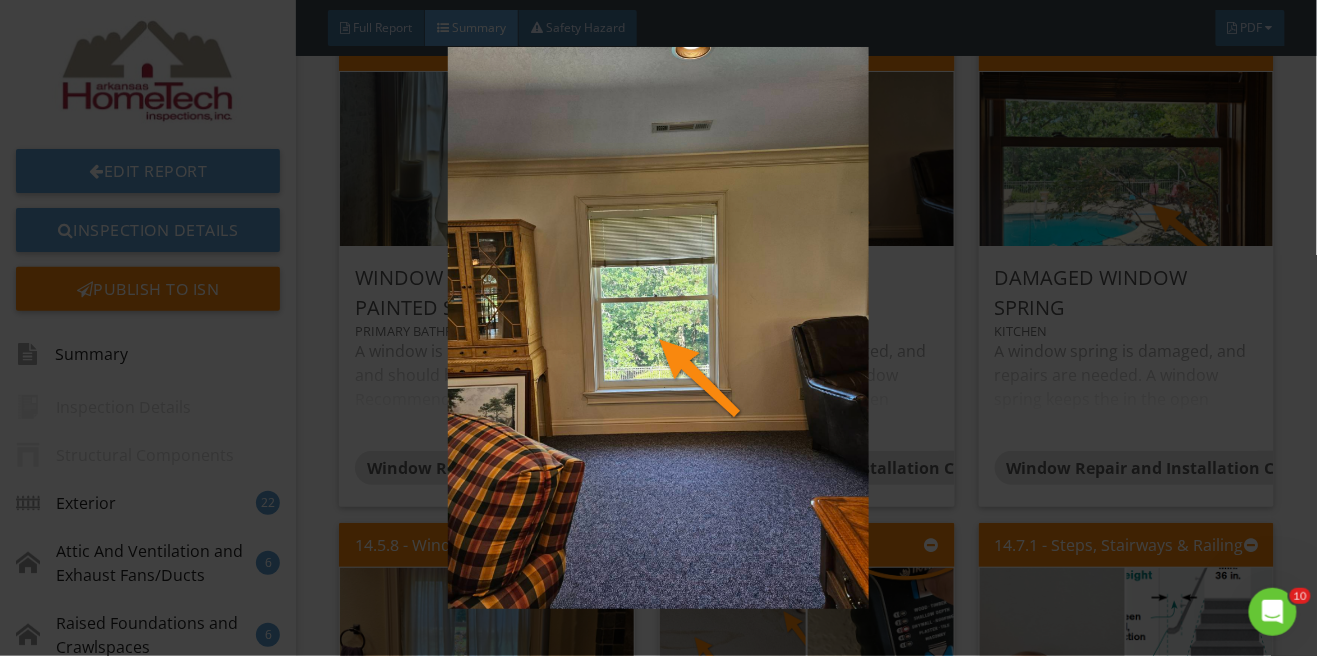 click at bounding box center (658, 328) 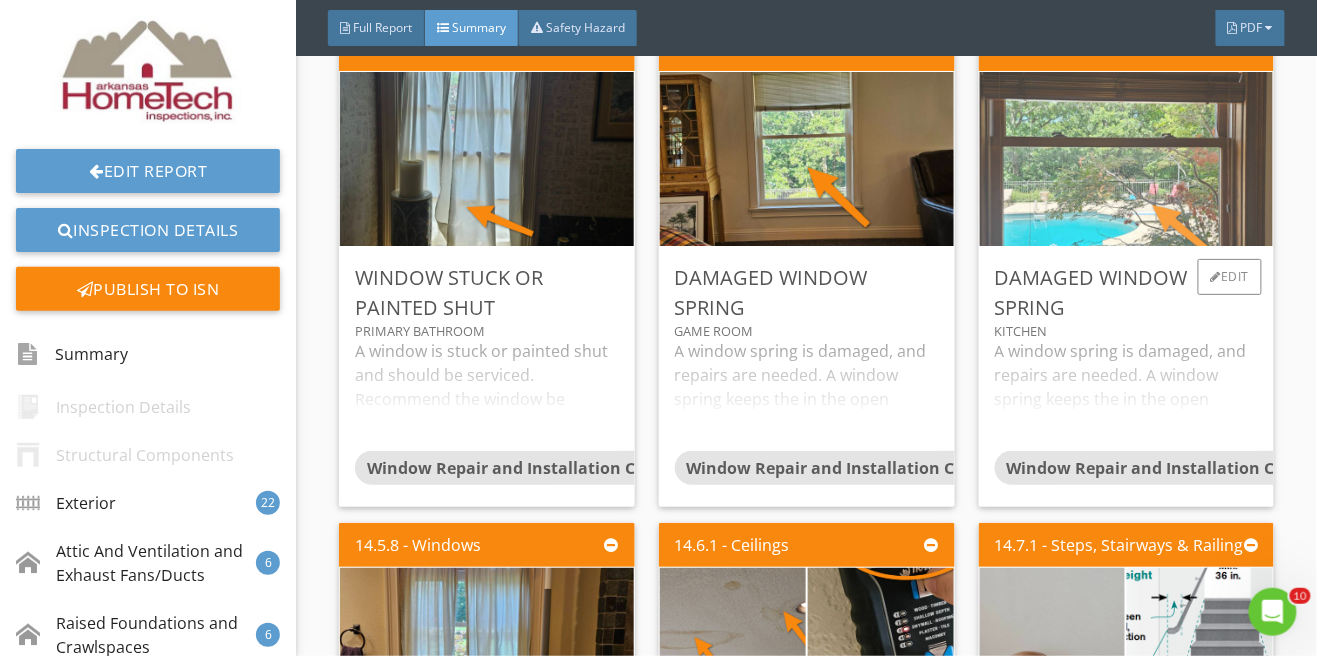 click at bounding box center [1126, 158] 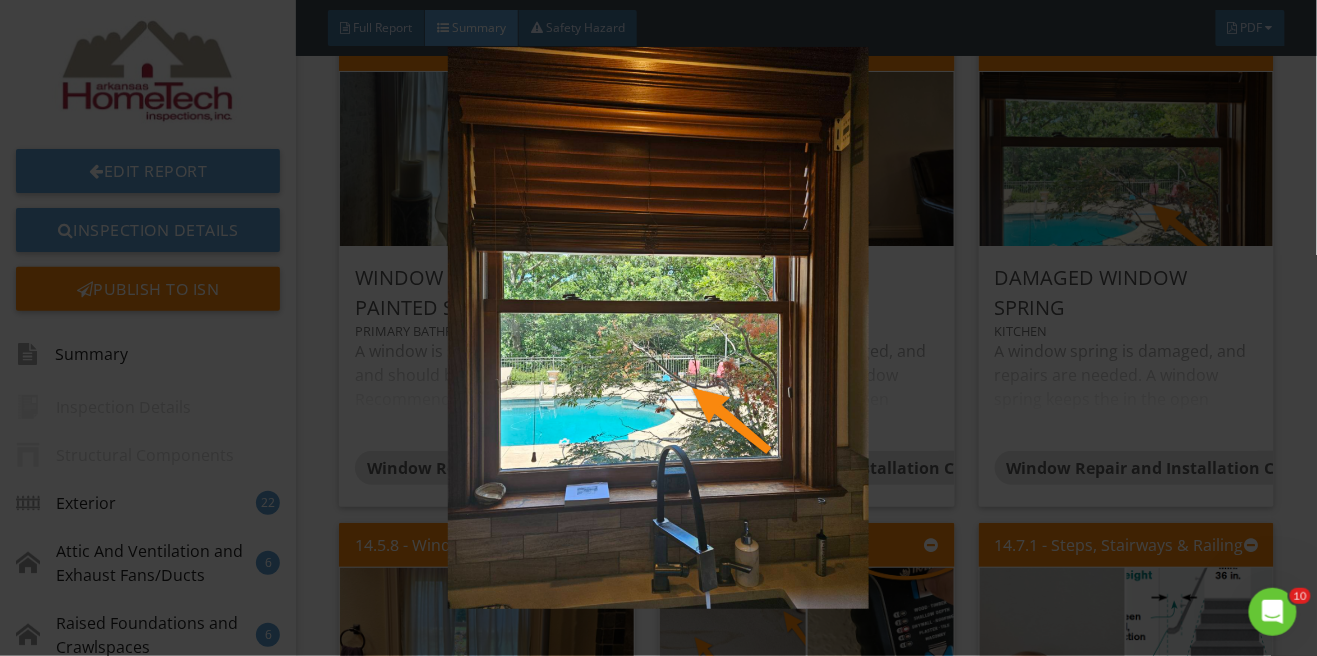 click at bounding box center [658, 328] 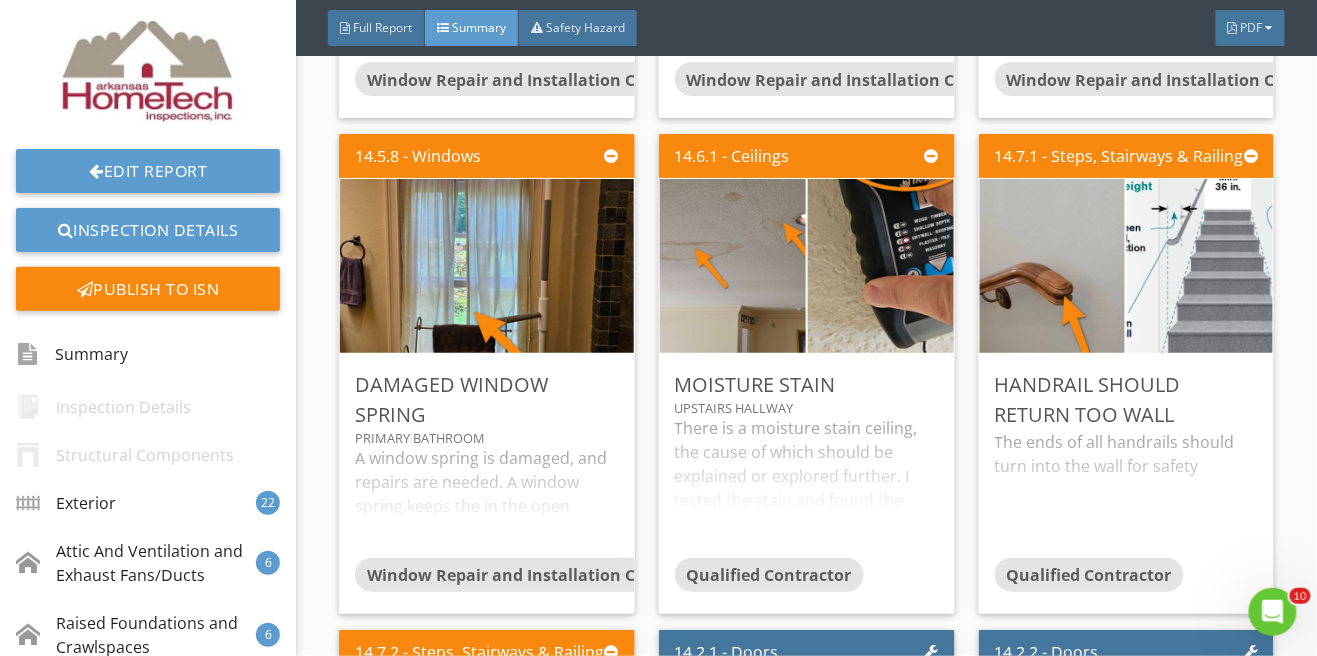 scroll, scrollTop: 22217, scrollLeft: 0, axis: vertical 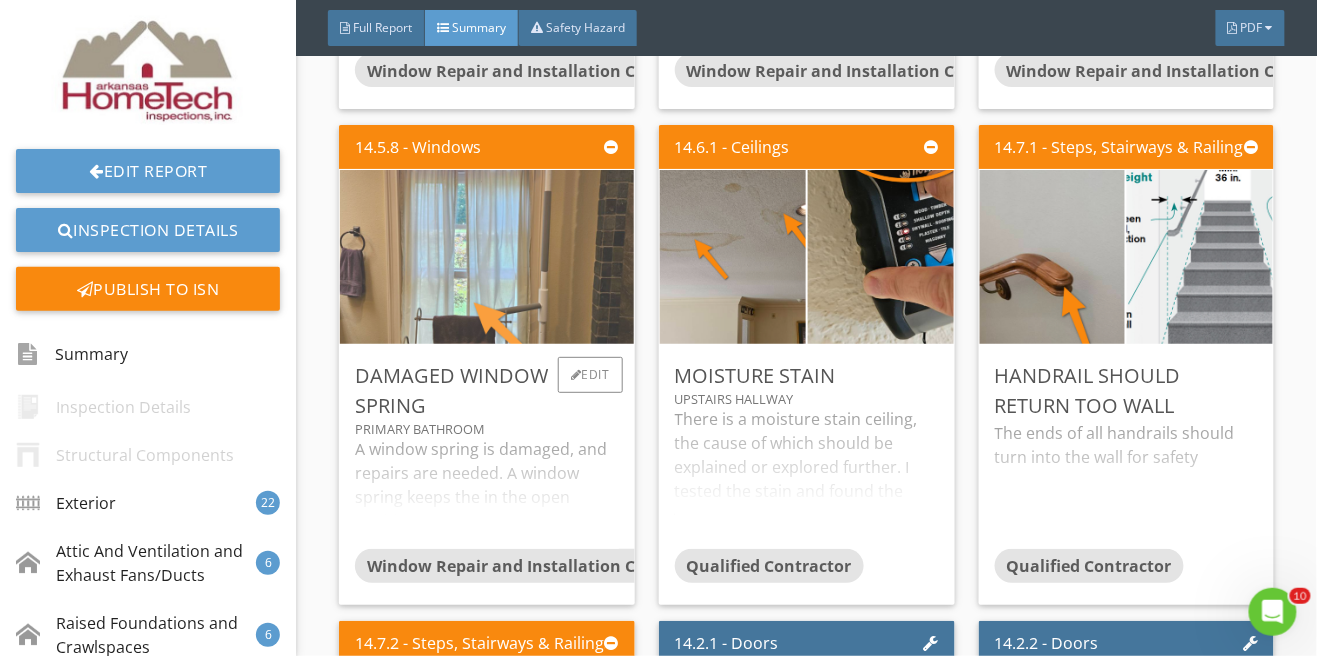 click at bounding box center (487, 256) 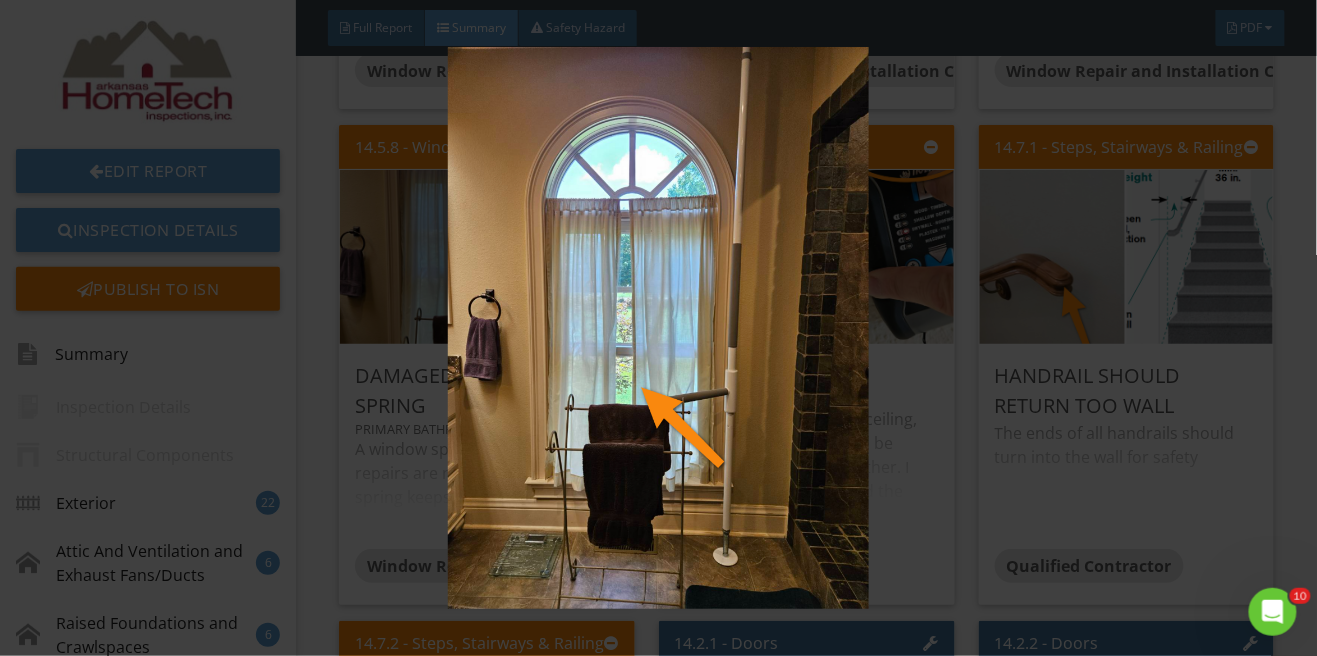 click at bounding box center (658, 328) 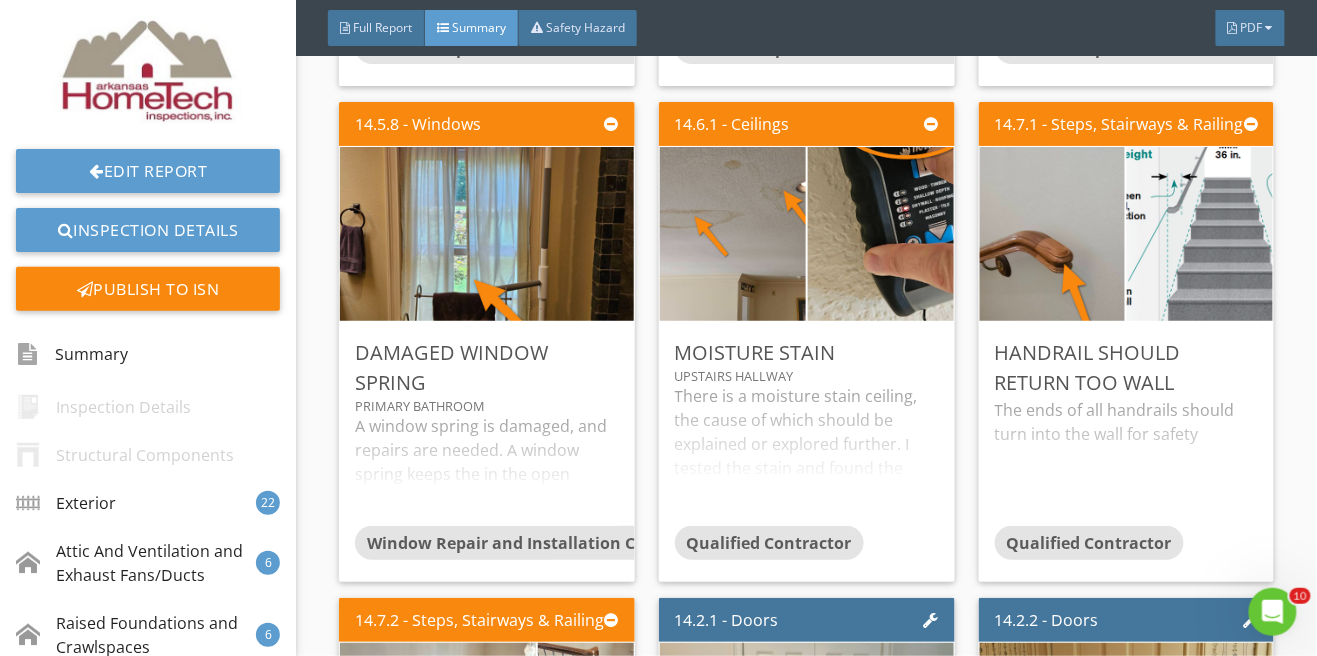 scroll, scrollTop: 22246, scrollLeft: 0, axis: vertical 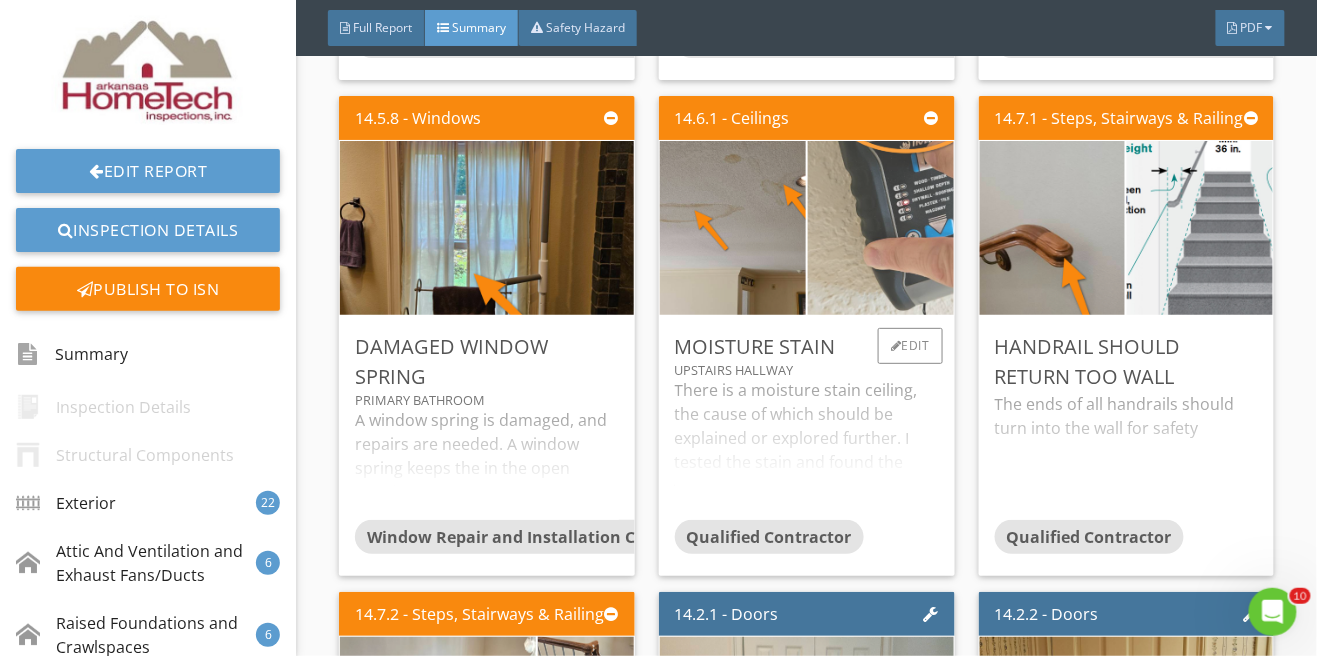 click at bounding box center [880, 227] 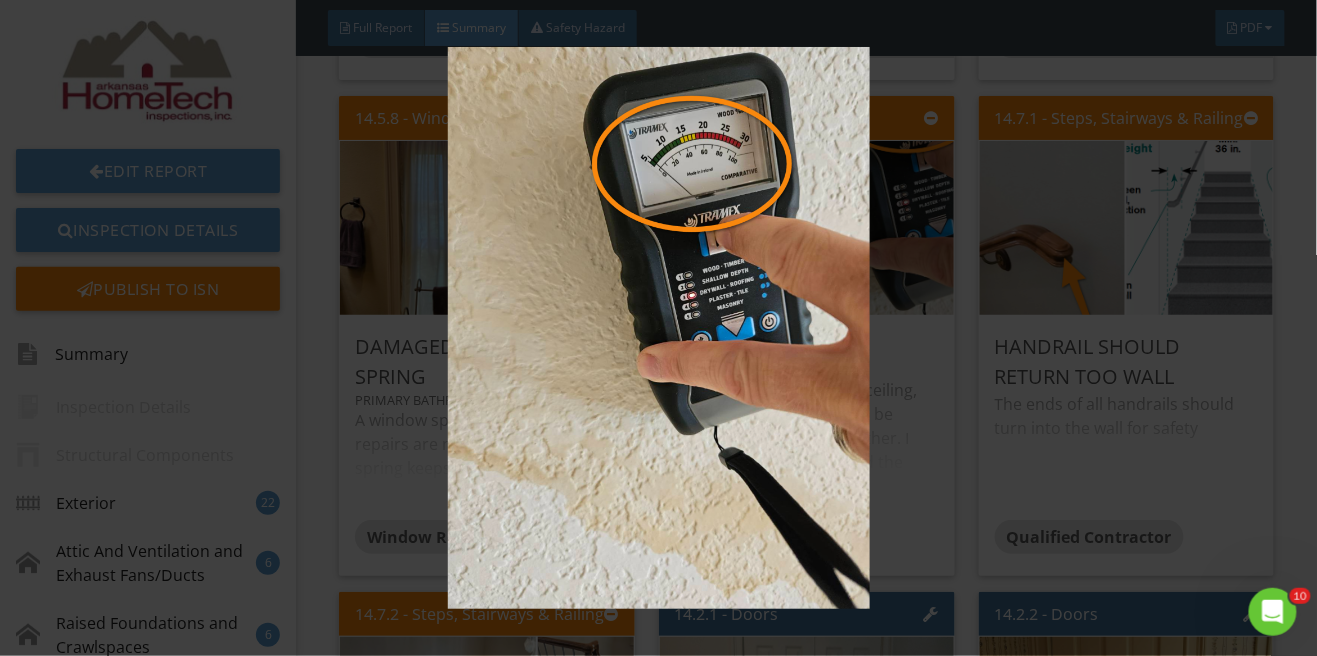 click at bounding box center [658, 328] 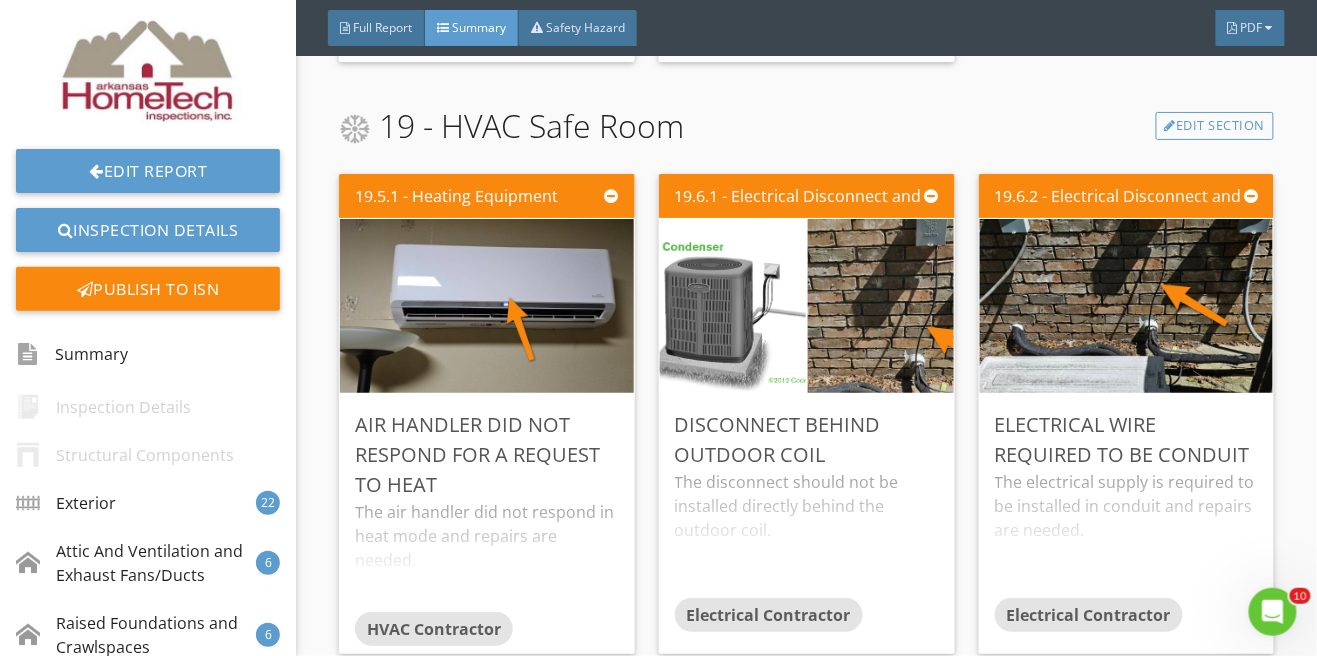 scroll, scrollTop: 28105, scrollLeft: 0, axis: vertical 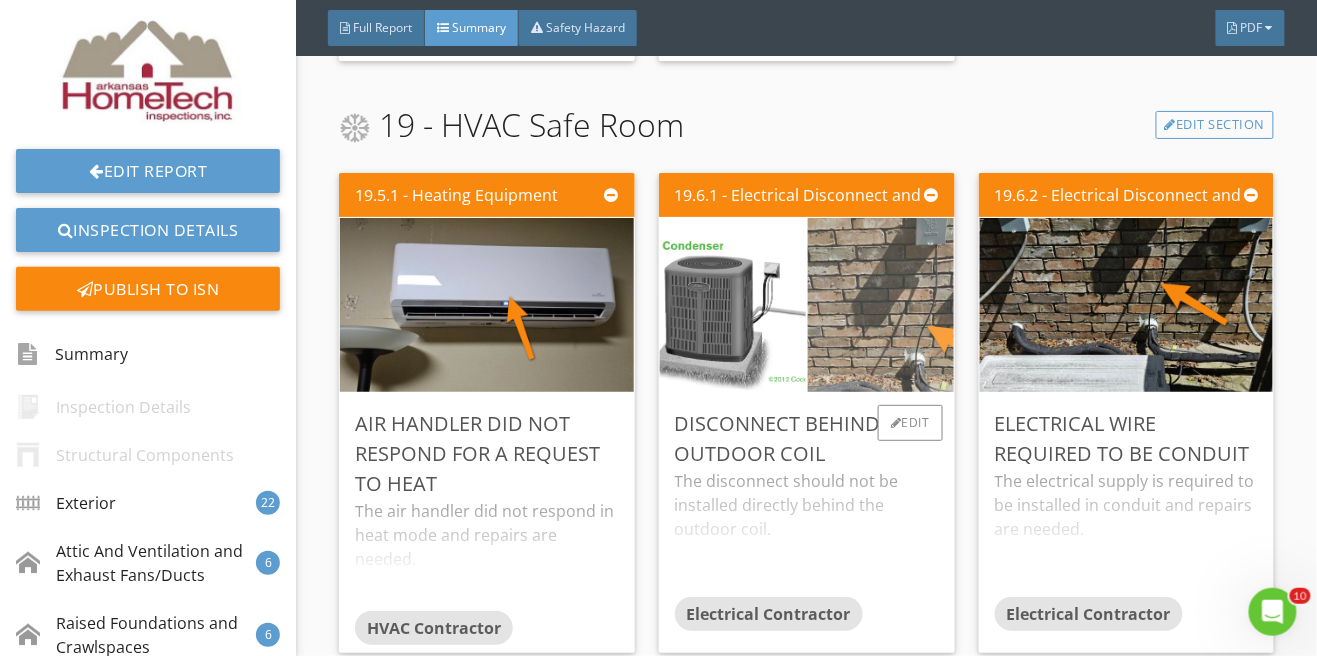 click at bounding box center (880, 304) 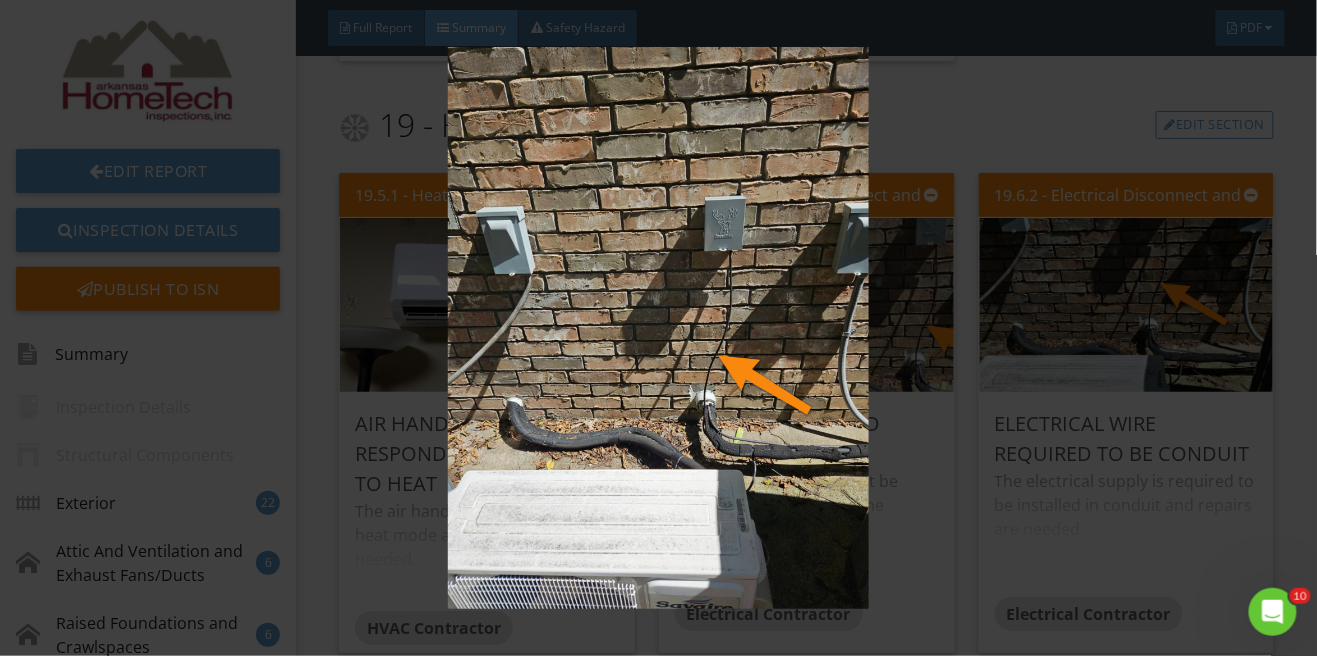 click at bounding box center (658, 328) 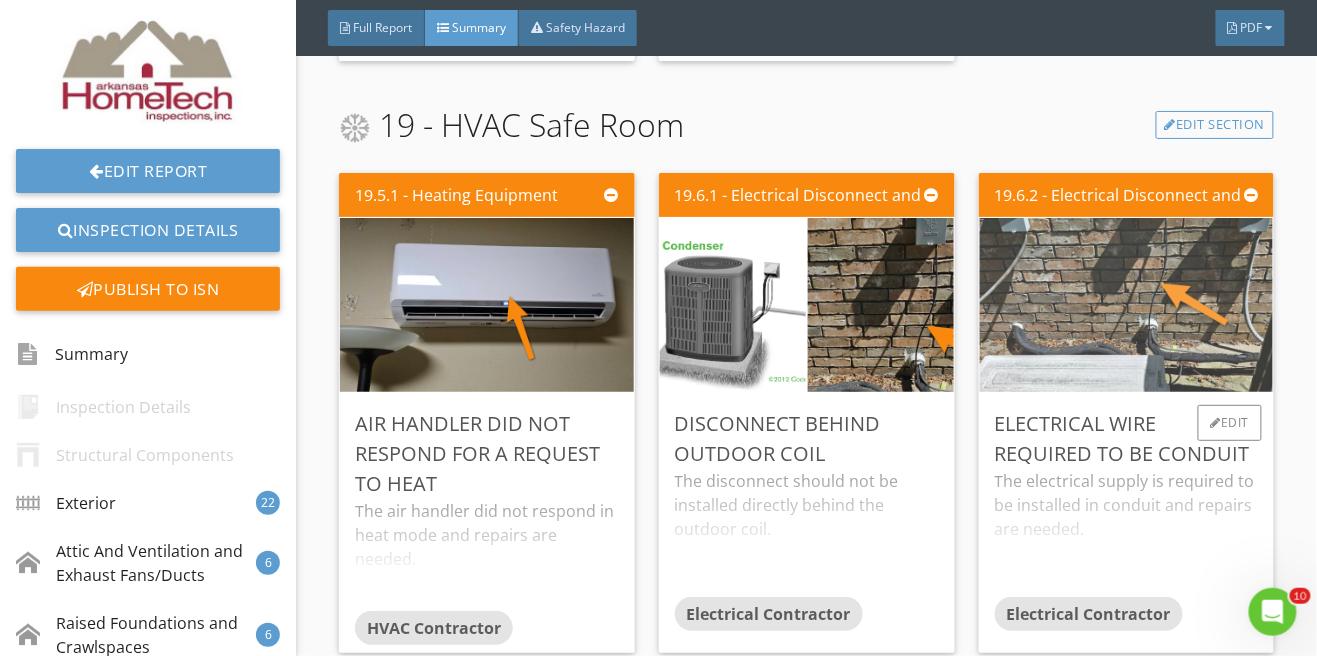 click at bounding box center [1126, 304] 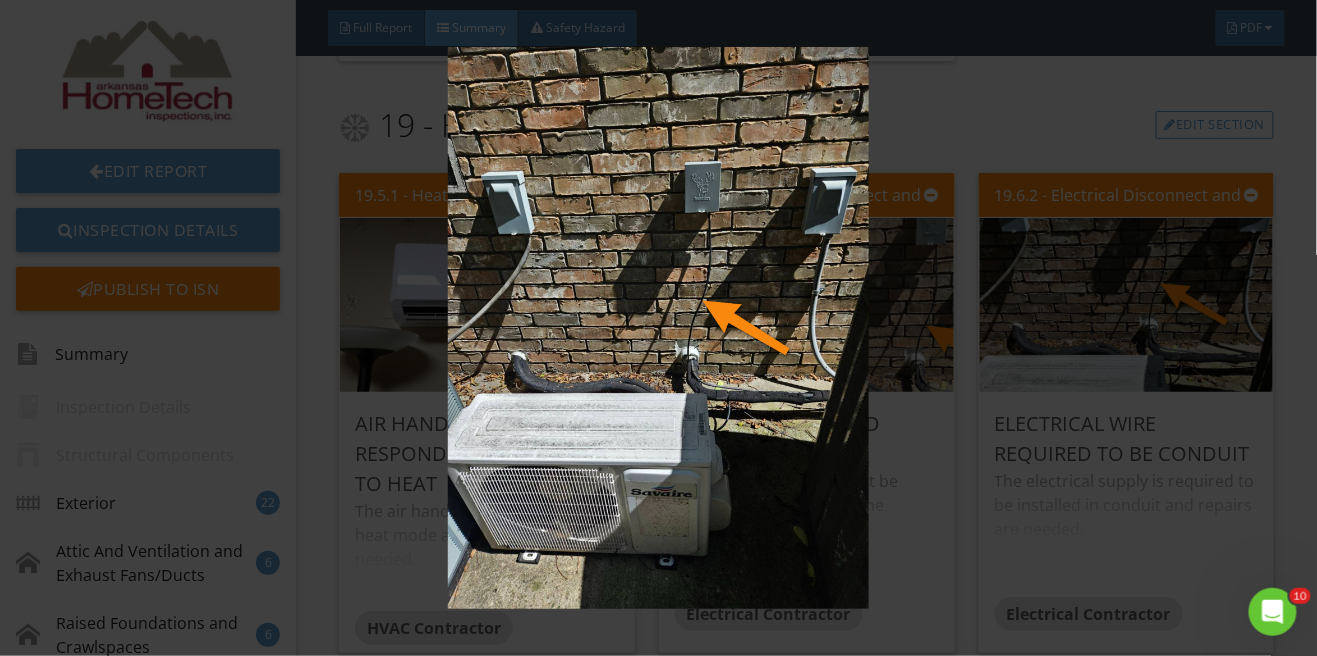 click at bounding box center [658, 328] 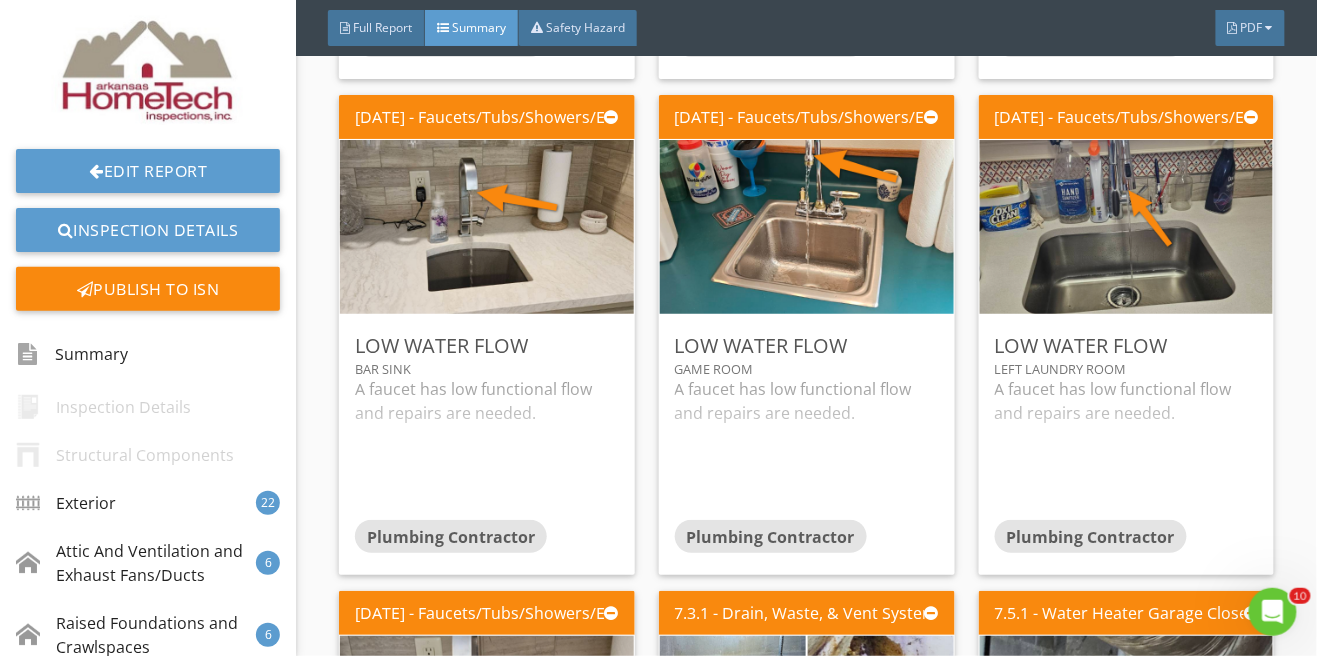 scroll, scrollTop: 8486, scrollLeft: 0, axis: vertical 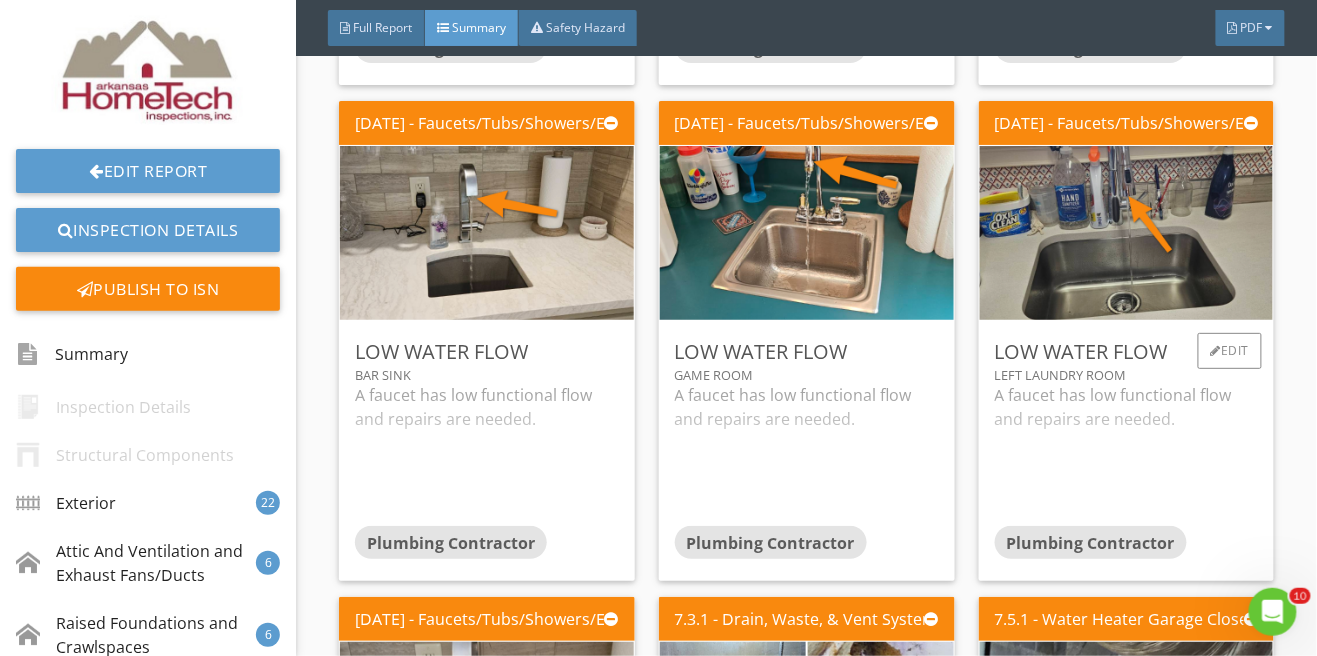 click on "A faucet has low functional flow and repairs are needed." at bounding box center (1127, 454) 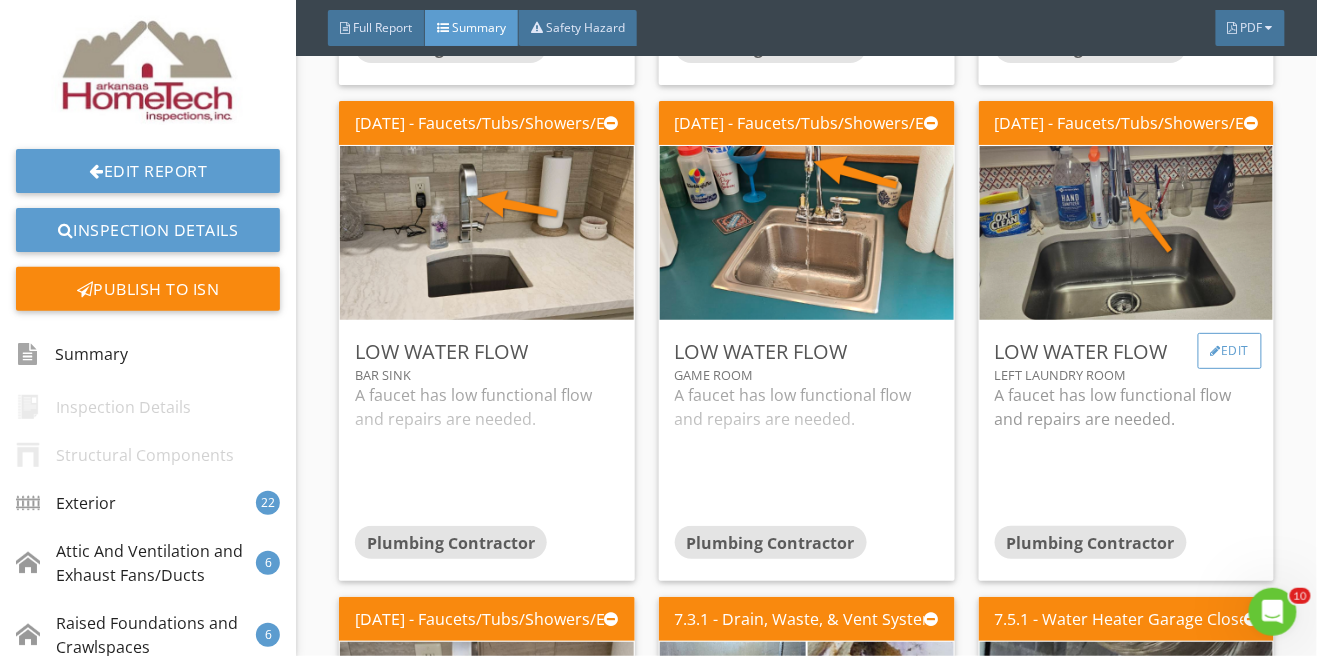 click on "Edit" at bounding box center (1230, 351) 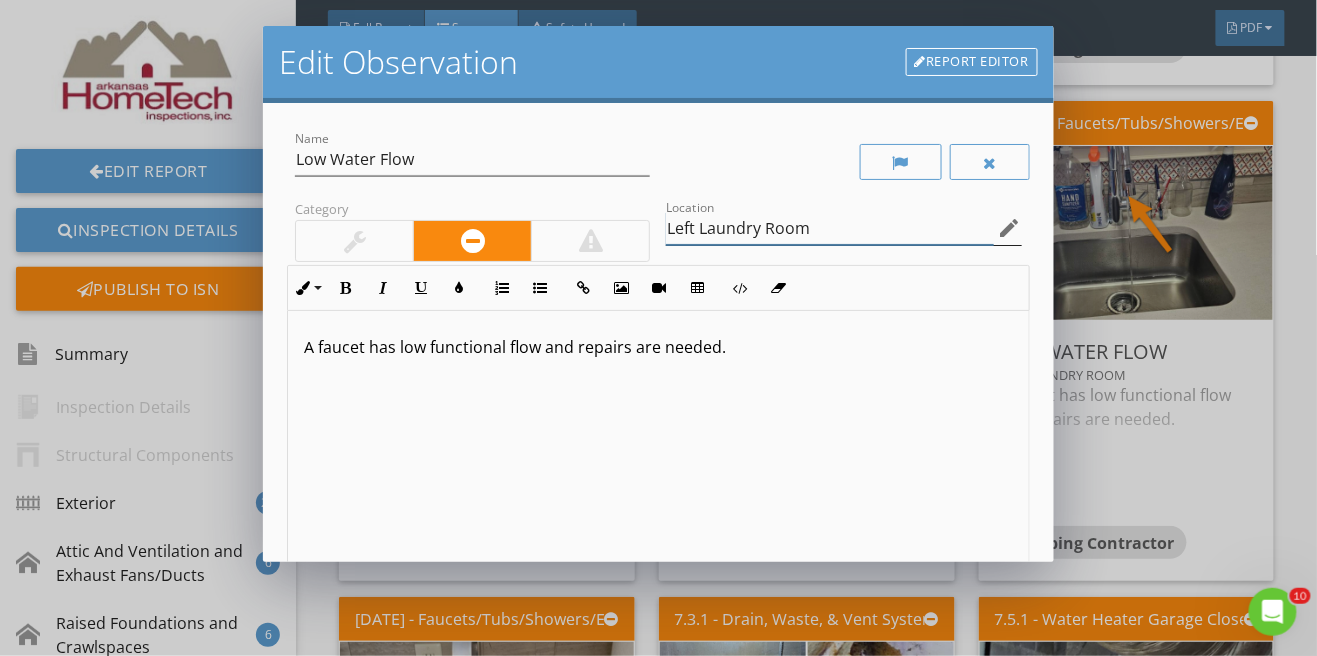 click on "Left Laundry Room" at bounding box center (829, 228) 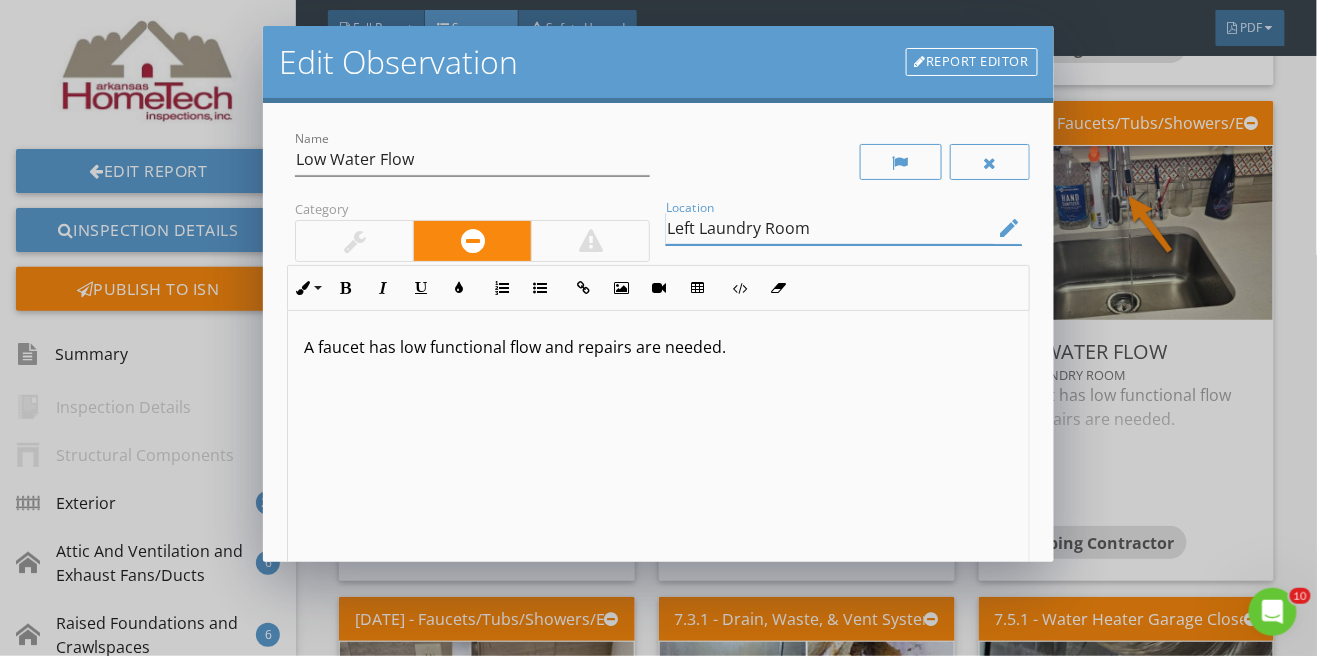 click on "Left Laundry Room" at bounding box center (829, 228) 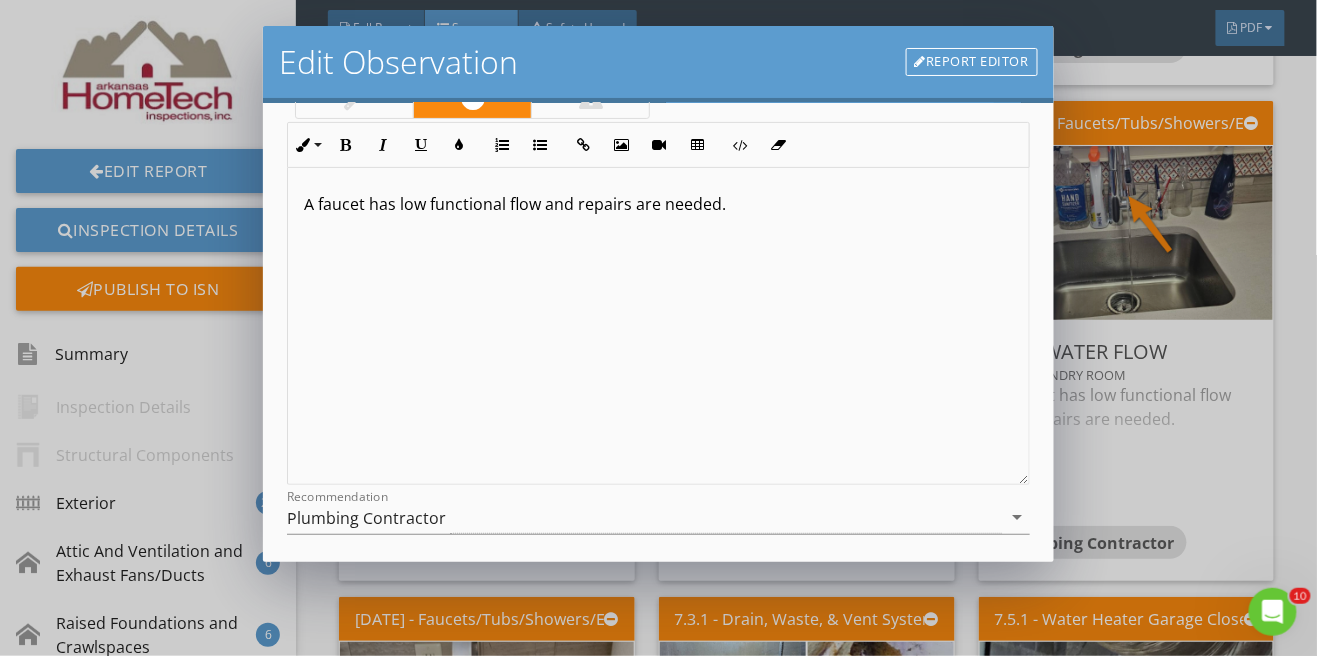 scroll, scrollTop: 192, scrollLeft: 0, axis: vertical 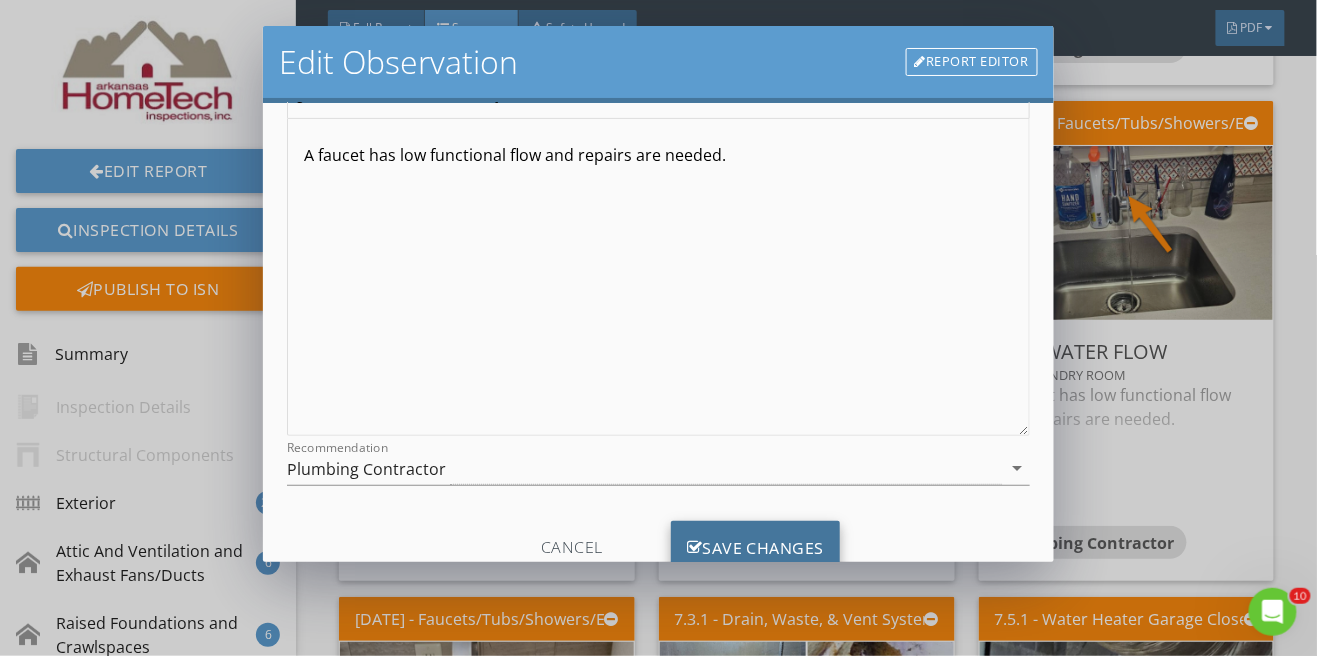 type on "Laundry Room" 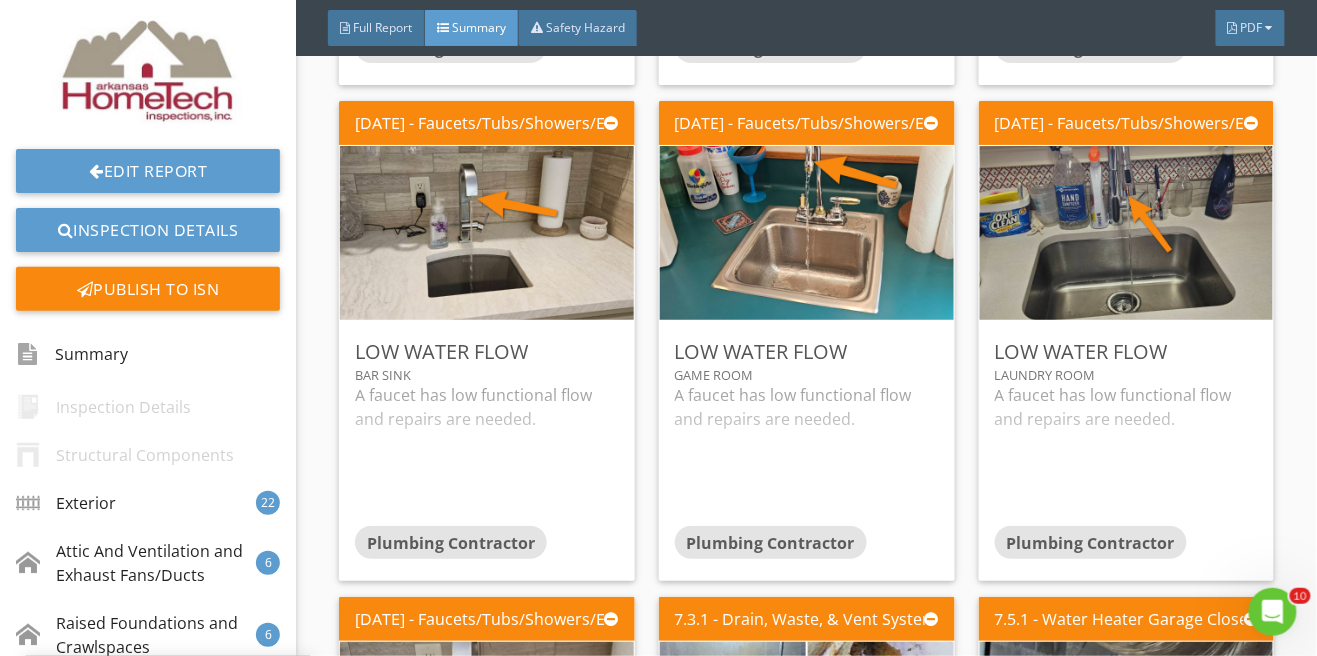 scroll, scrollTop: 0, scrollLeft: 0, axis: both 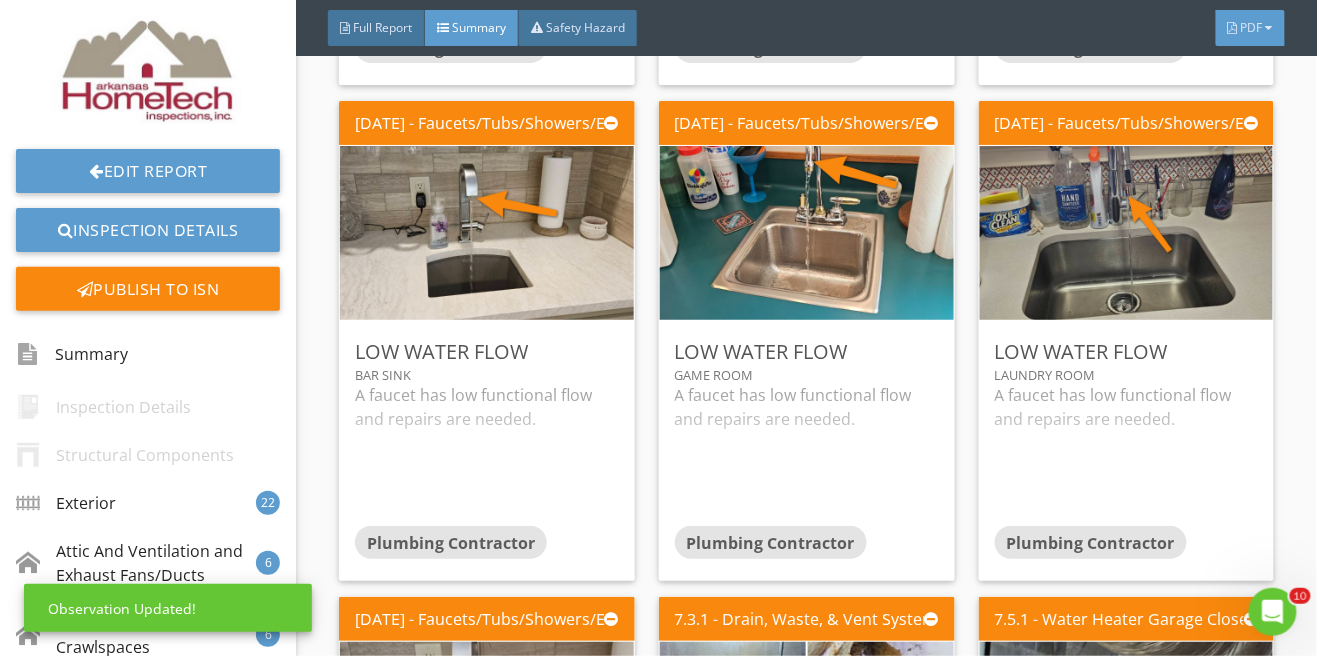 click on "PDF" at bounding box center [1252, 27] 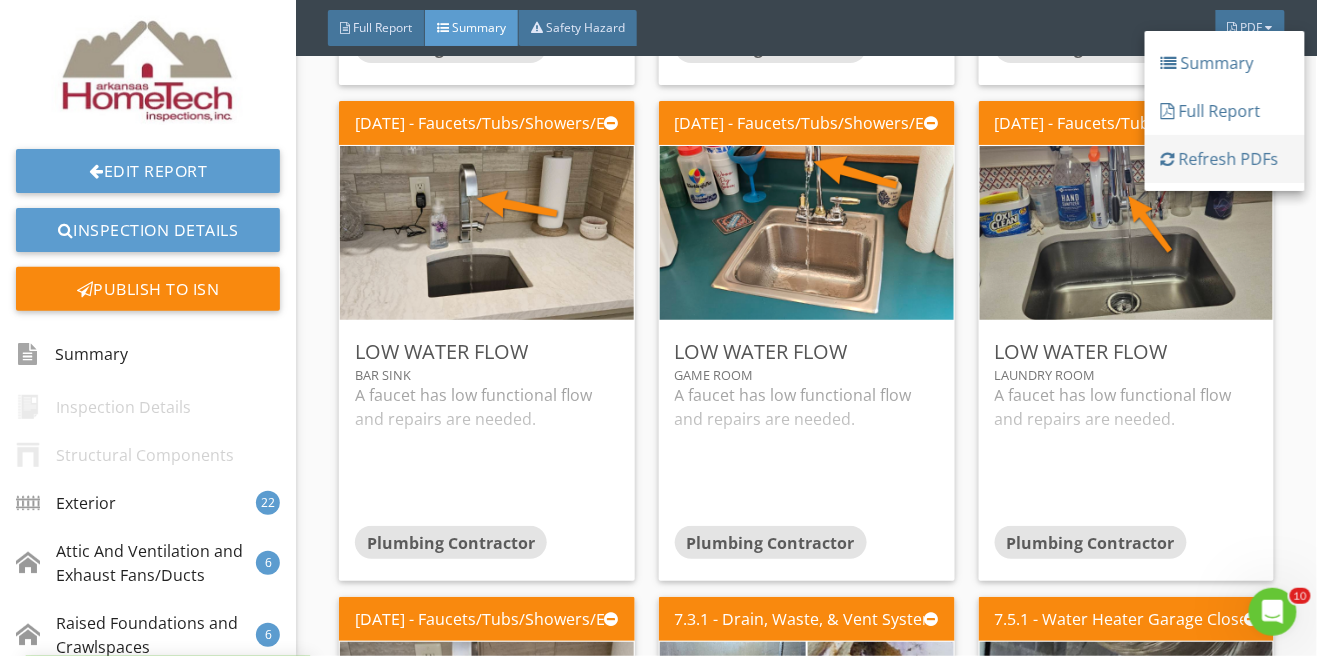 click on "Refresh PDFs" at bounding box center (1225, 159) 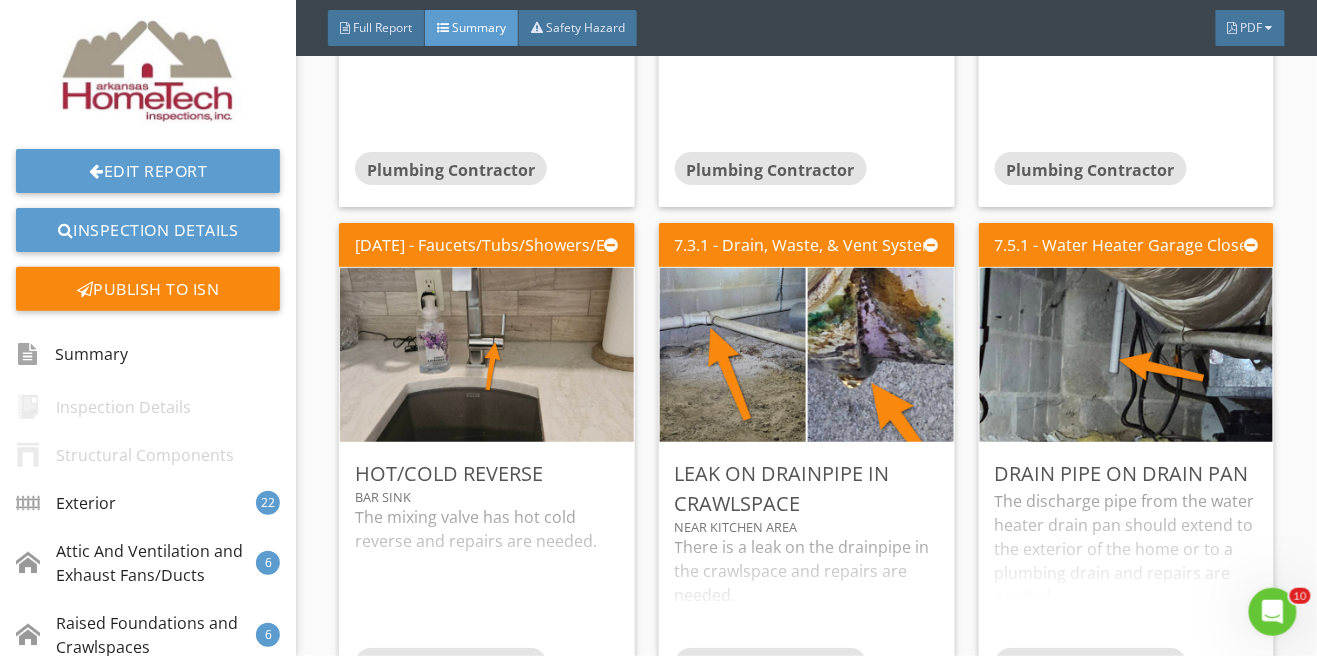 scroll, scrollTop: 8866, scrollLeft: 0, axis: vertical 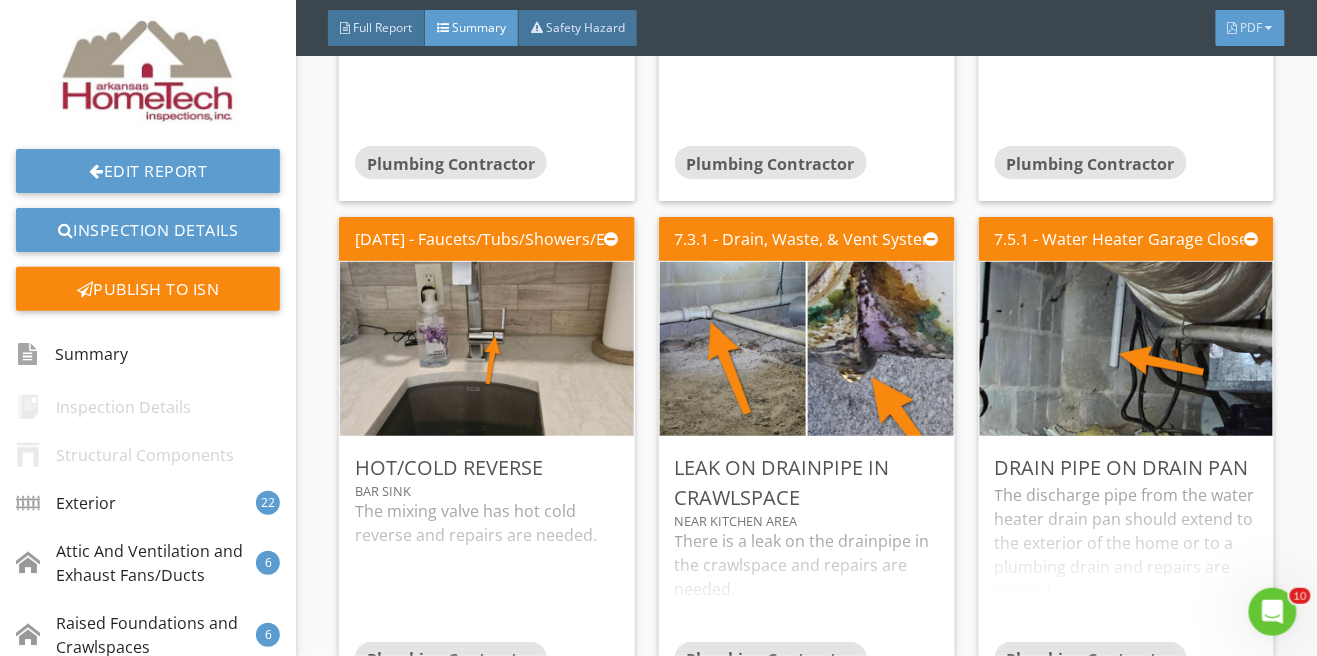 click on "PDF" at bounding box center [1252, 27] 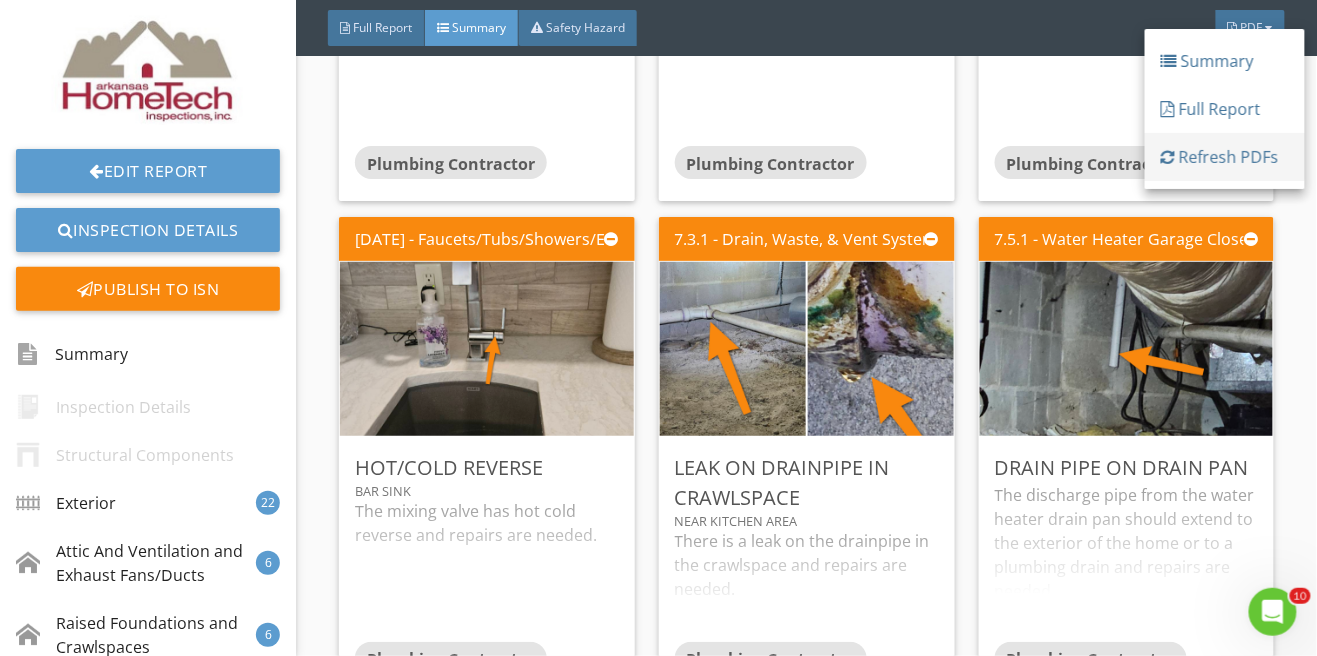 click on "Refresh PDFs" at bounding box center (1225, 157) 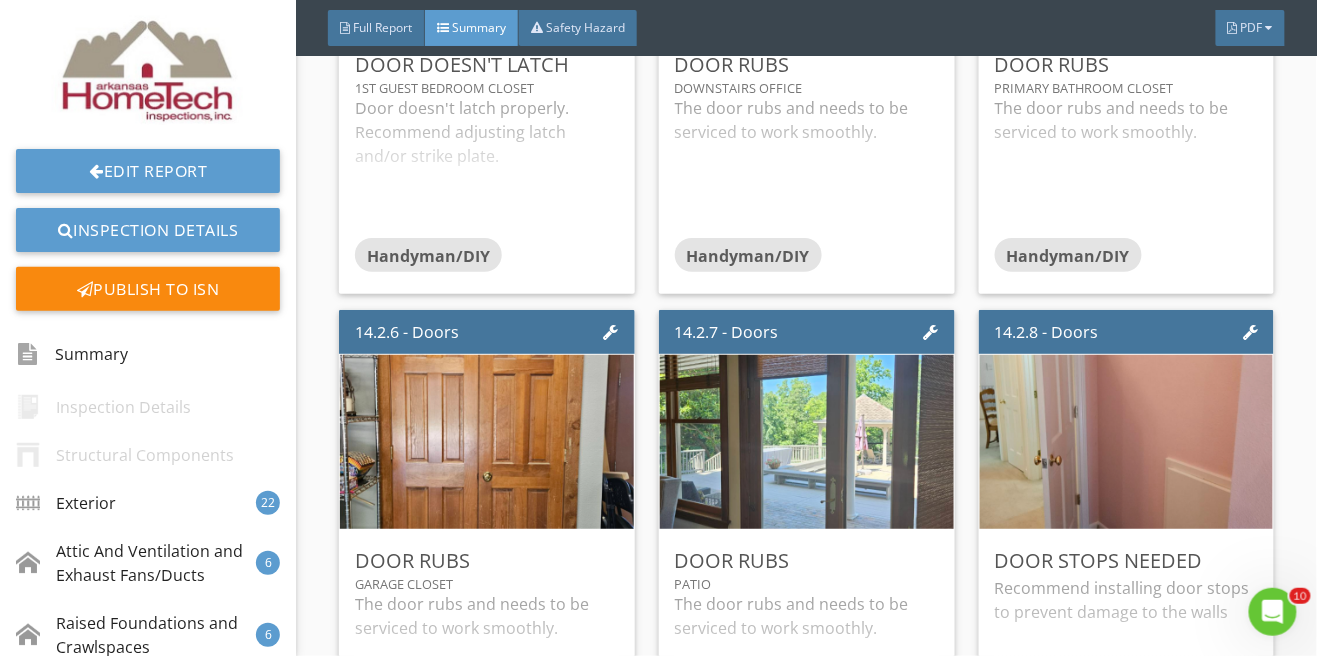 scroll, scrollTop: 28653, scrollLeft: 0, axis: vertical 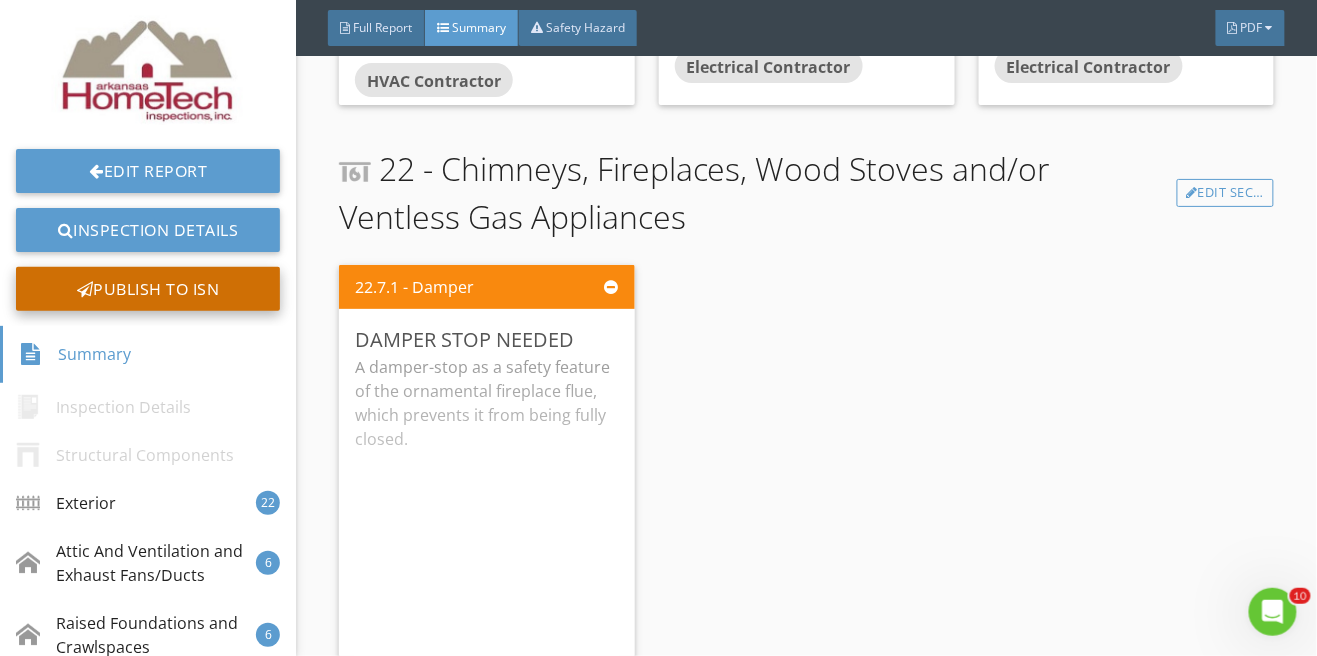 click on "Publish to ISN" at bounding box center (148, 289) 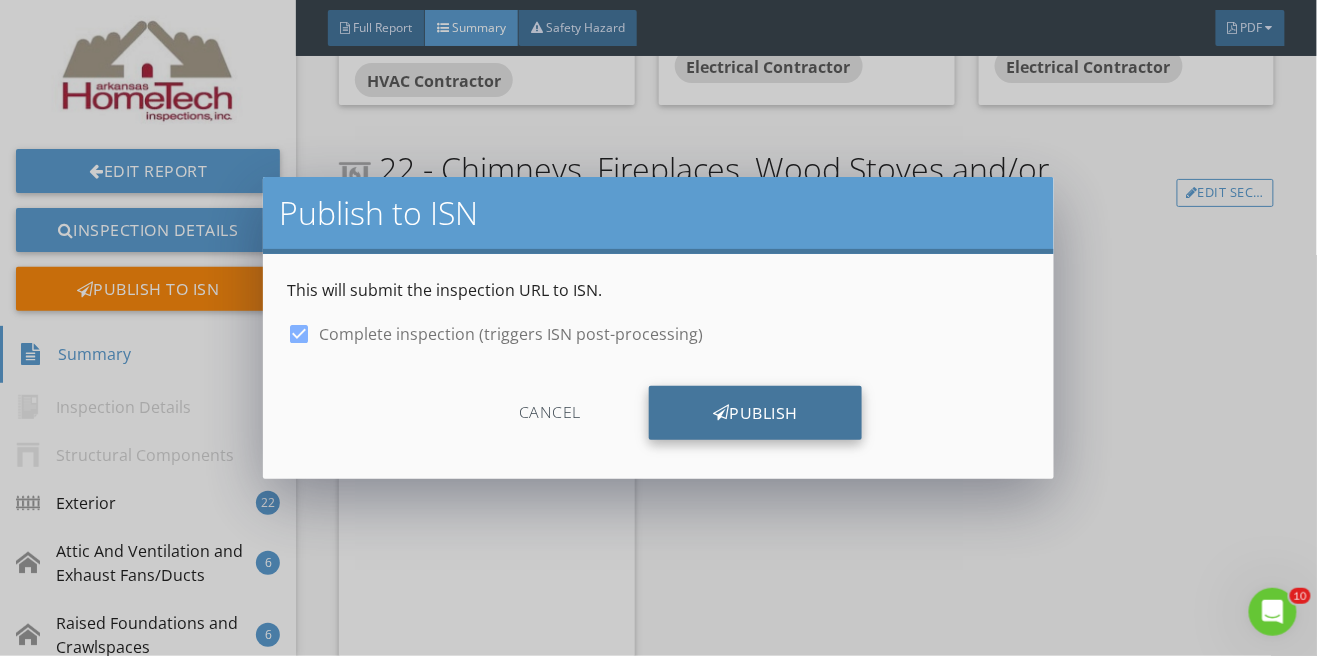 click on "Publish" at bounding box center [755, 413] 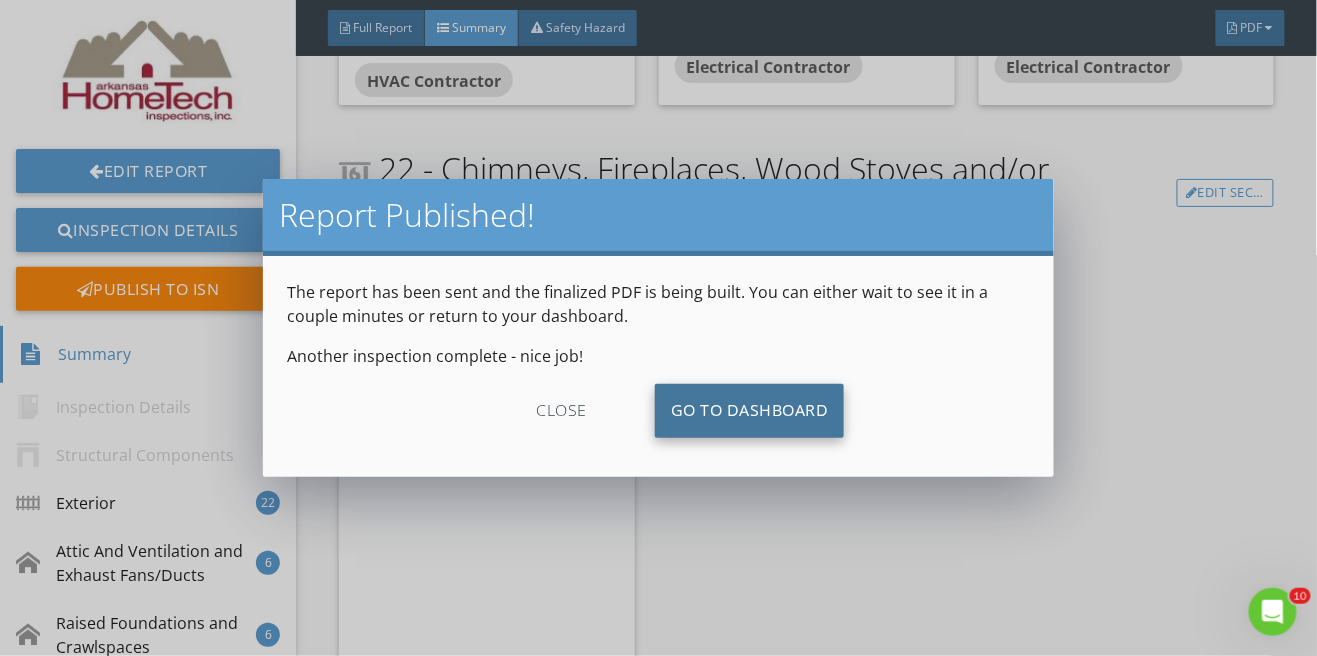 click on "Go To Dashboard" at bounding box center (750, 411) 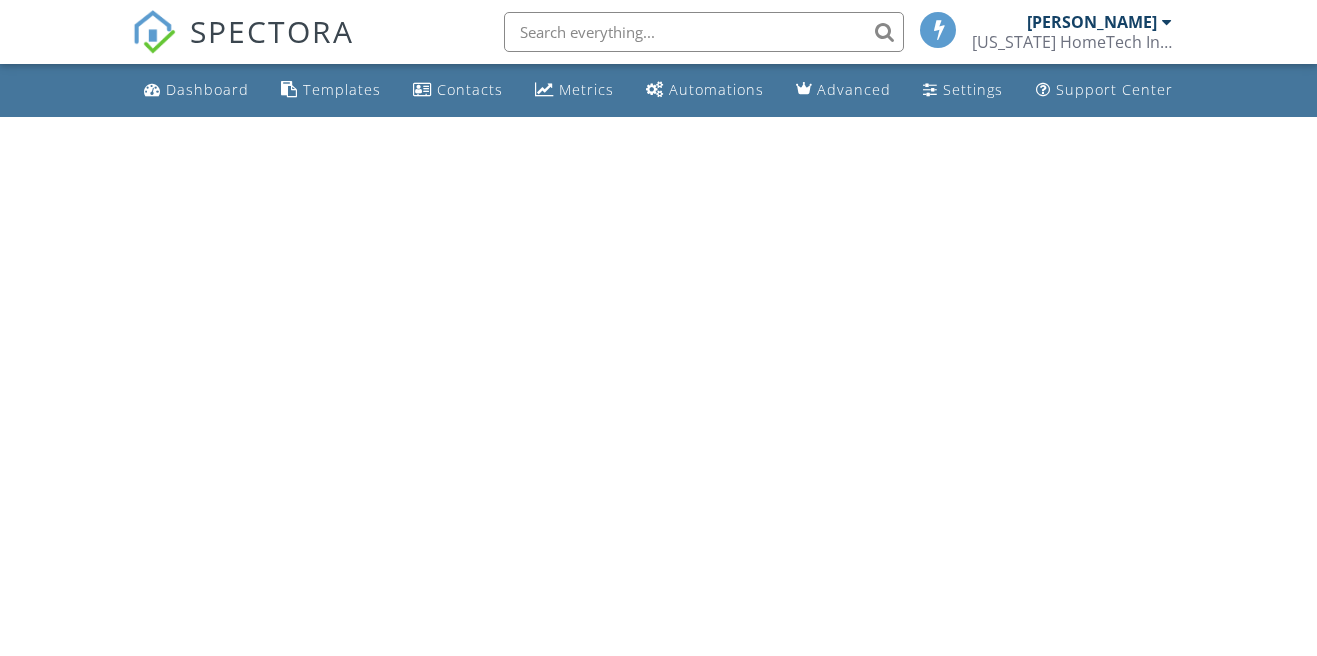 scroll, scrollTop: 0, scrollLeft: 0, axis: both 